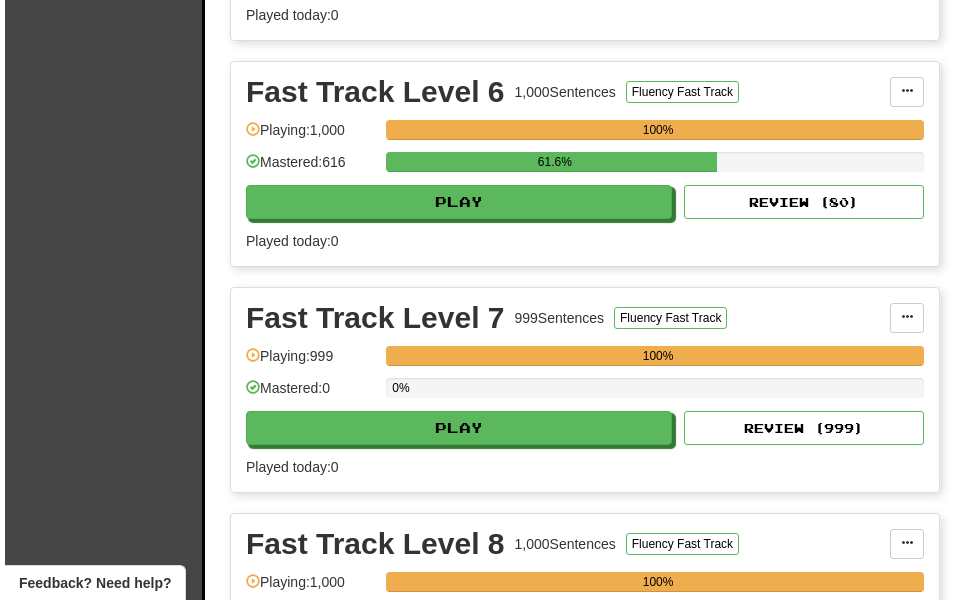 scroll, scrollTop: 1698, scrollLeft: 0, axis: vertical 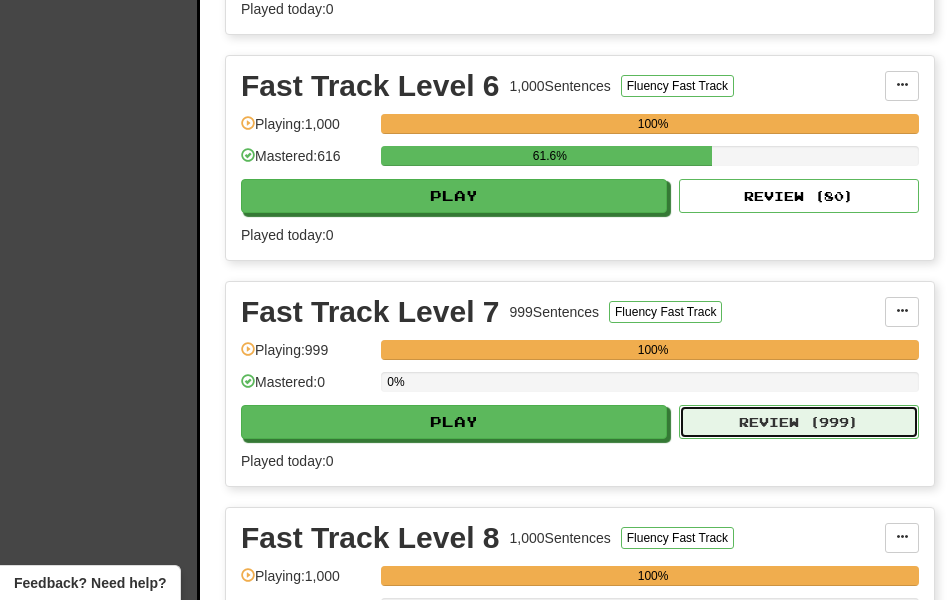 click on "Review ( 999 )" at bounding box center [799, 422] 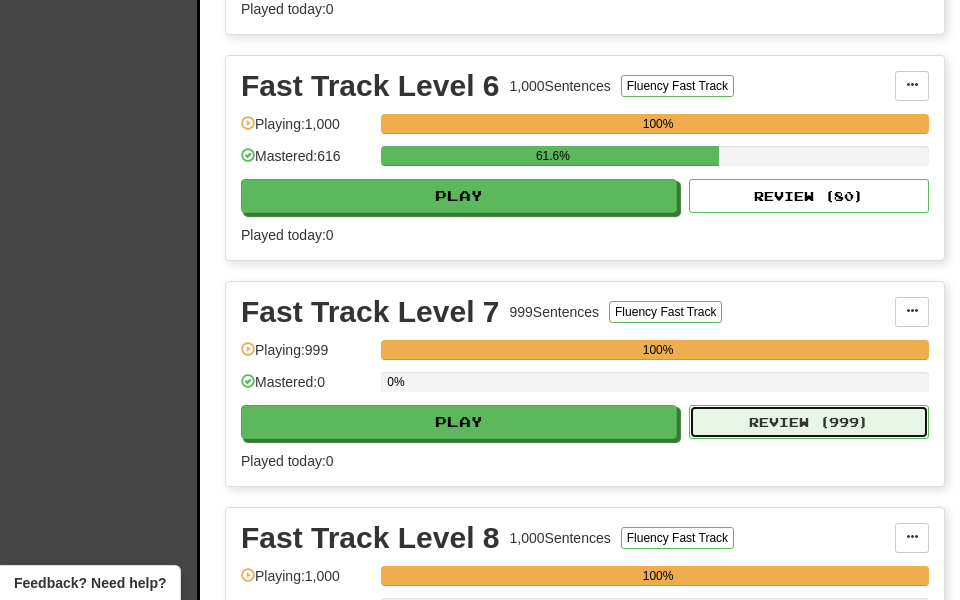 select on "********" 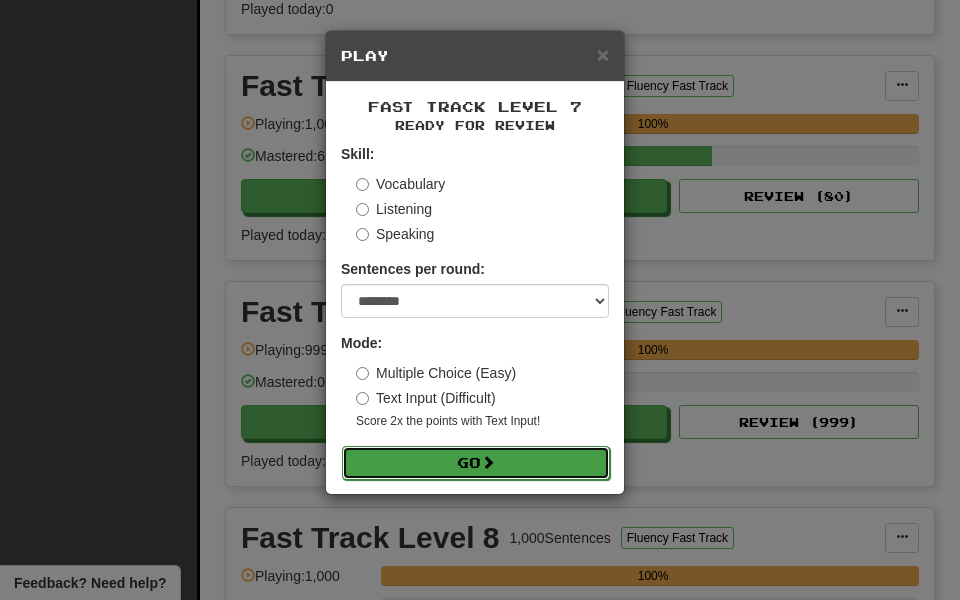 click on "Go" at bounding box center (476, 463) 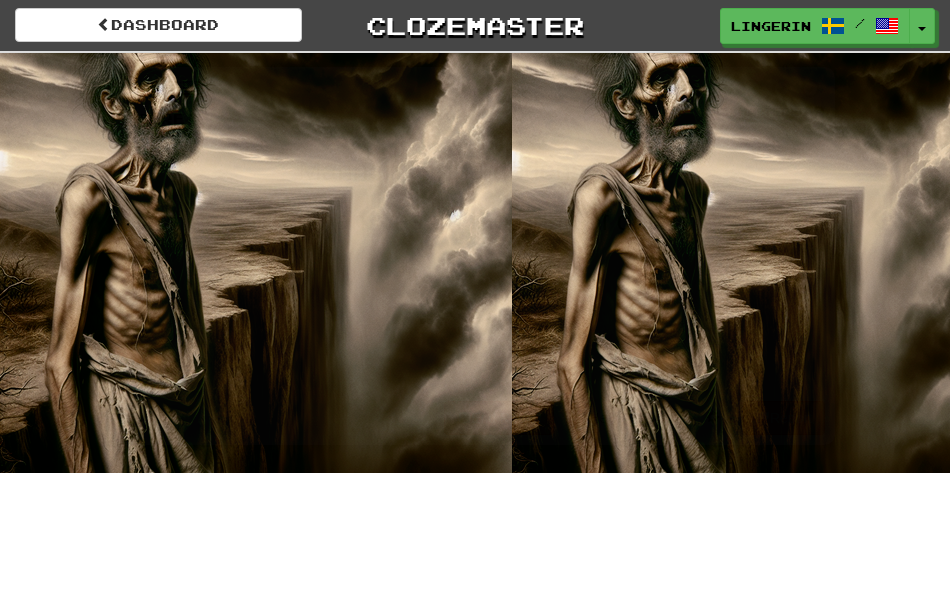 scroll, scrollTop: 0, scrollLeft: 0, axis: both 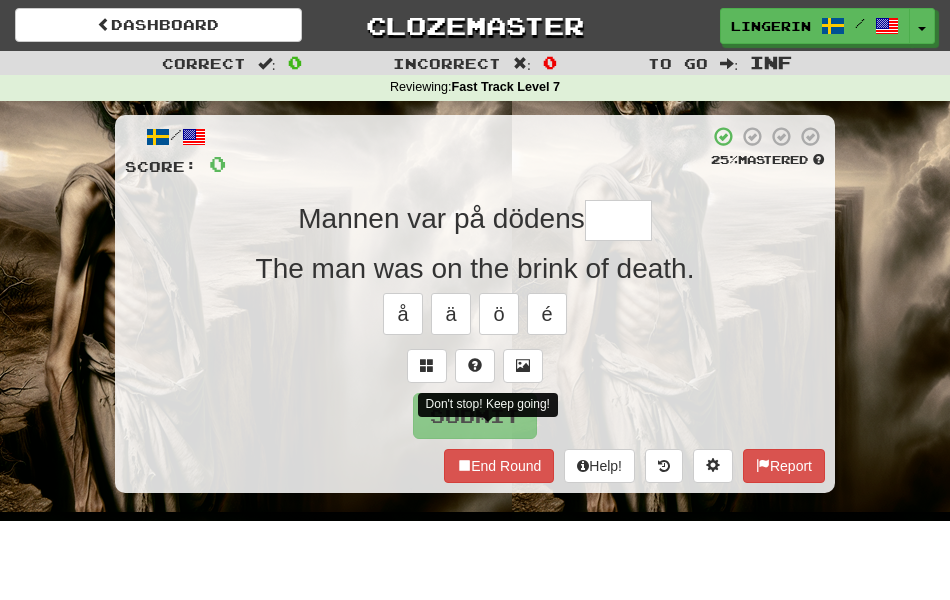 type on "****" 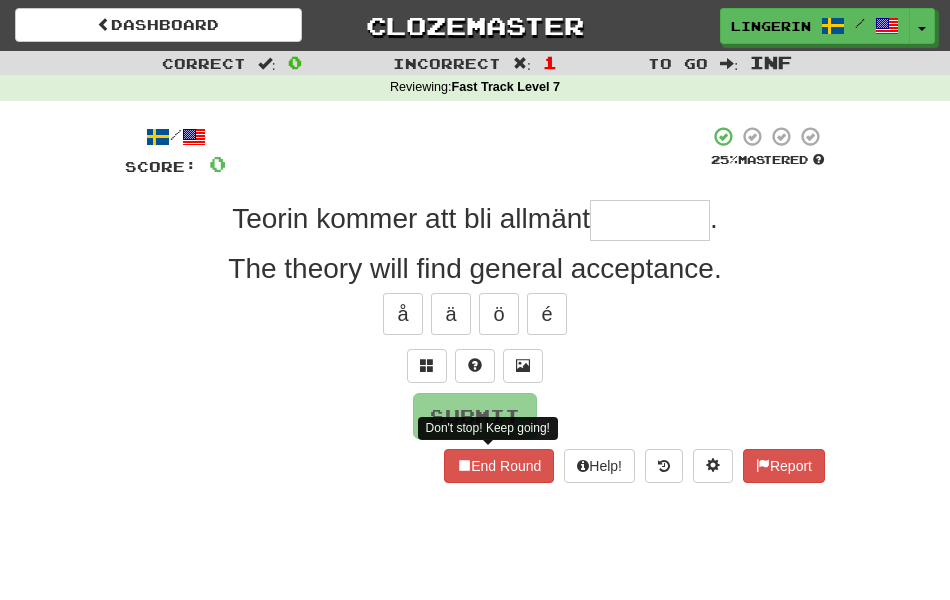 type on "*******" 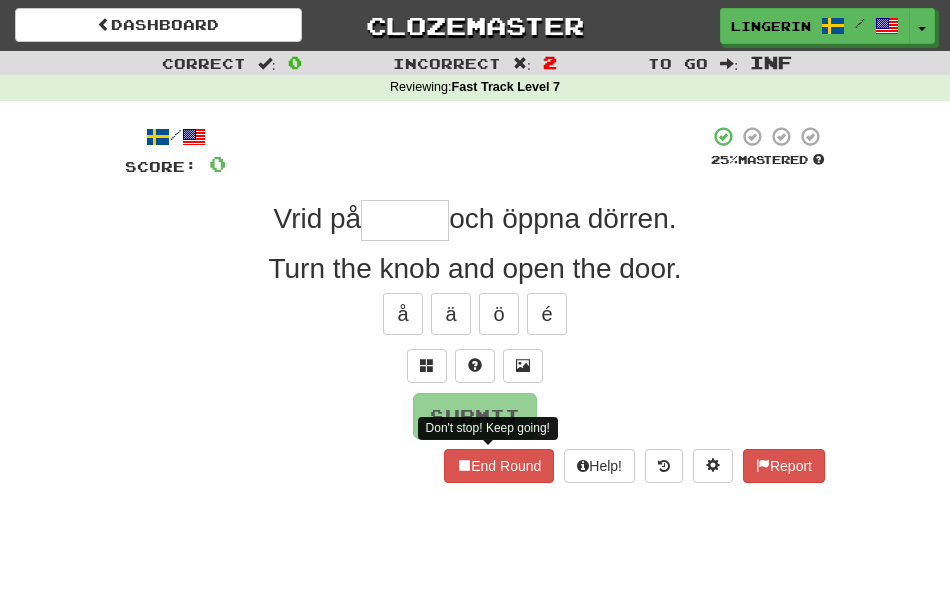 type on "******" 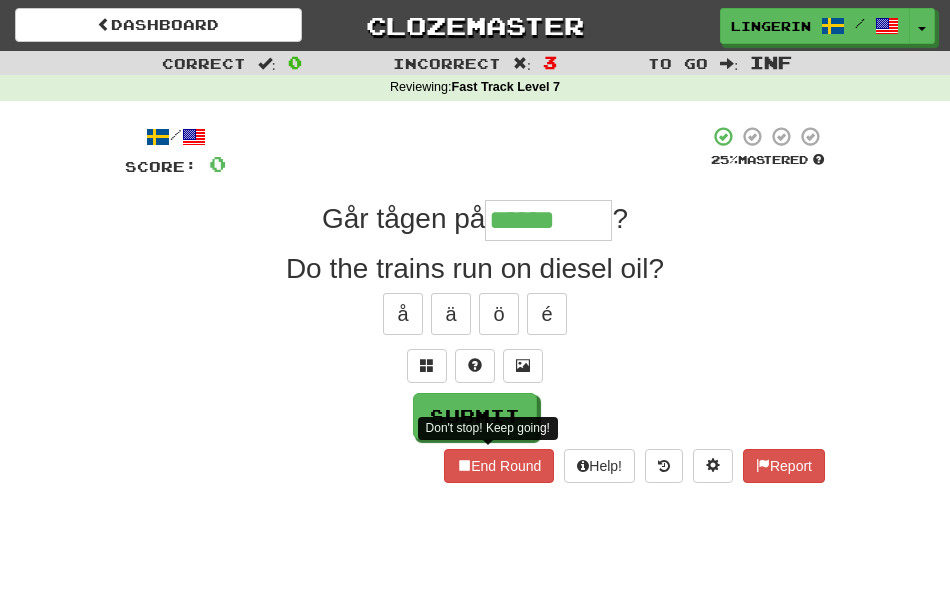 type on "**********" 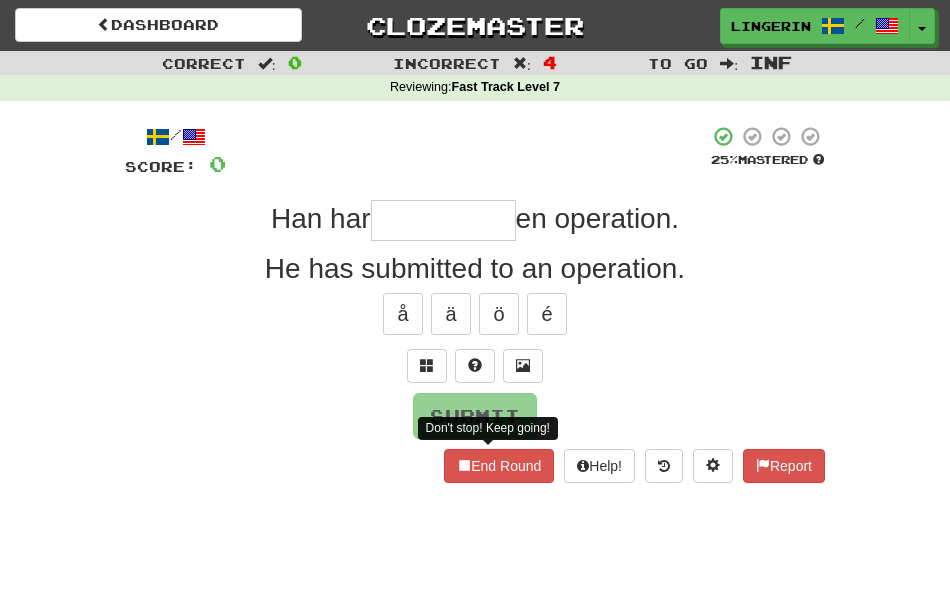 type on "*********" 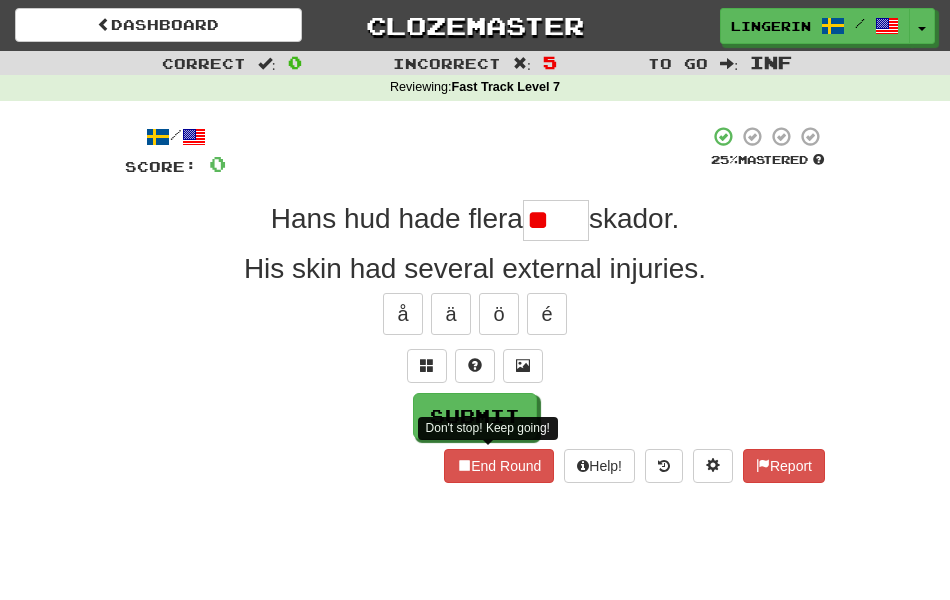 type on "*" 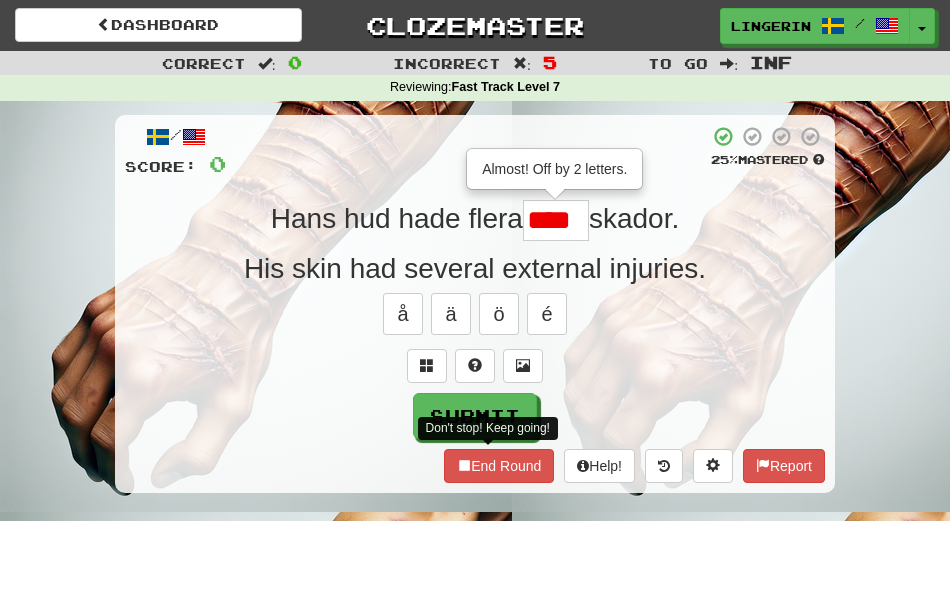 type on "*****" 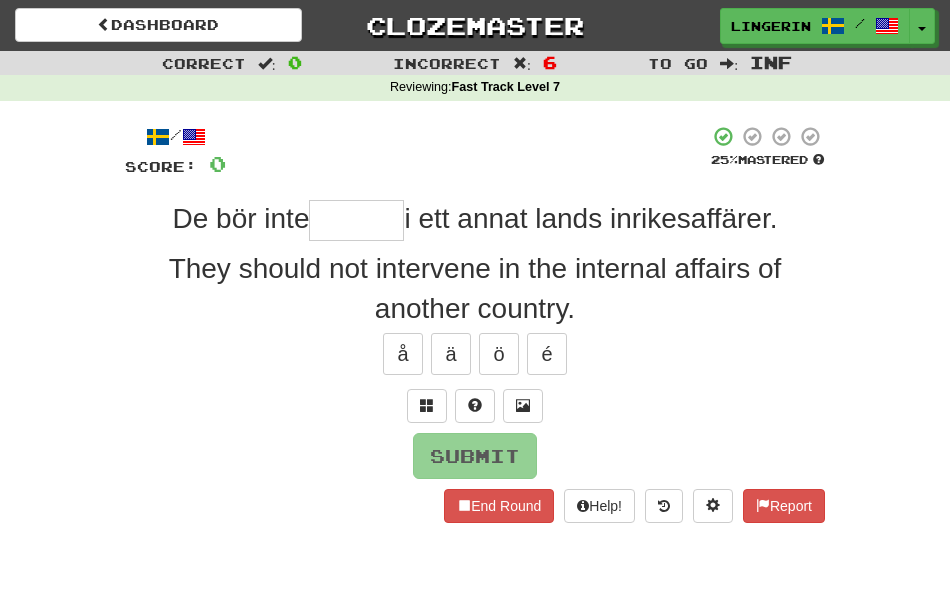 type on "*******" 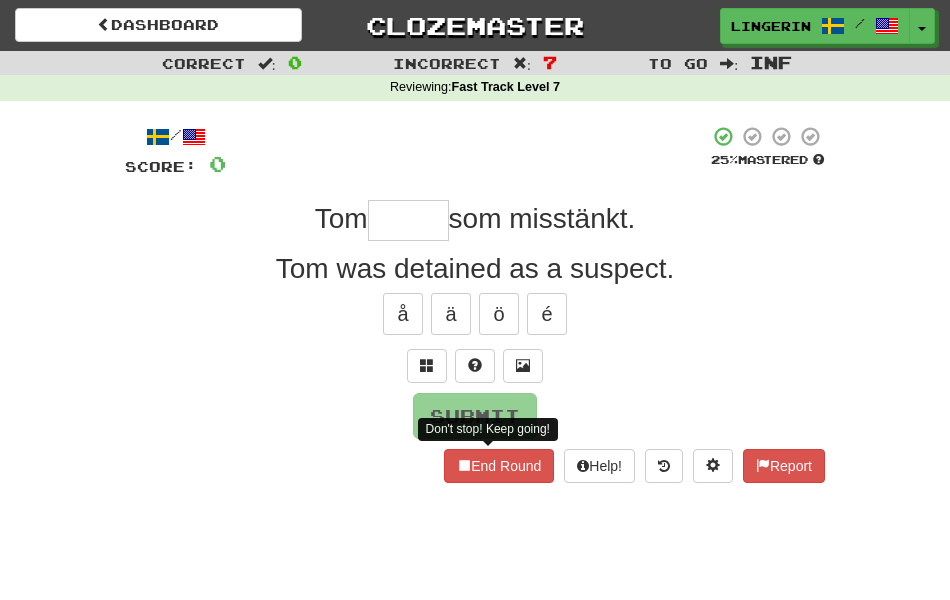 type on "*****" 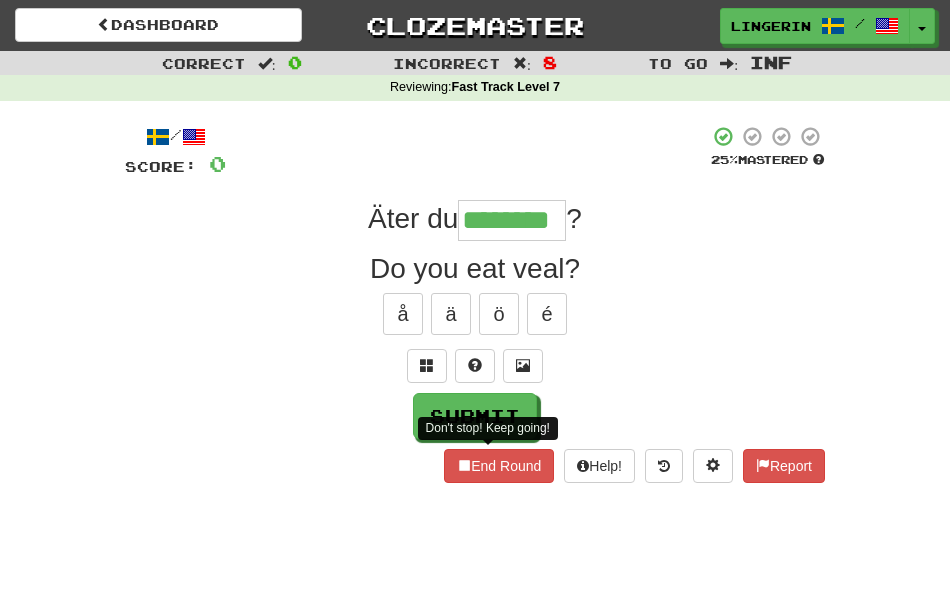 type on "********" 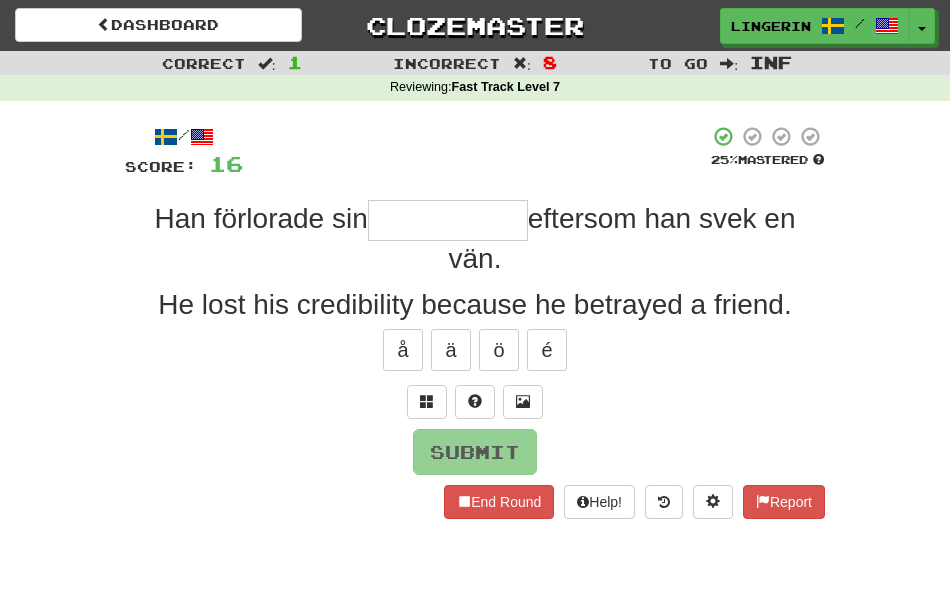 type on "**********" 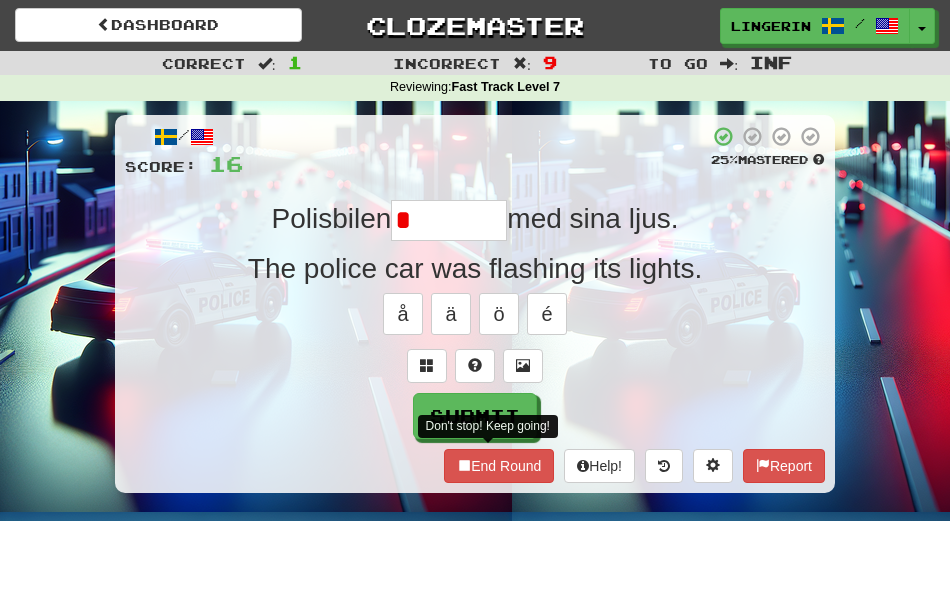 type on "********" 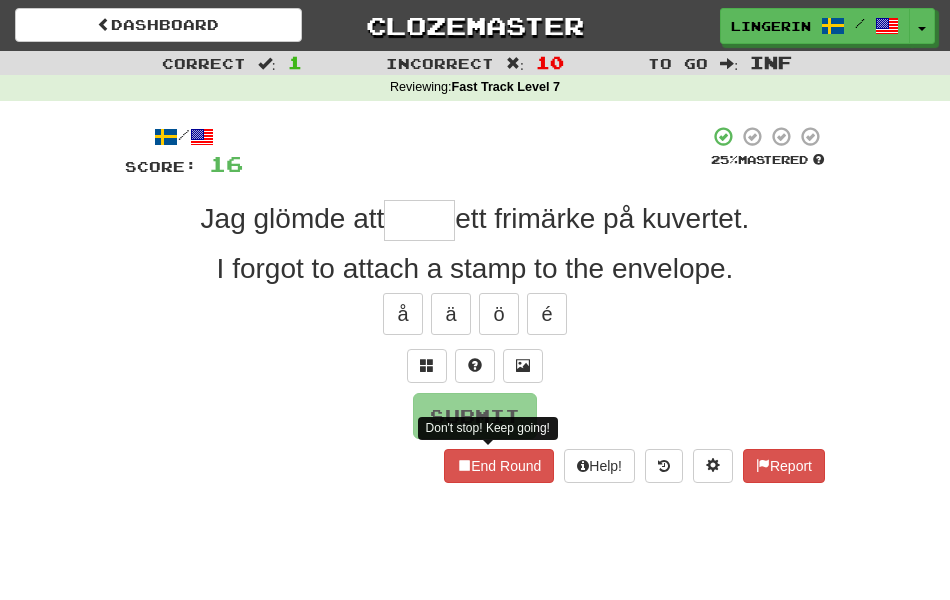 type on "*" 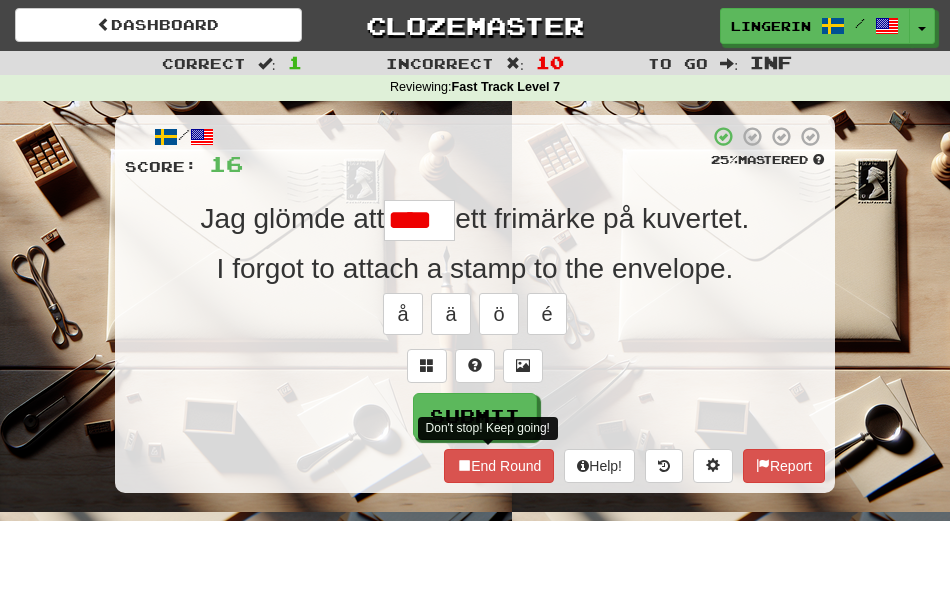 type on "*****" 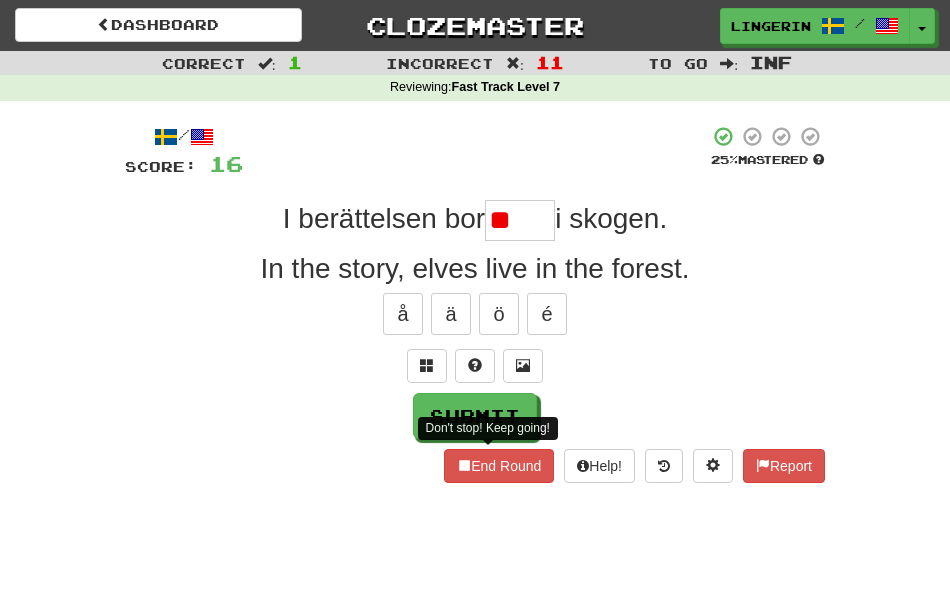 type on "*" 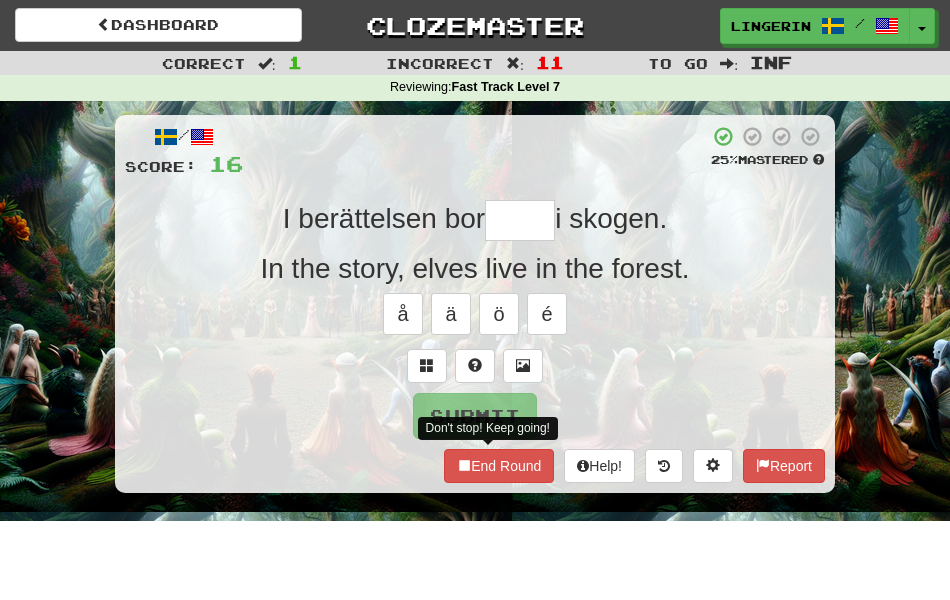 type on "*****" 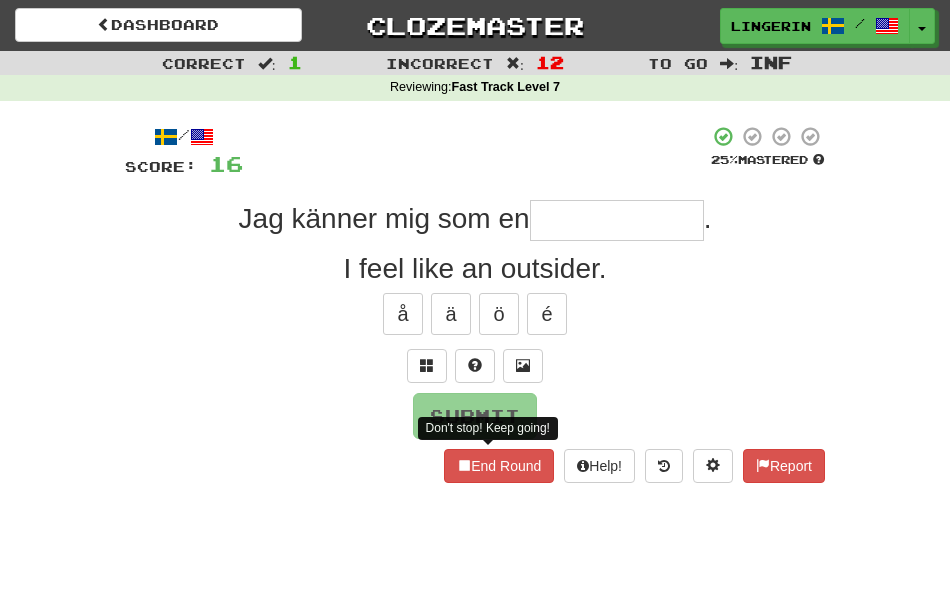 type on "**********" 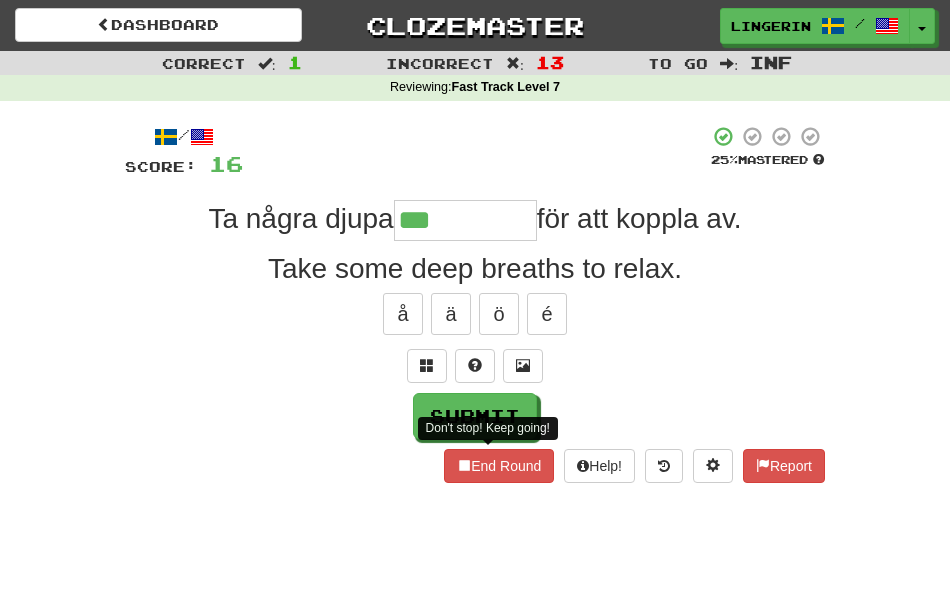 type on "*********" 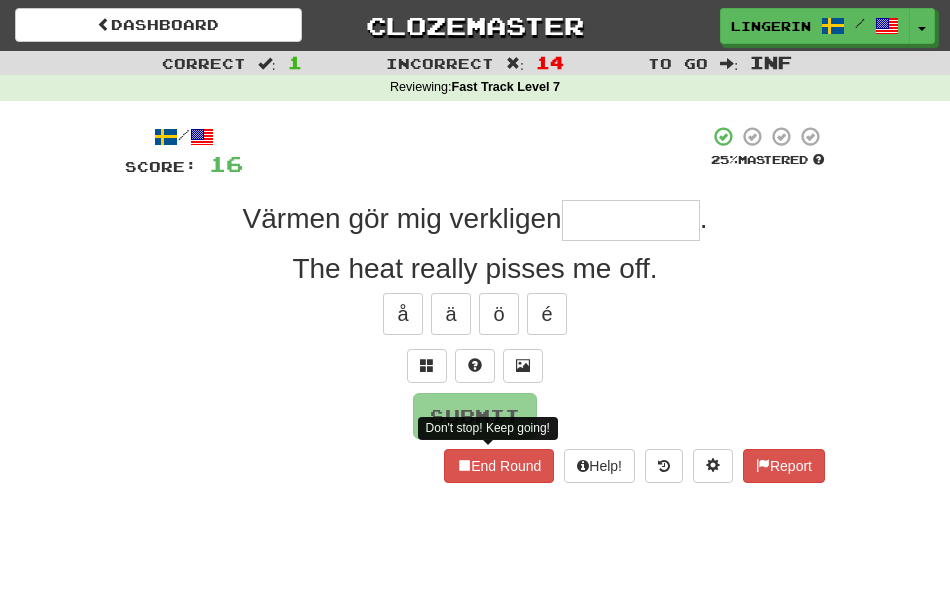 type on "*********" 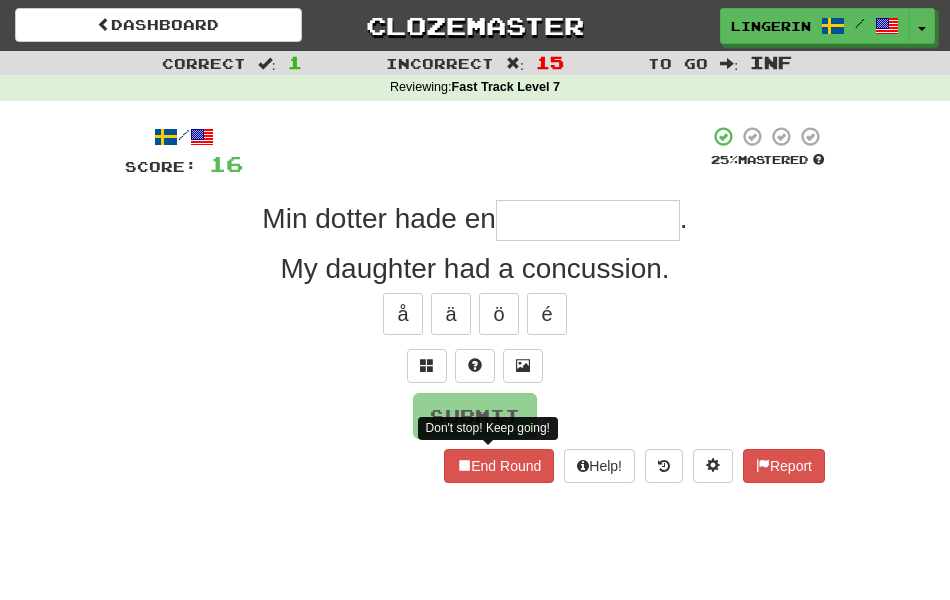 type on "**********" 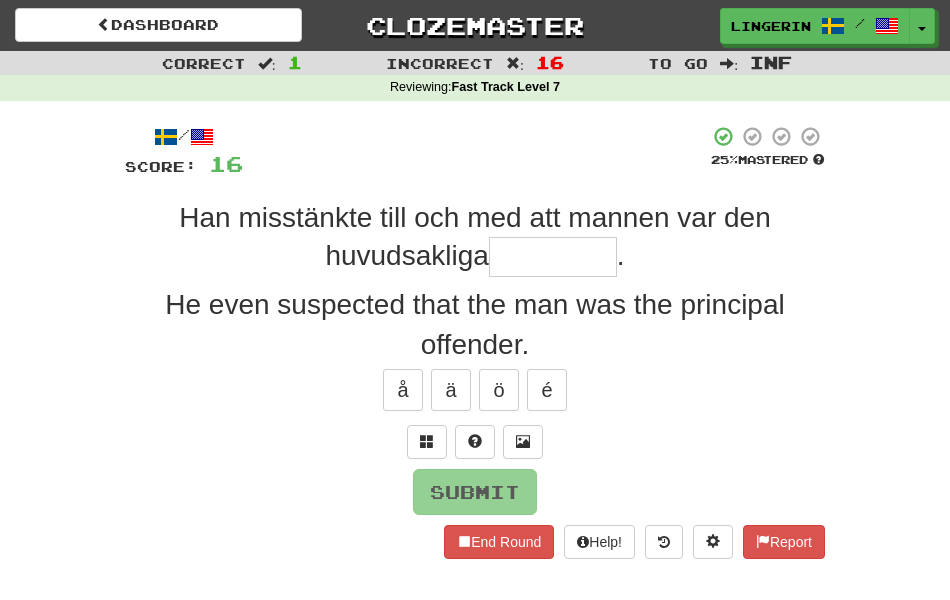 type on "*********" 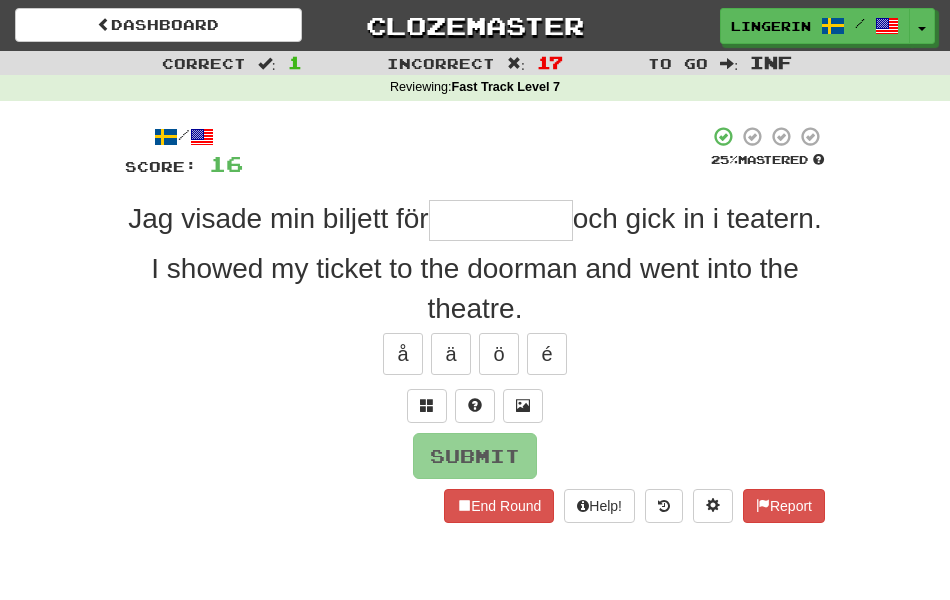 type on "**********" 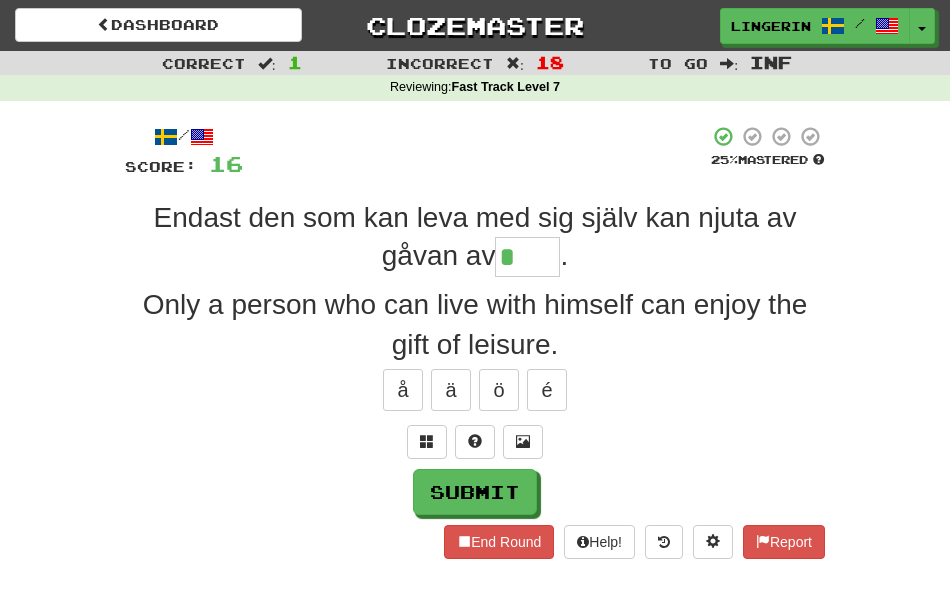 type on "******" 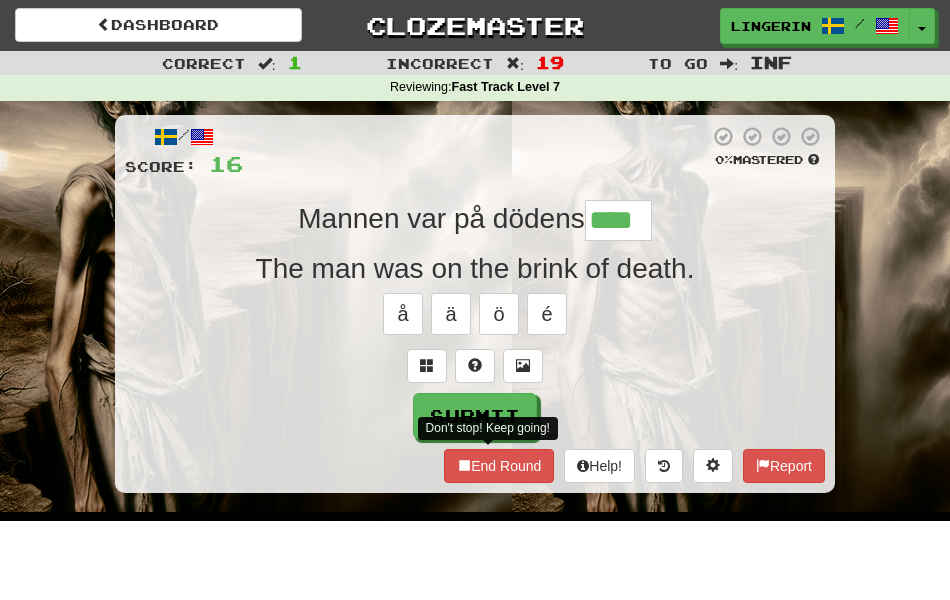 type on "****" 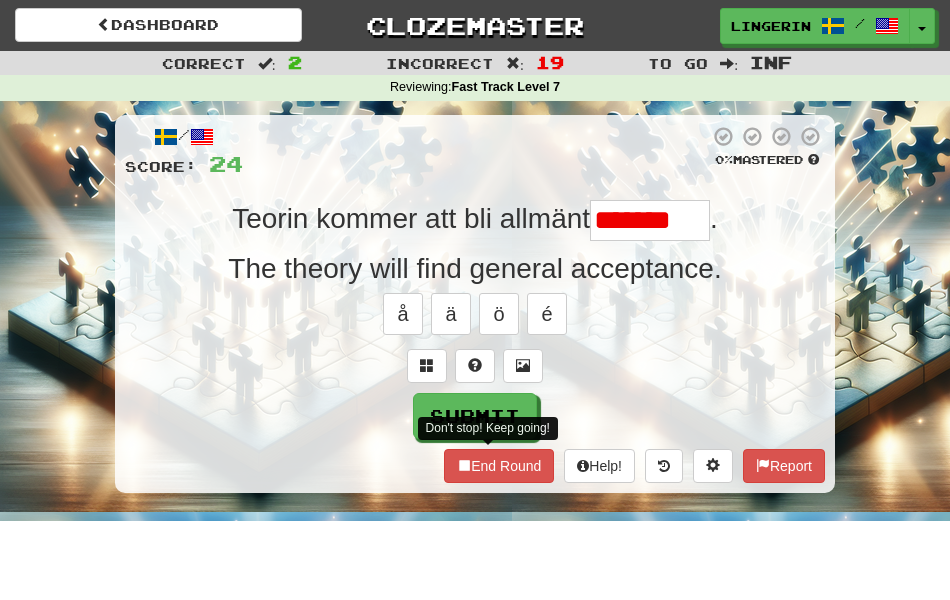 scroll, scrollTop: 0, scrollLeft: 0, axis: both 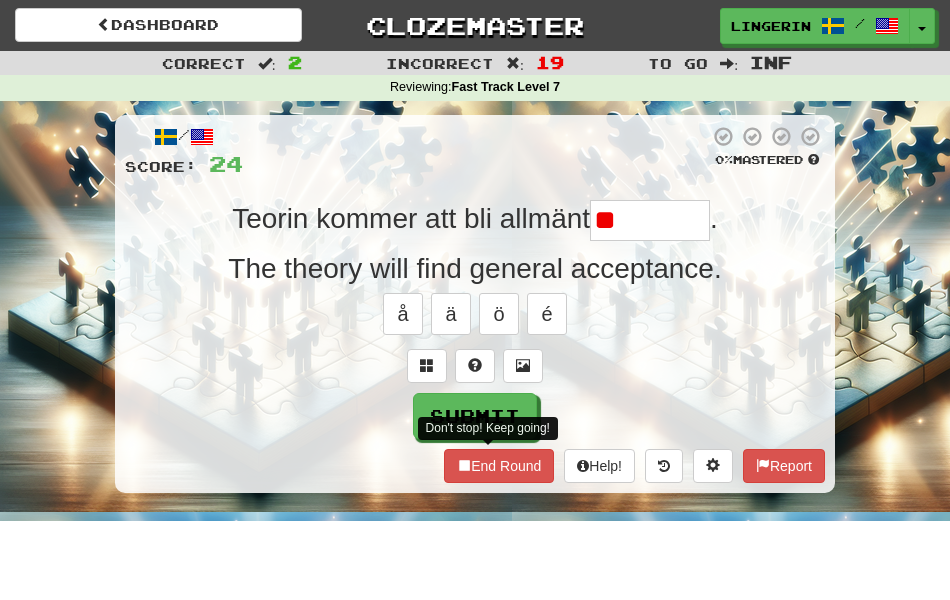 type on "*" 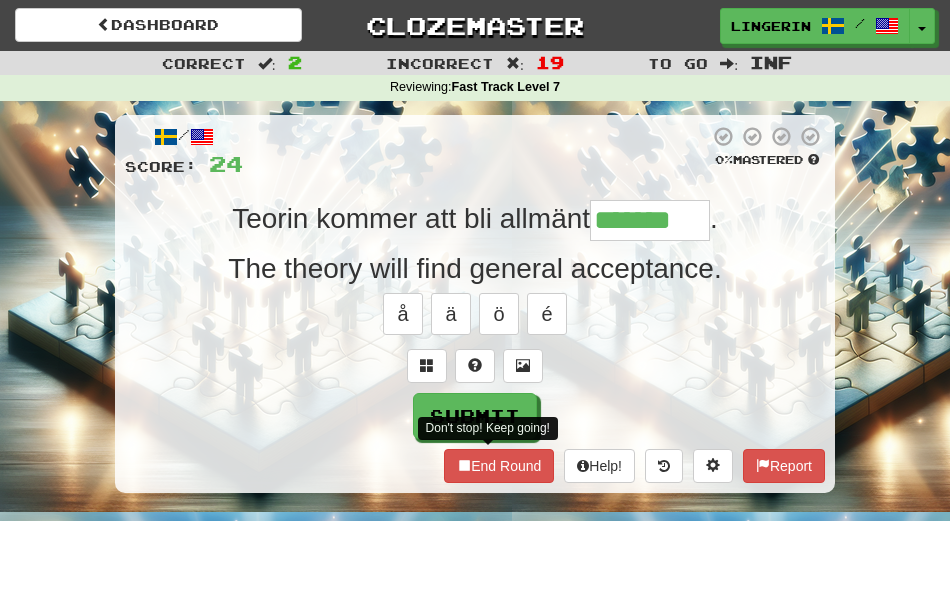 type on "*******" 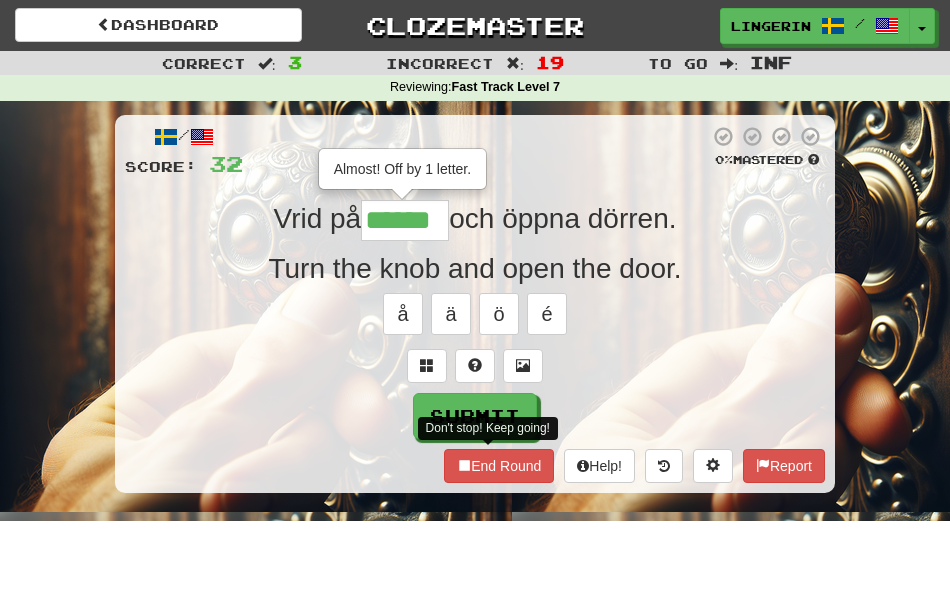 type on "******" 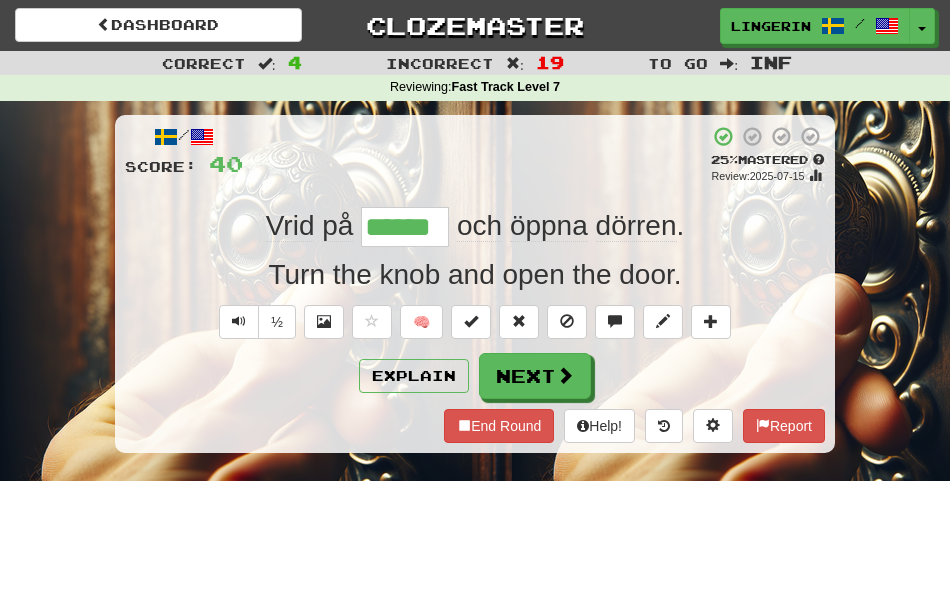 click on "******" at bounding box center (405, 227) 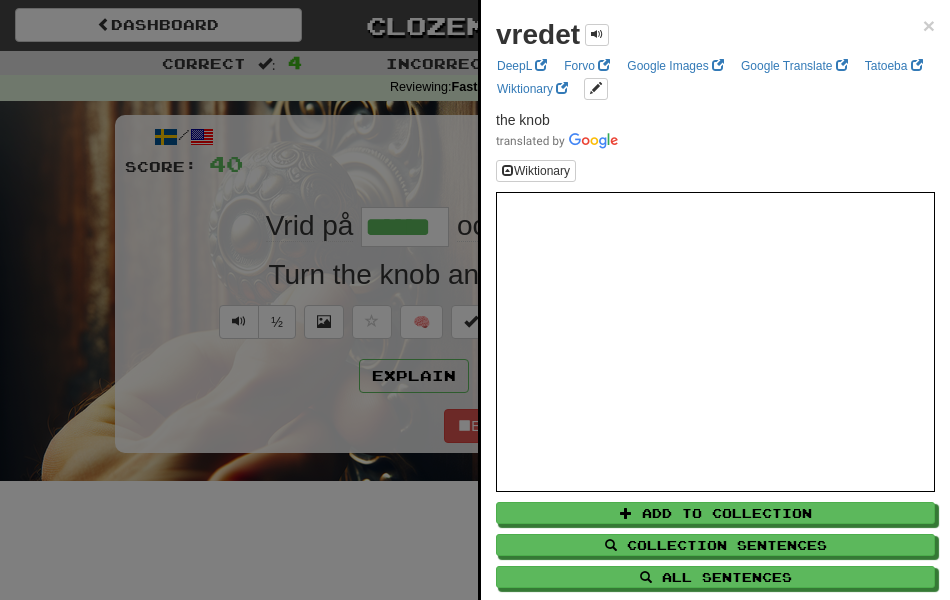 click at bounding box center (475, 300) 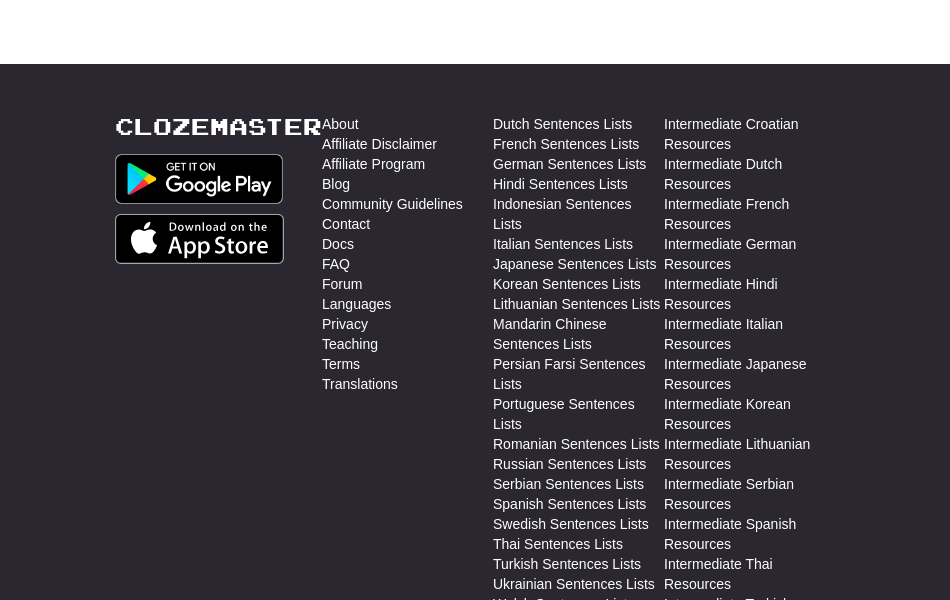scroll, scrollTop: 0, scrollLeft: 0, axis: both 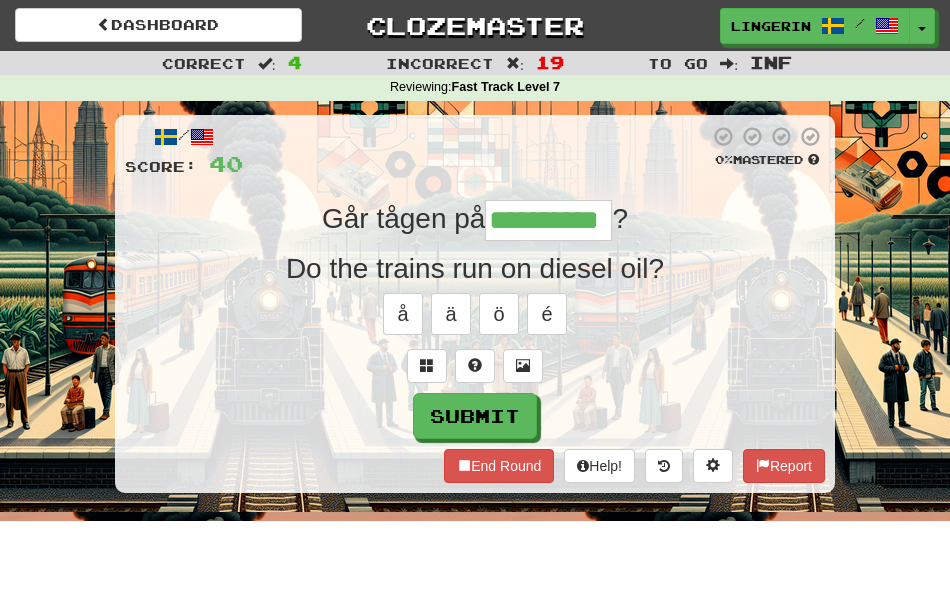 type on "**********" 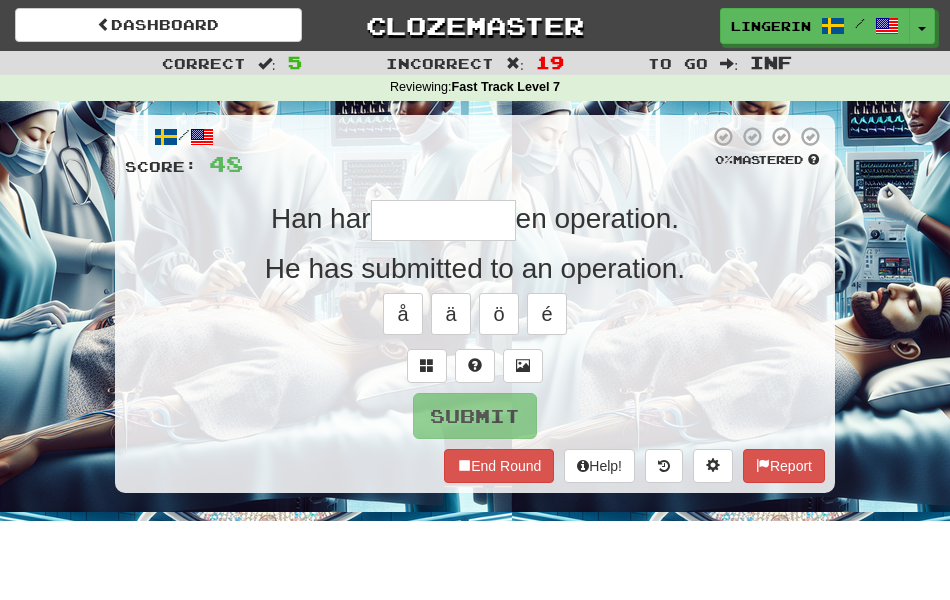 type on "*********" 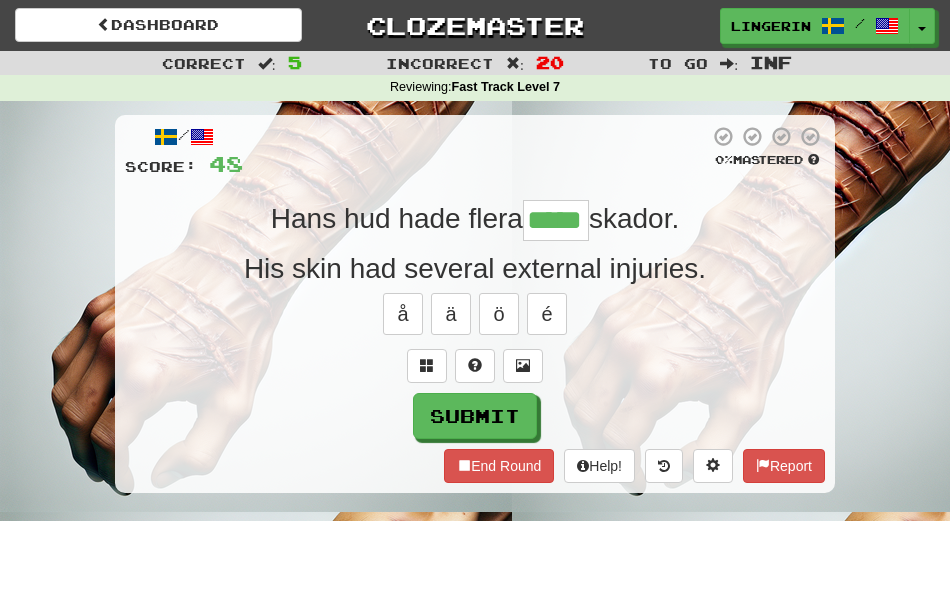type on "*****" 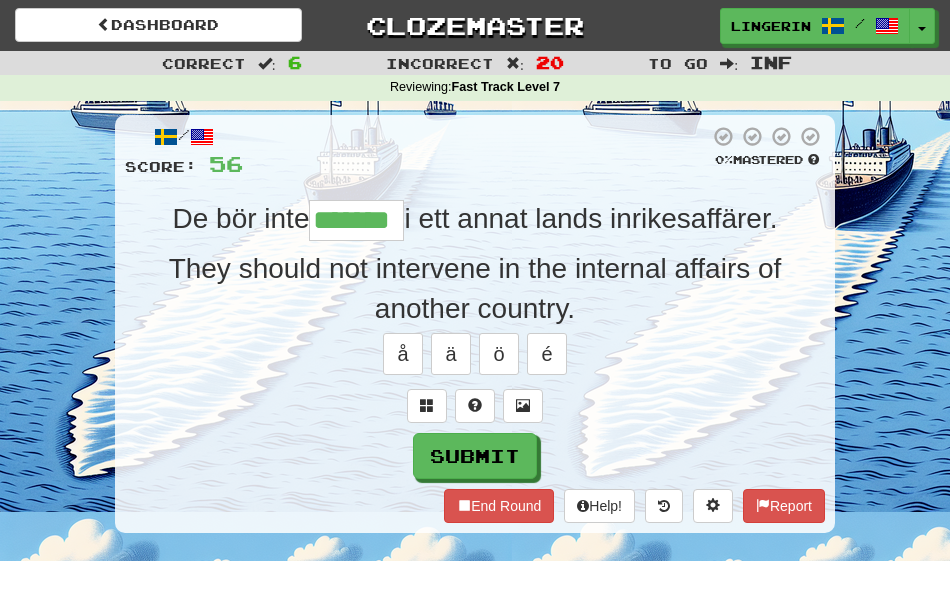 type on "*******" 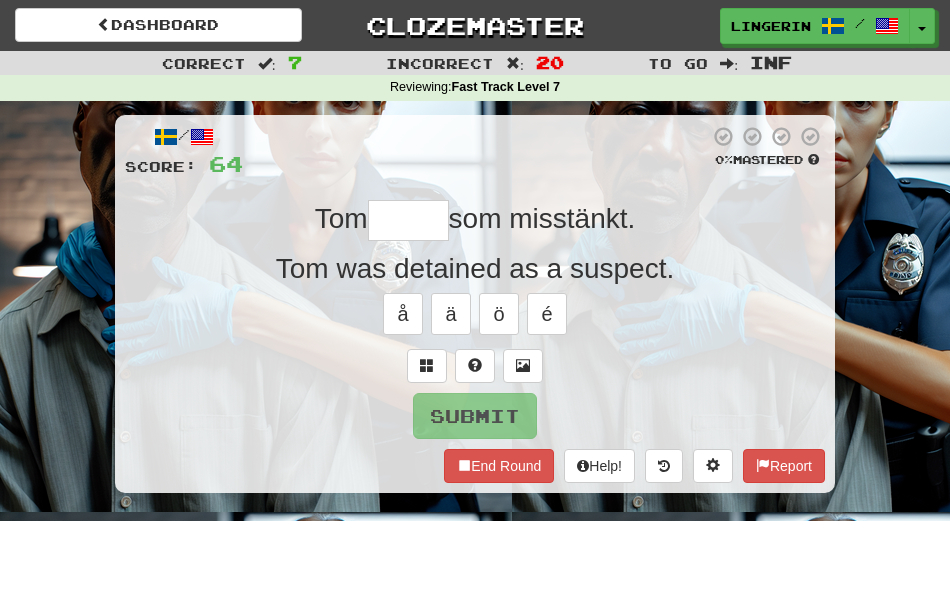 type on "*****" 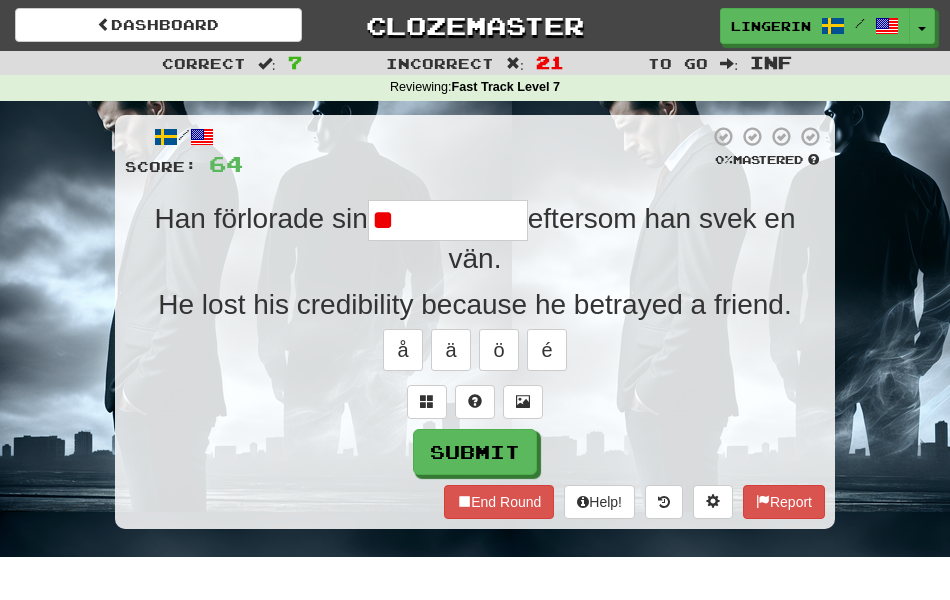 type on "*" 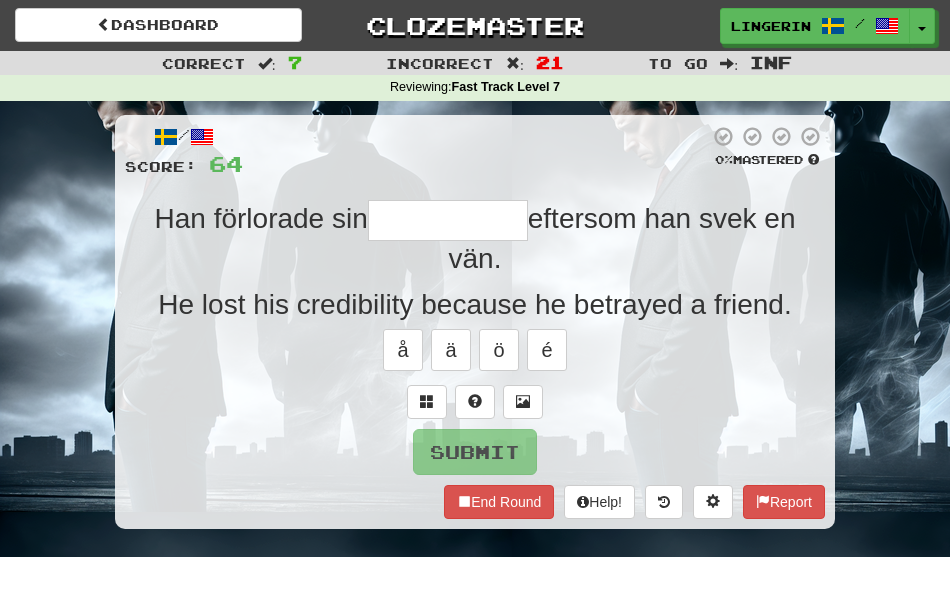 type on "**********" 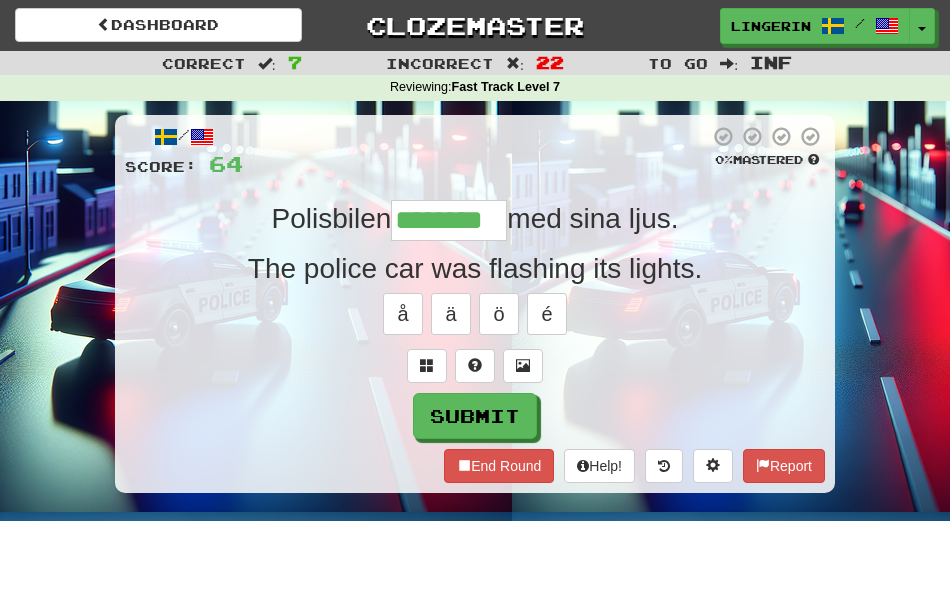 type on "********" 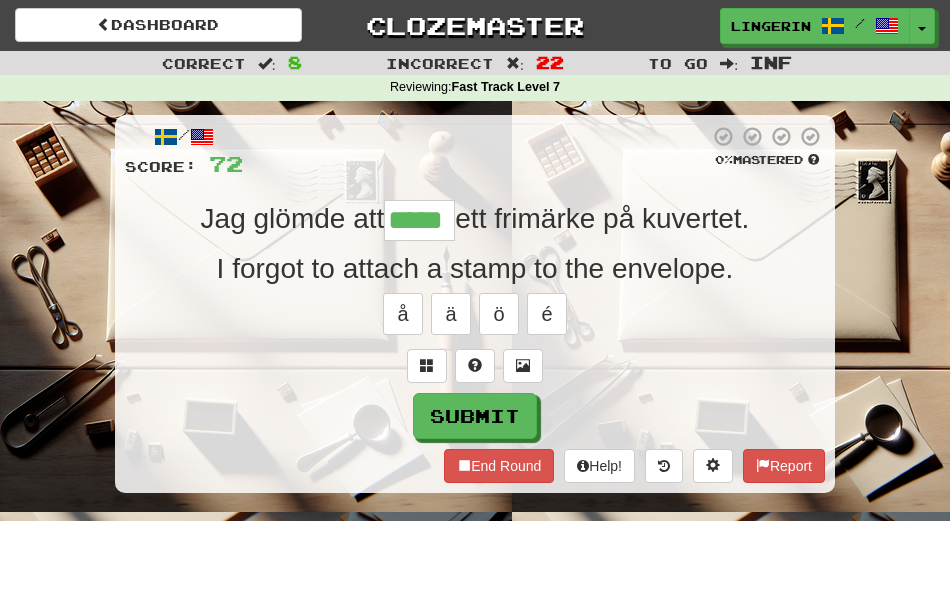 type on "*****" 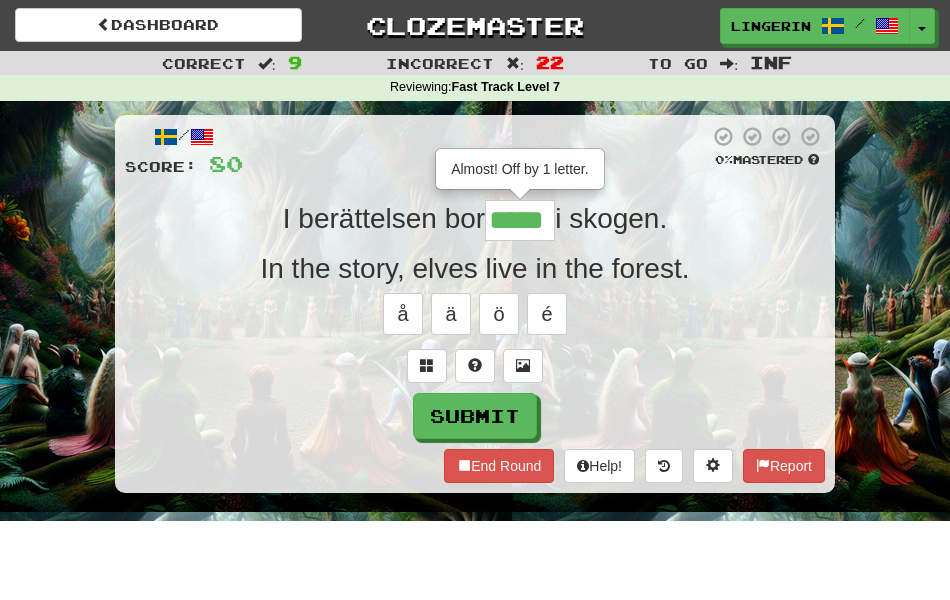 type on "*****" 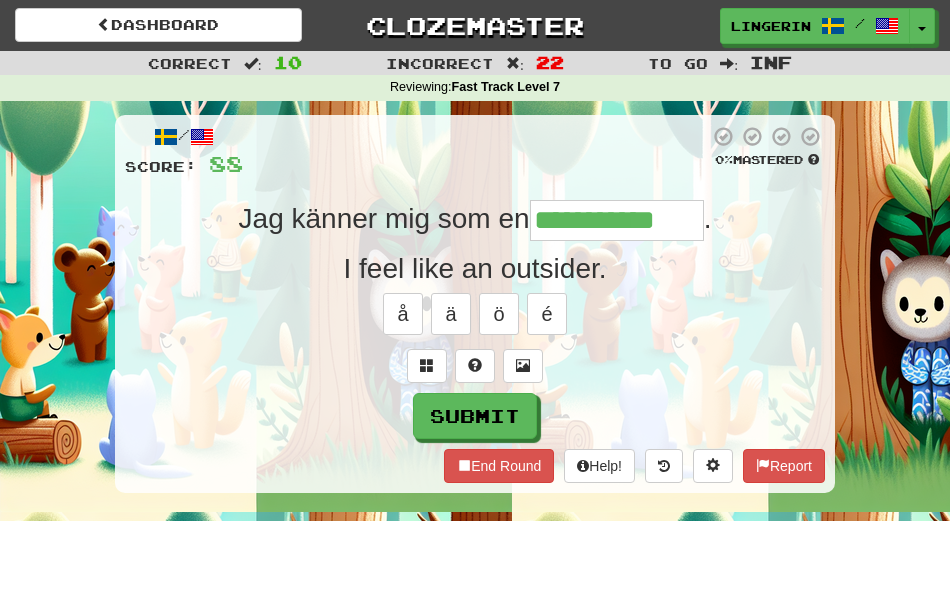 type on "**********" 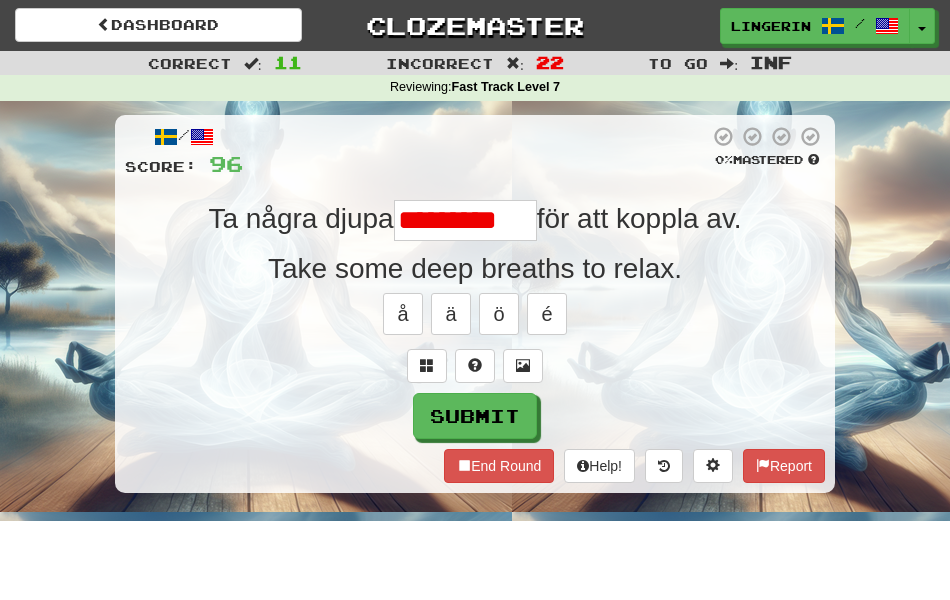 scroll, scrollTop: 0, scrollLeft: 0, axis: both 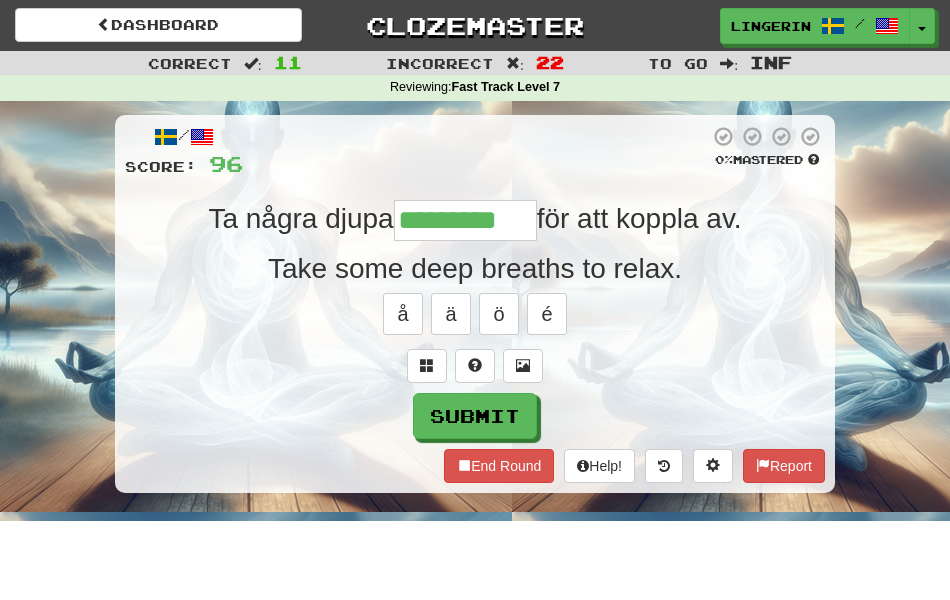 type on "*********" 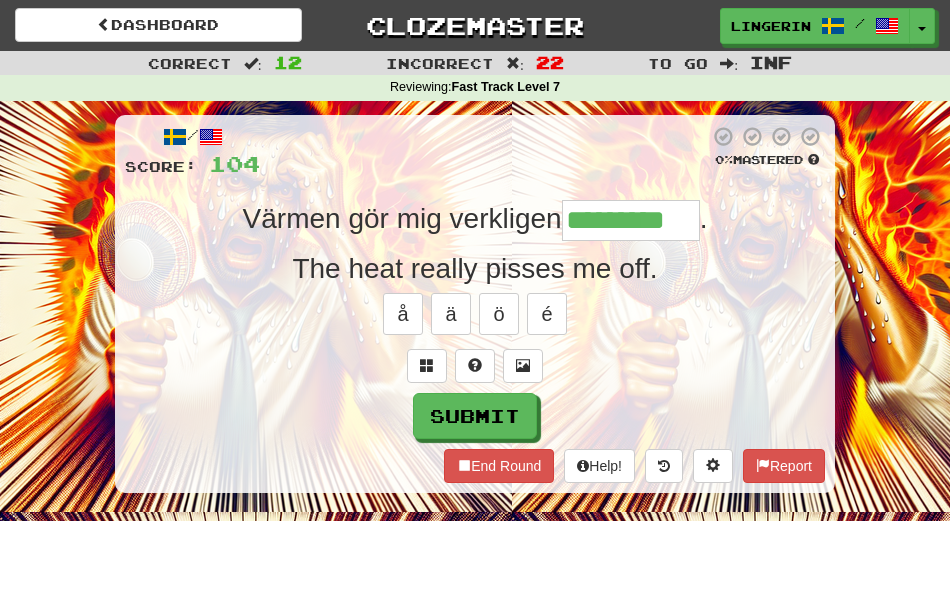 type on "*********" 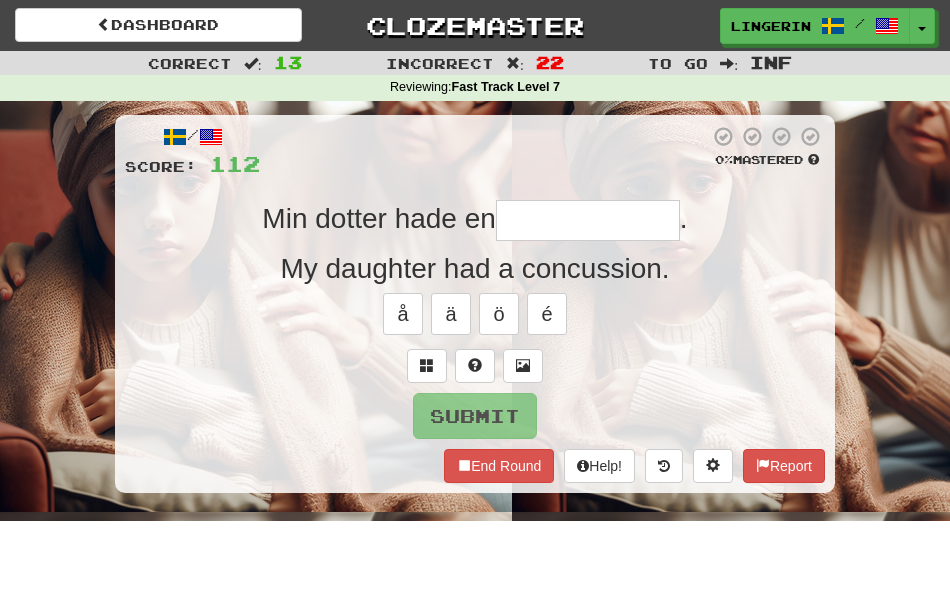 type on "*" 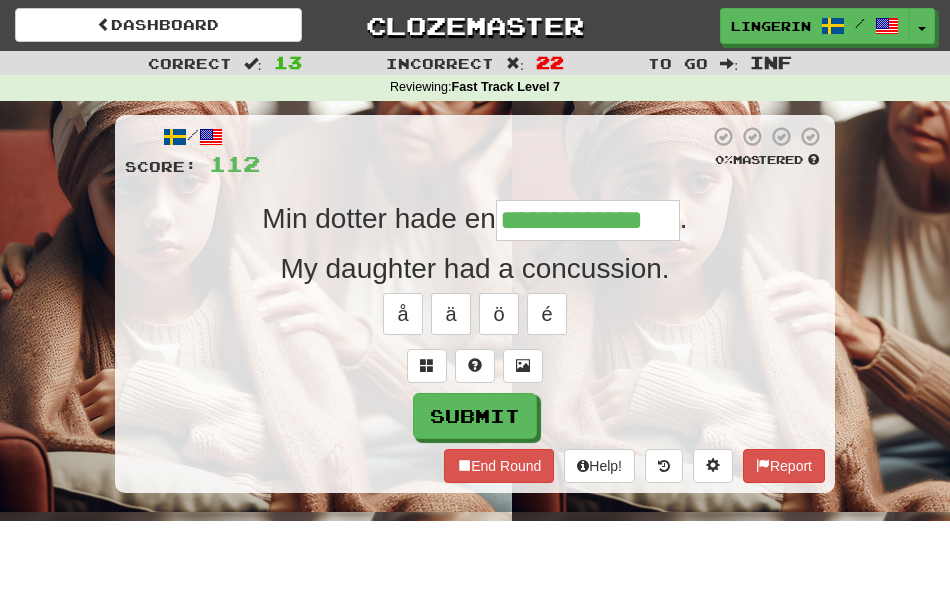 type on "**********" 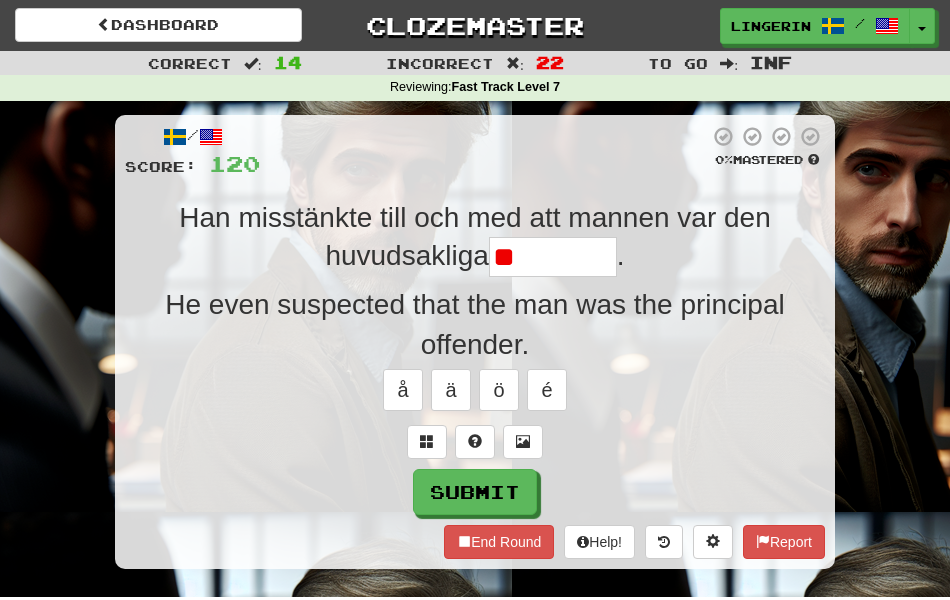 type on "*" 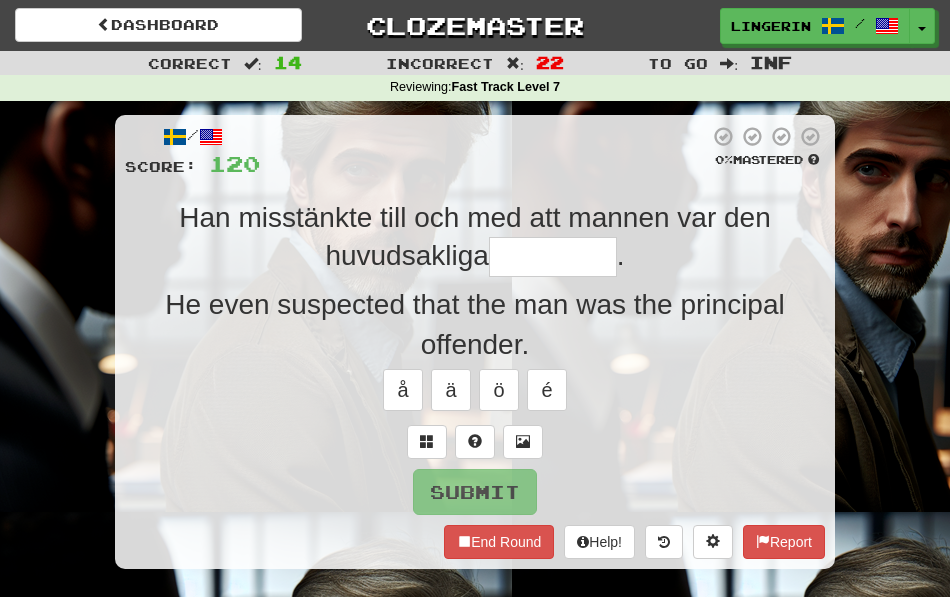 type on "*********" 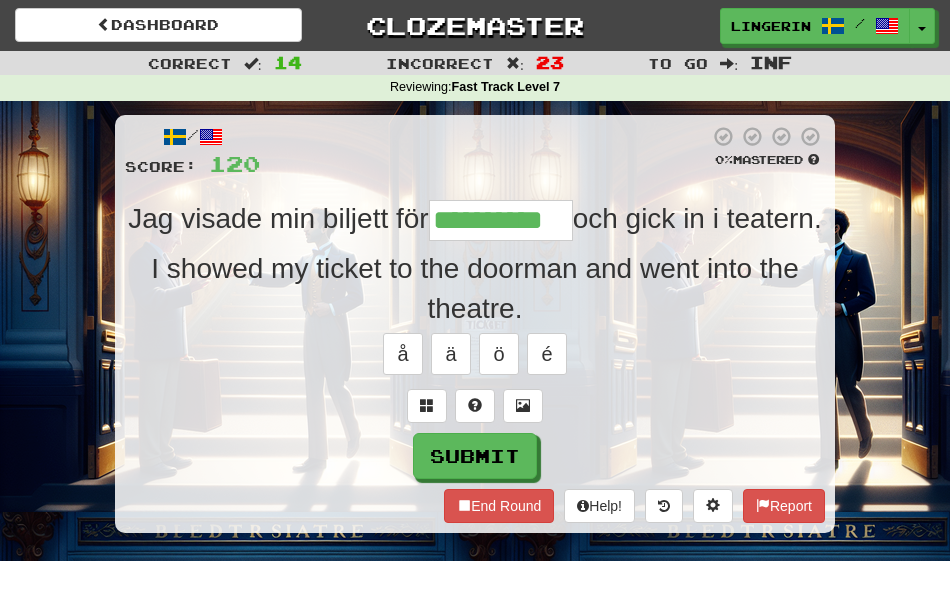 type on "**********" 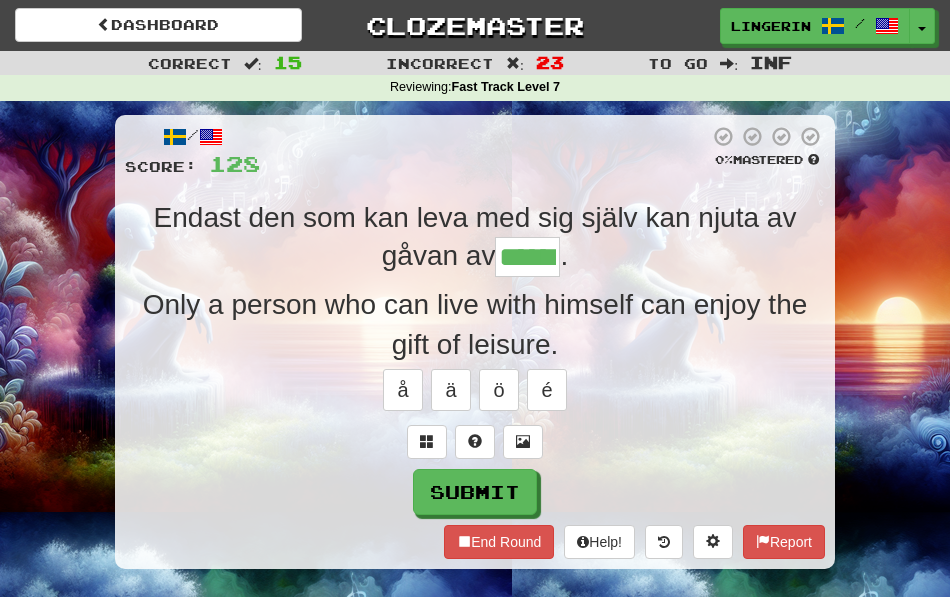 type on "******" 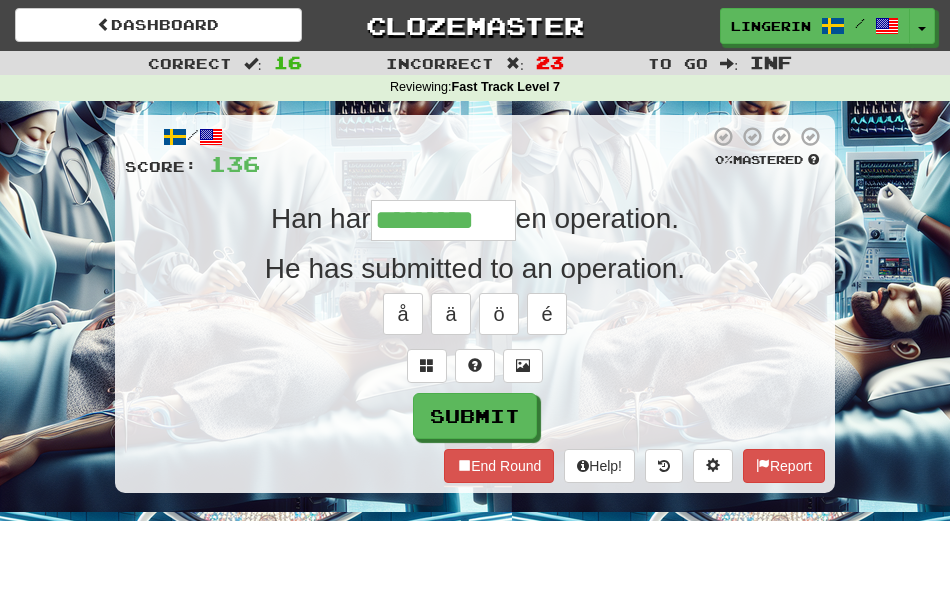 type on "*********" 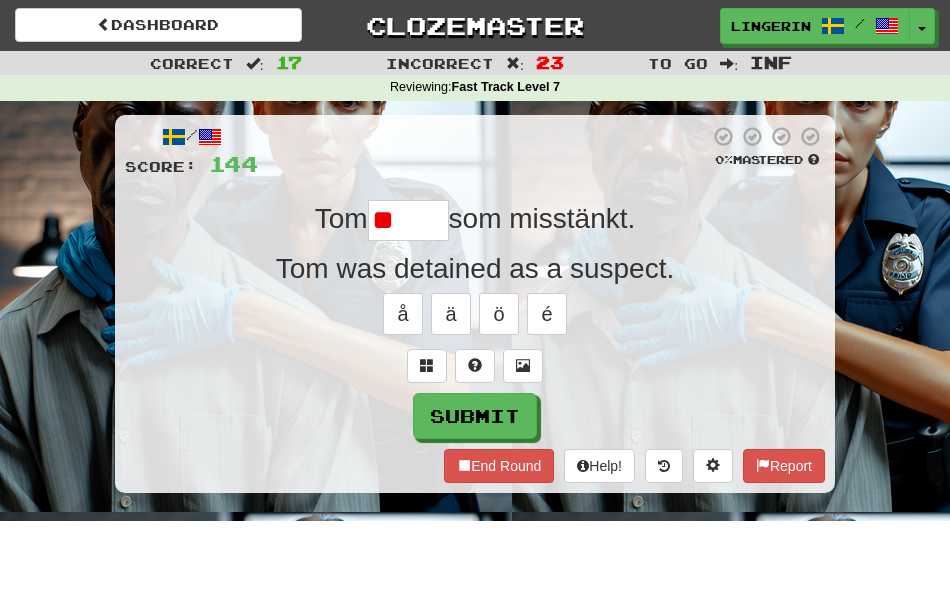 type on "*" 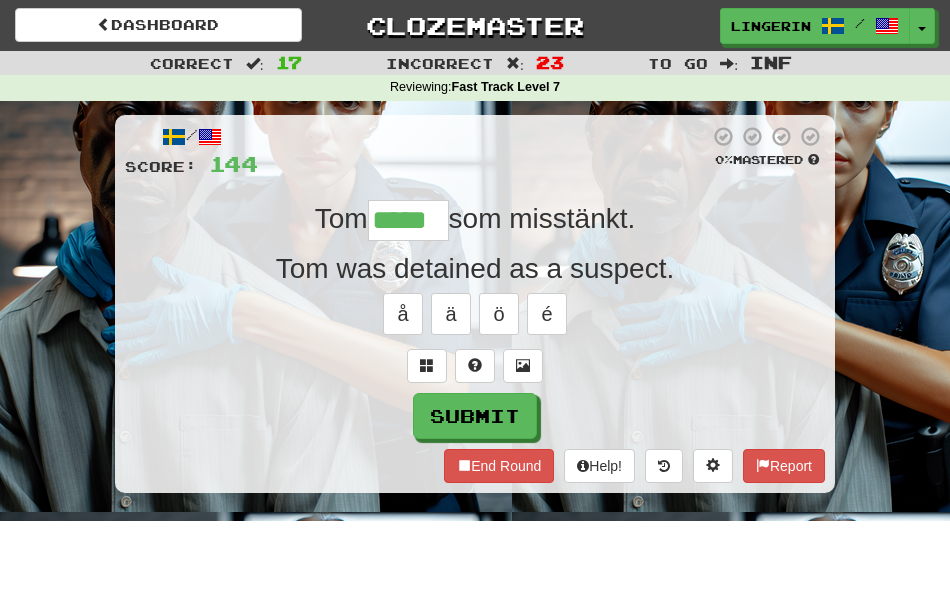 type on "*****" 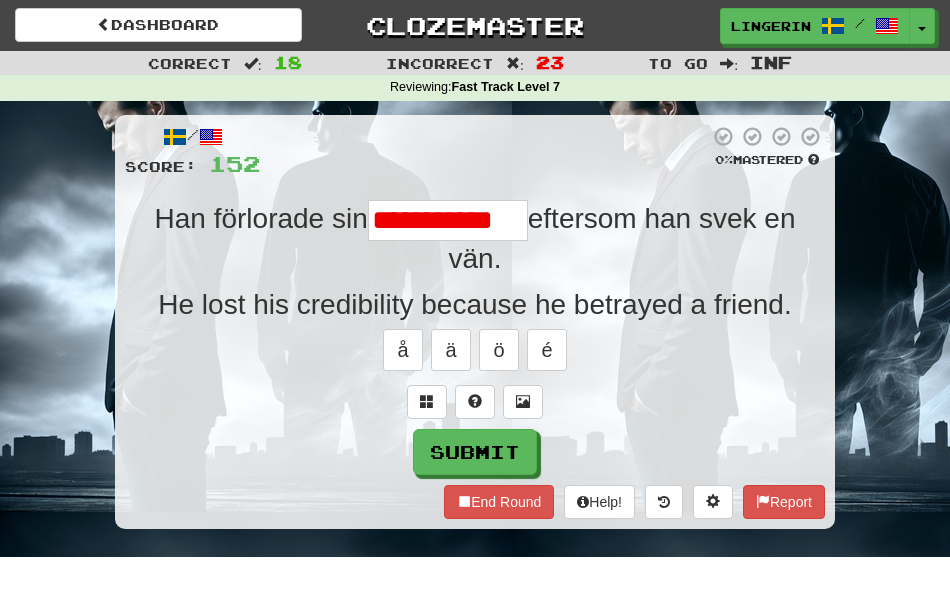 scroll, scrollTop: 0, scrollLeft: 0, axis: both 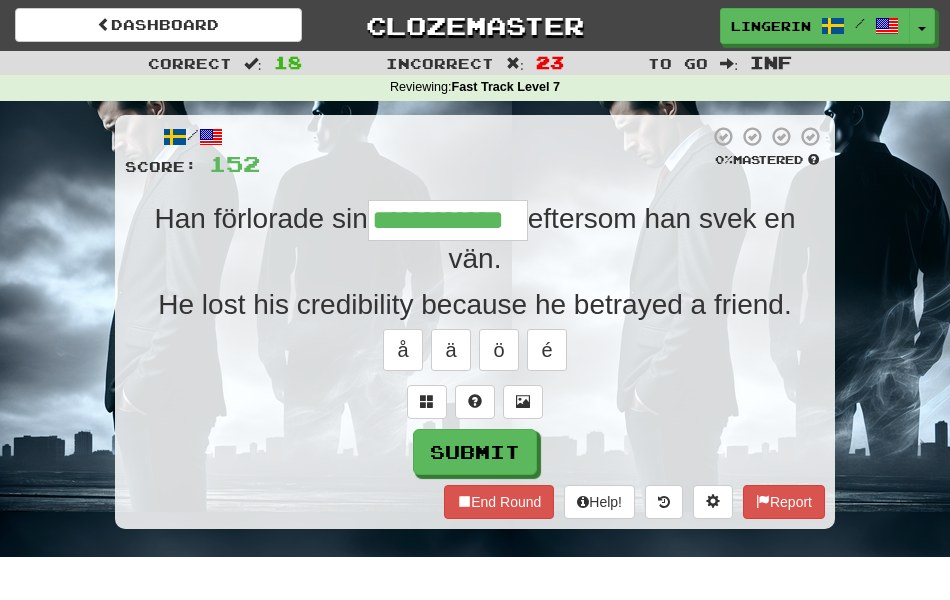 type on "**********" 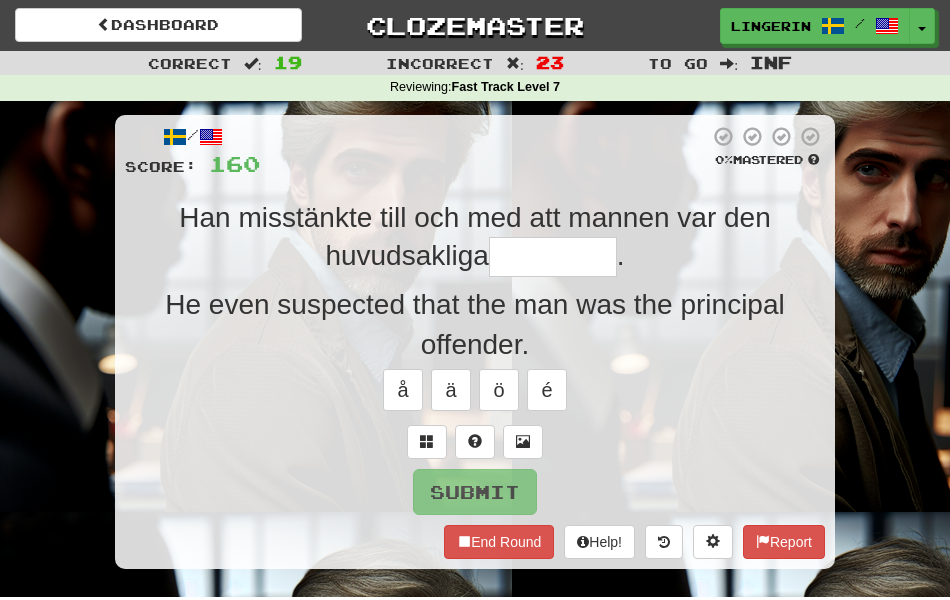 type on "*********" 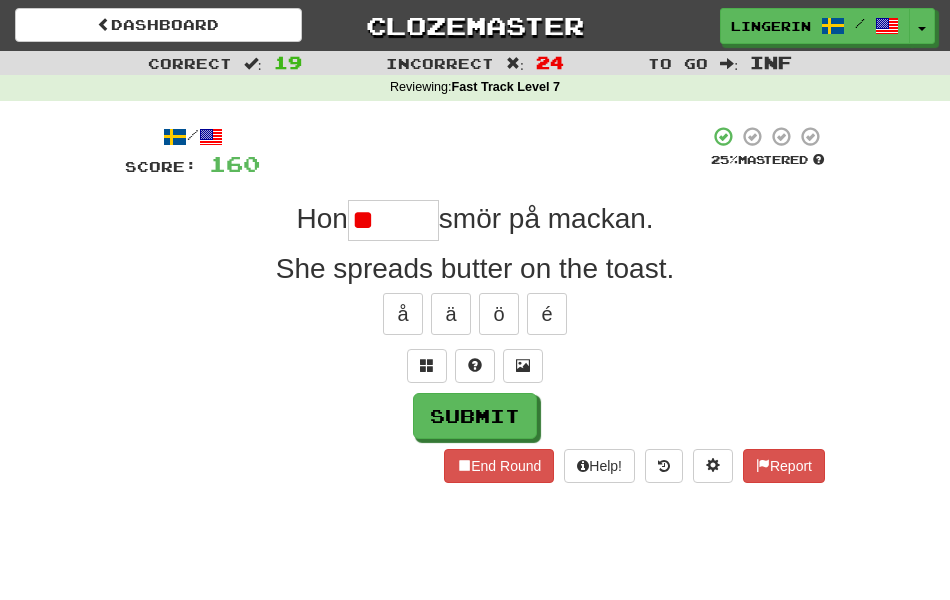 type on "*" 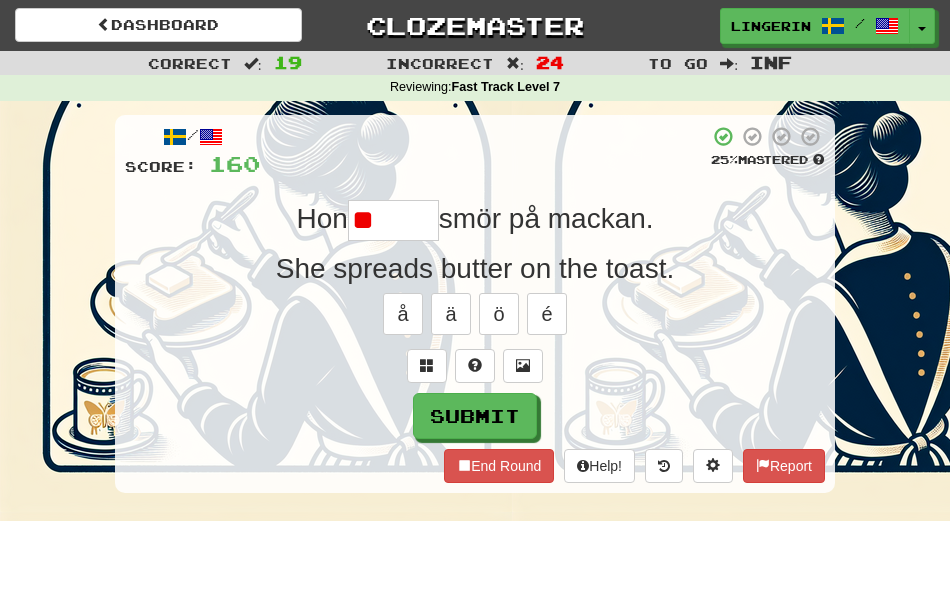 type on "*" 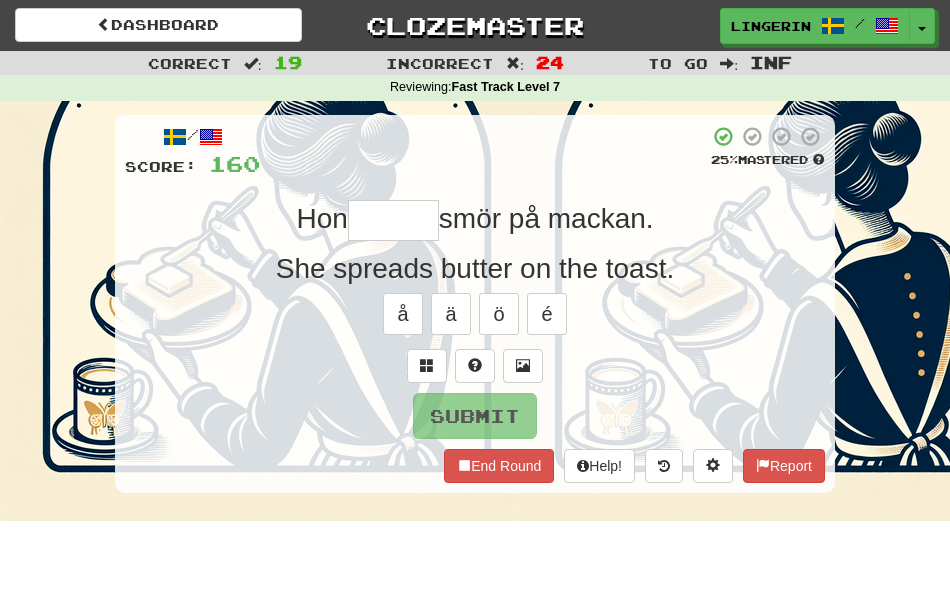 type on "******" 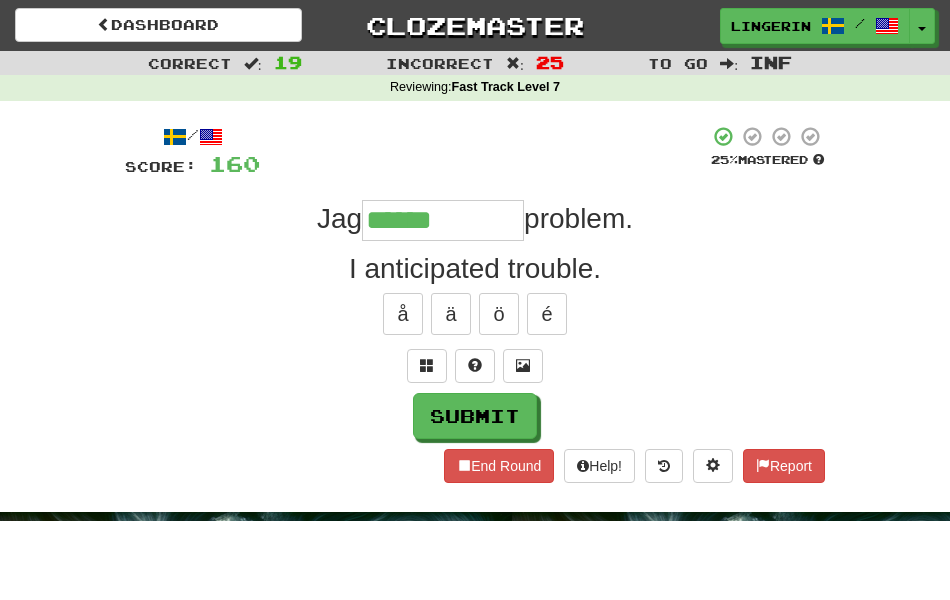 type on "**********" 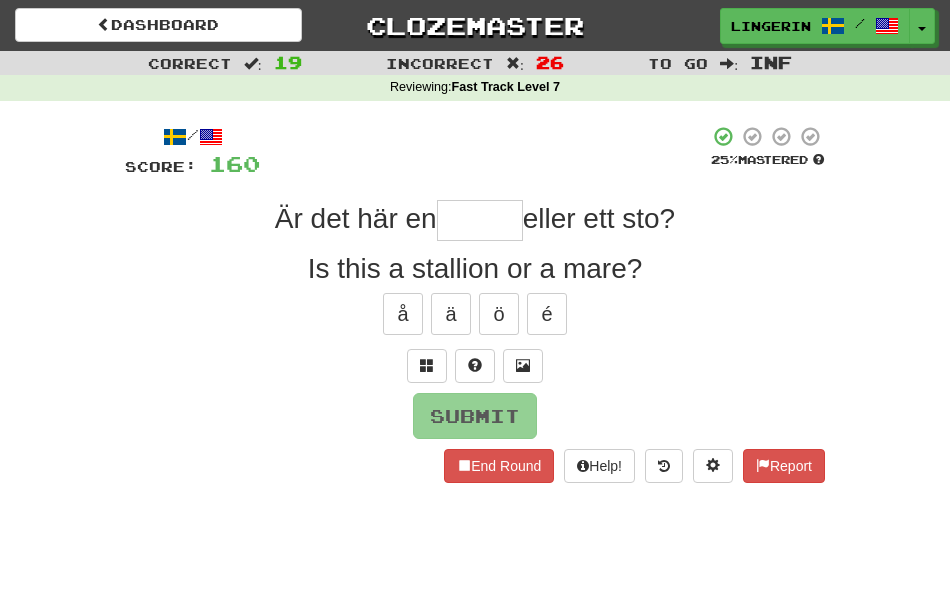 type on "******" 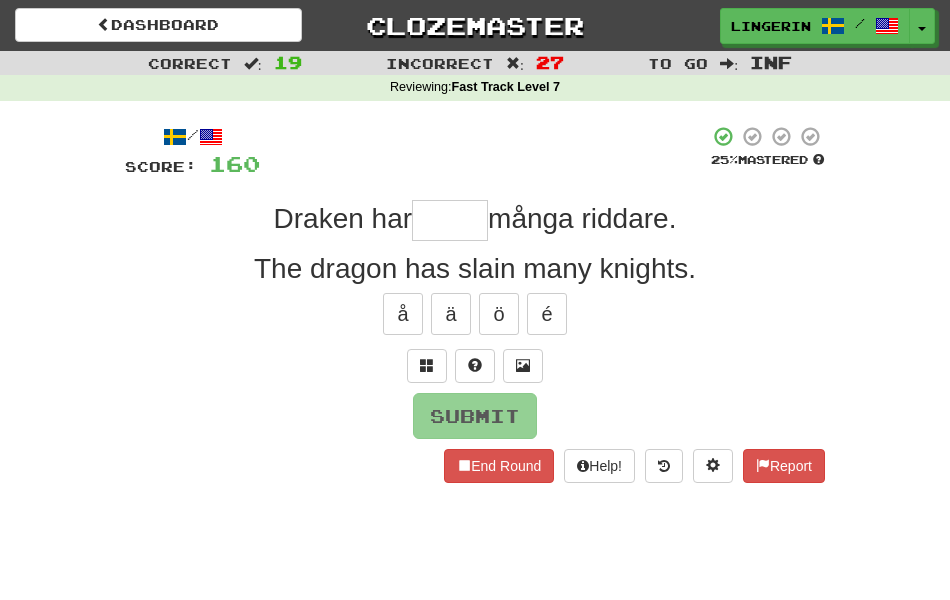 type on "*****" 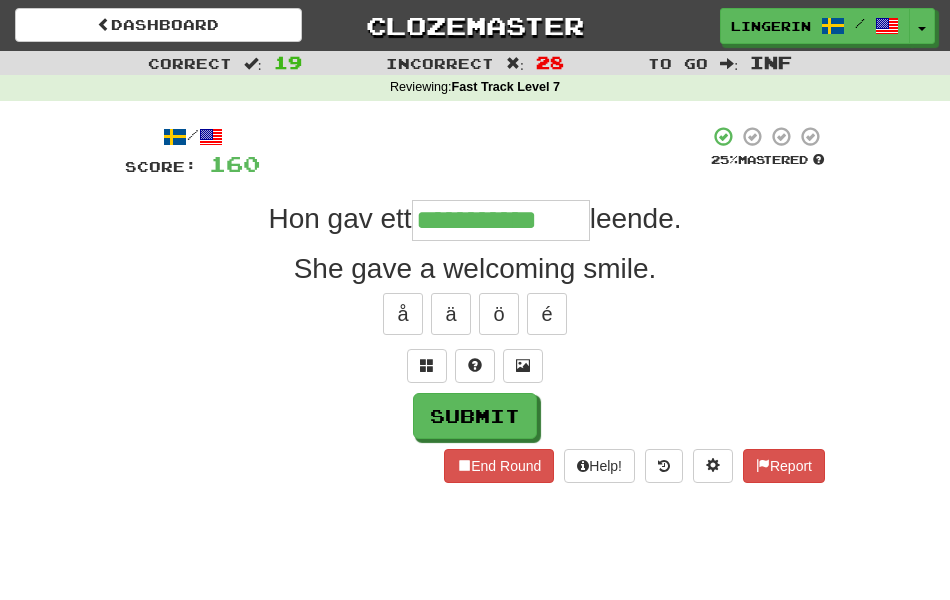 type on "**********" 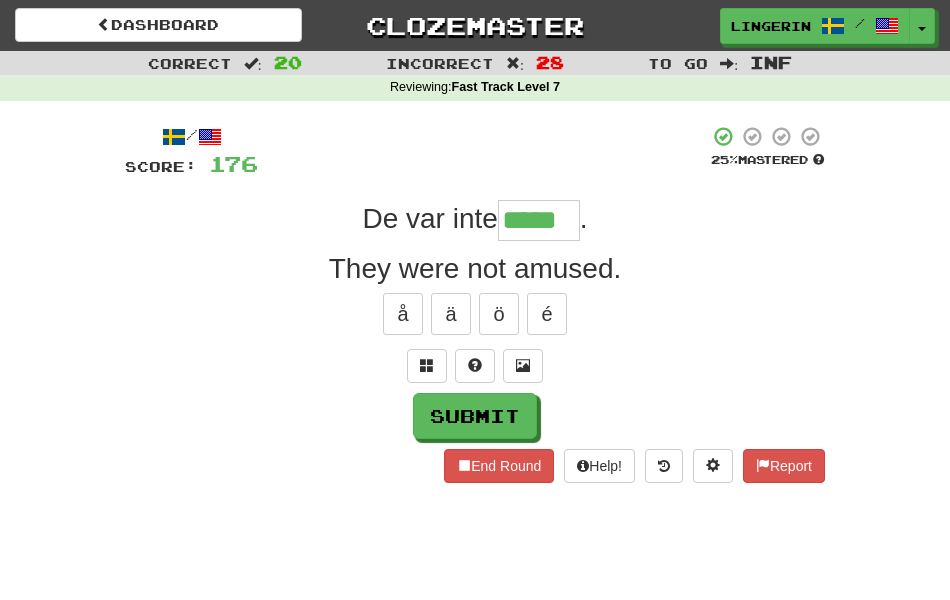 type on "*****" 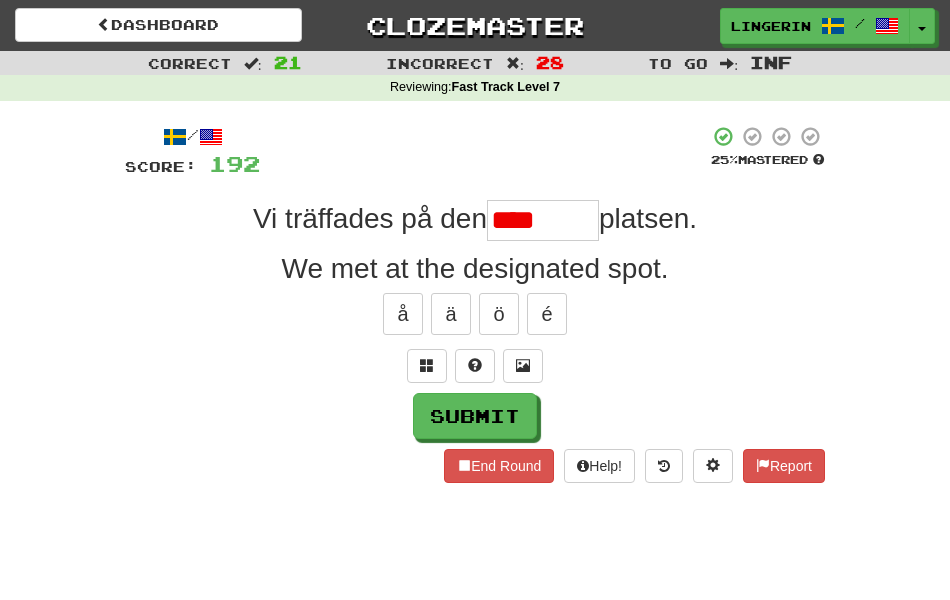 type on "*******" 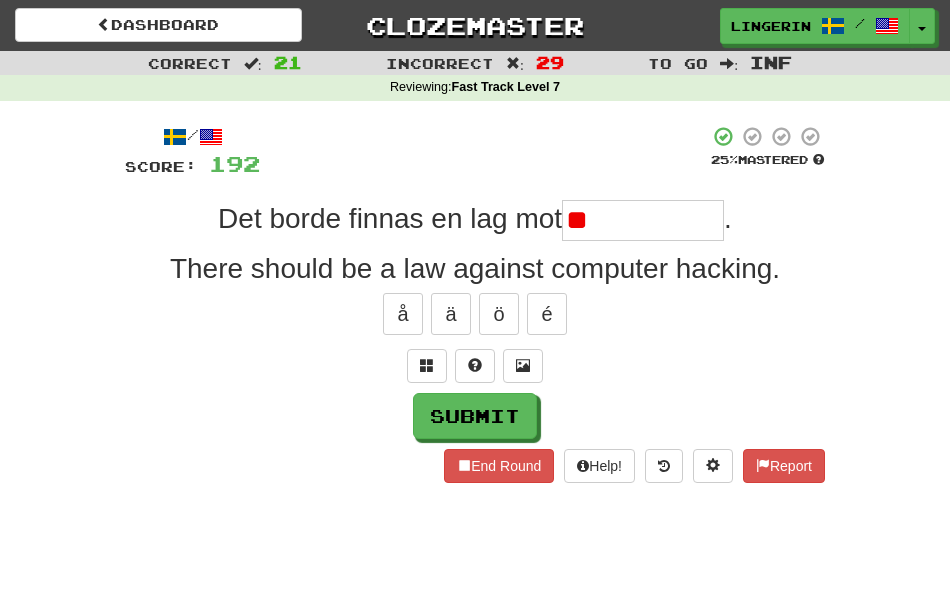 type on "*" 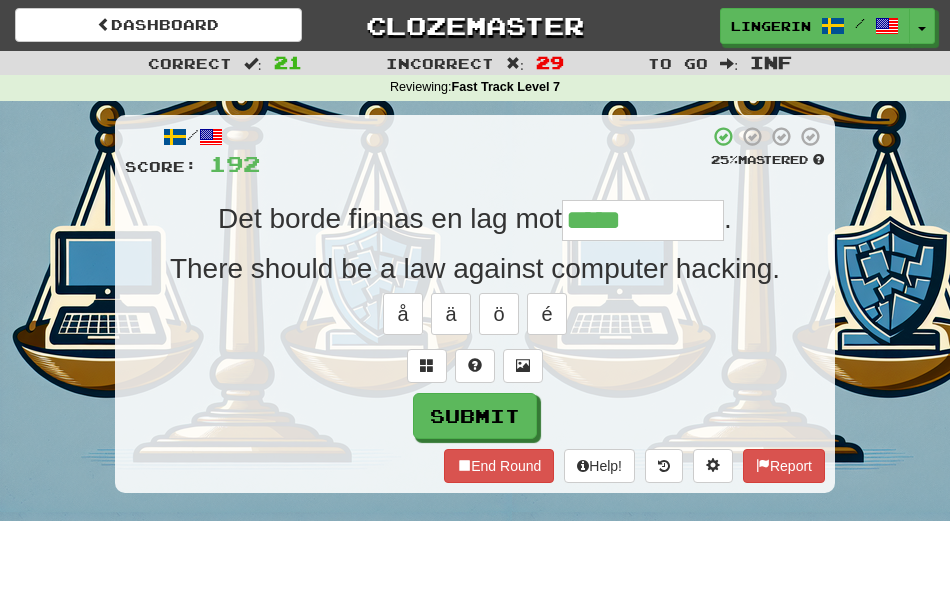 type on "**********" 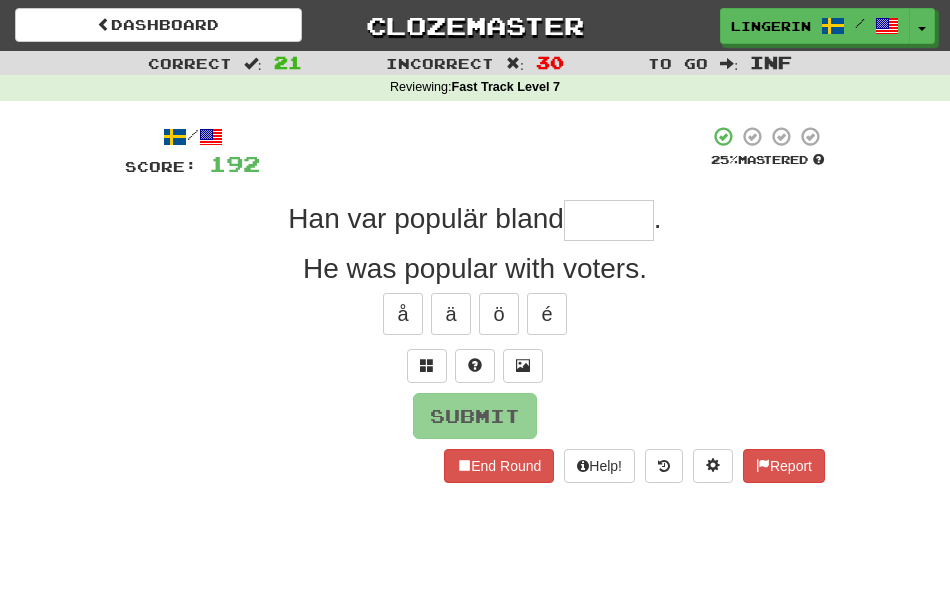 type on "*" 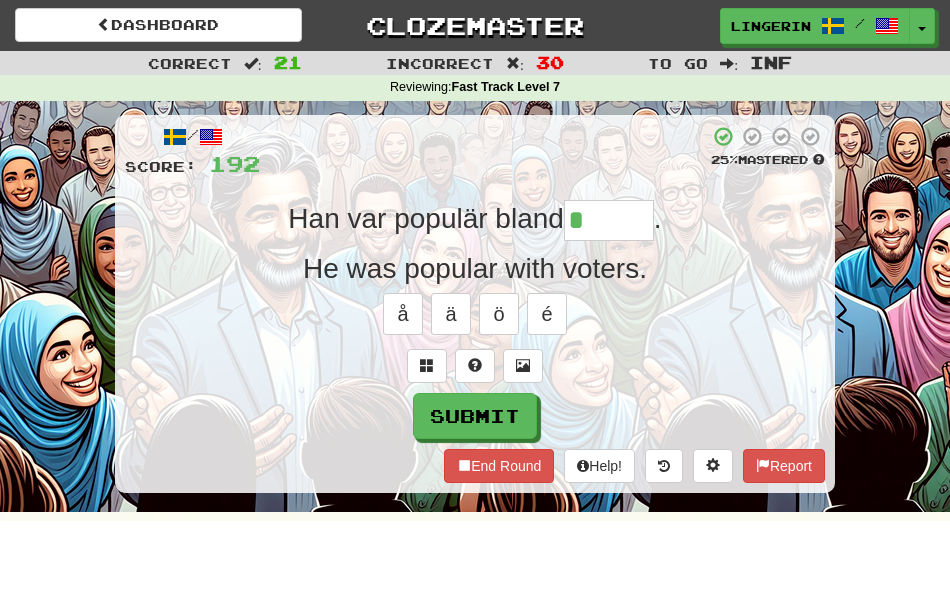 type on "*******" 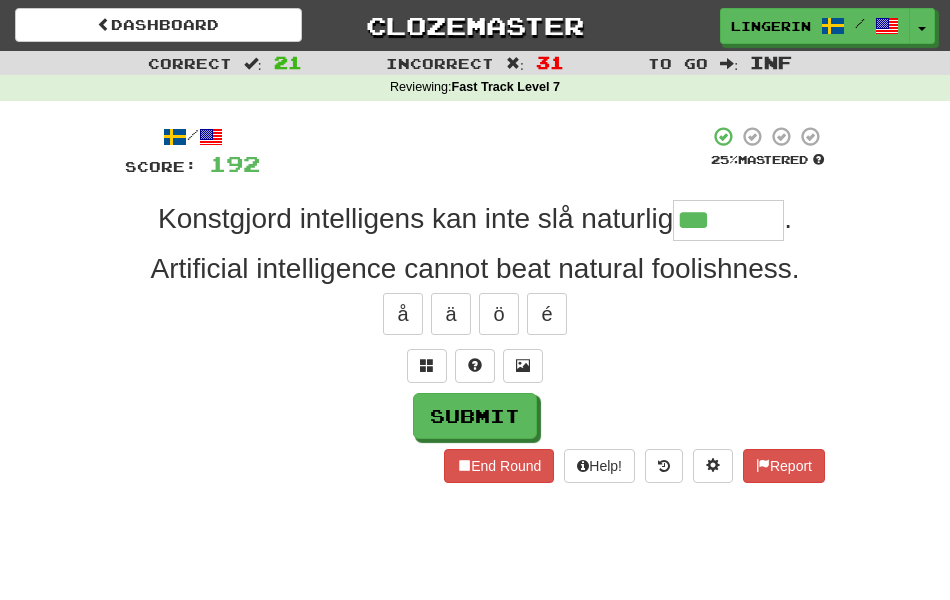 type on "*******" 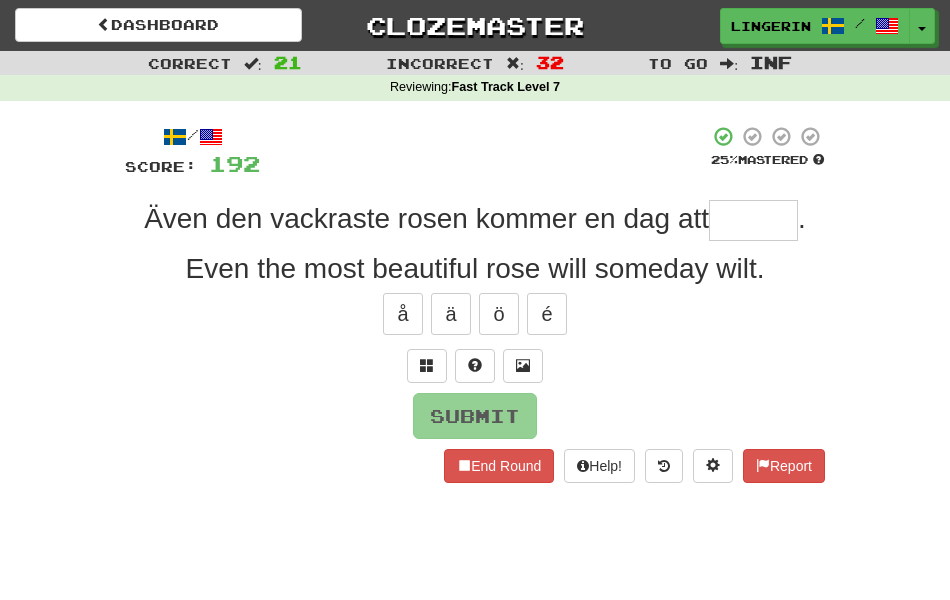 type on "******" 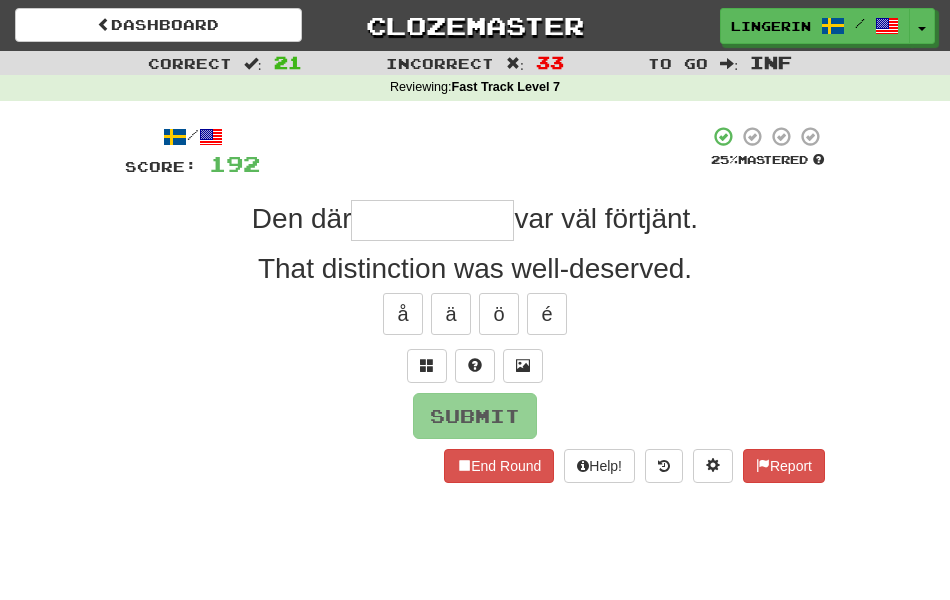type on "**********" 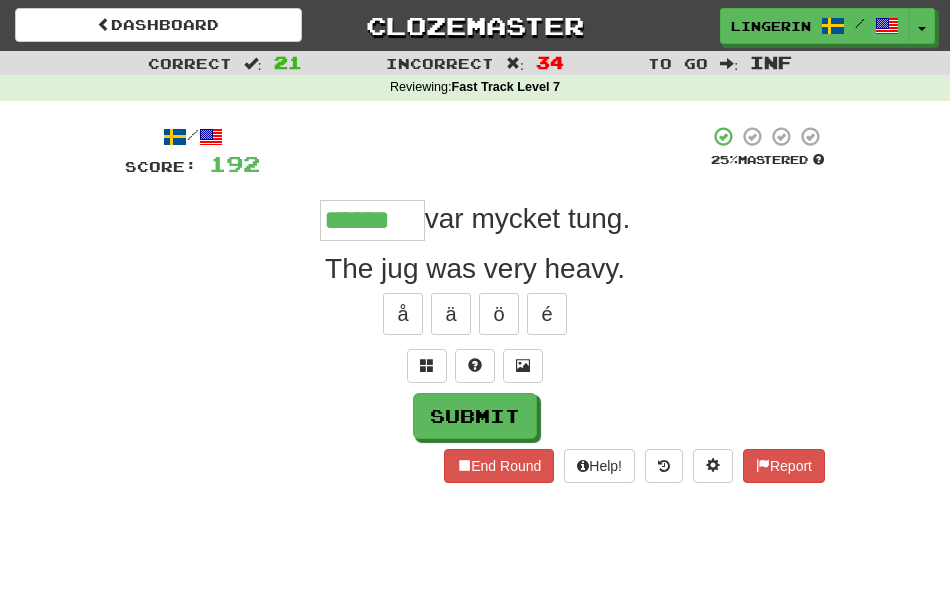 type on "******" 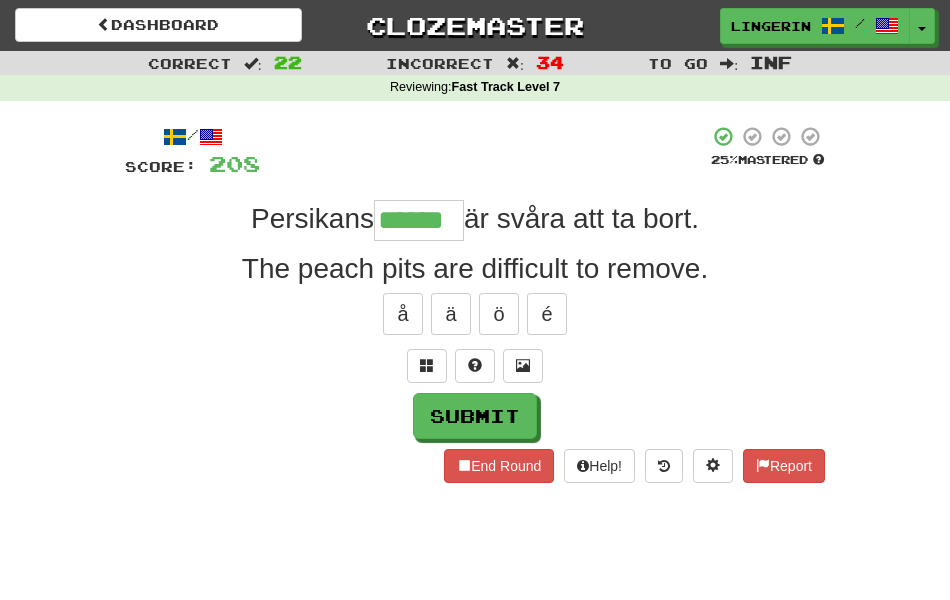 type on "******" 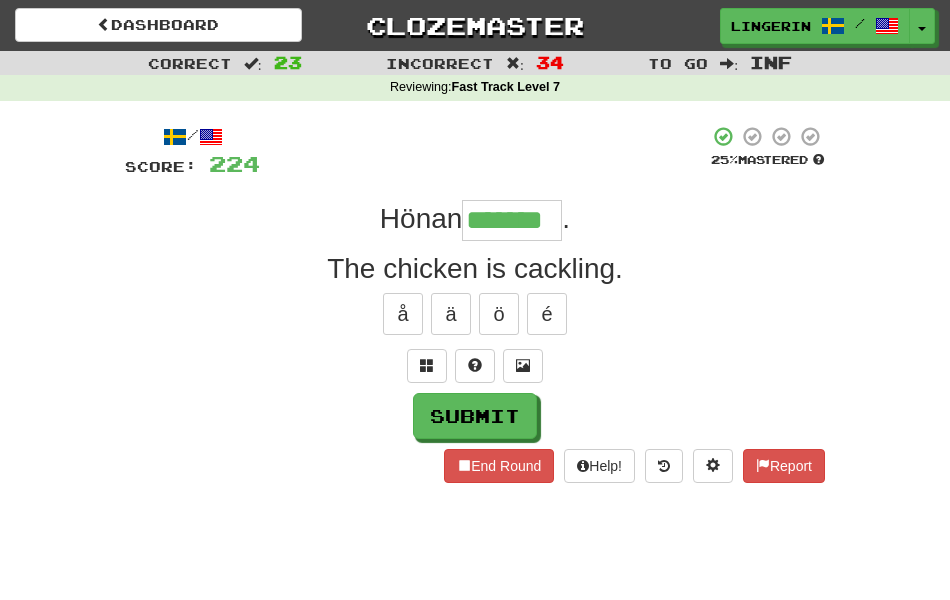 type on "*******" 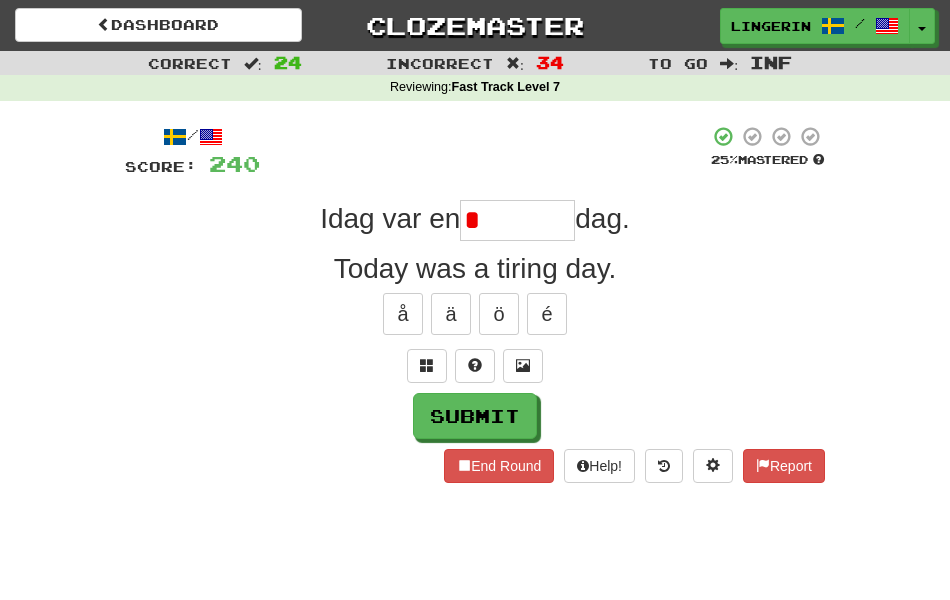 type on "********" 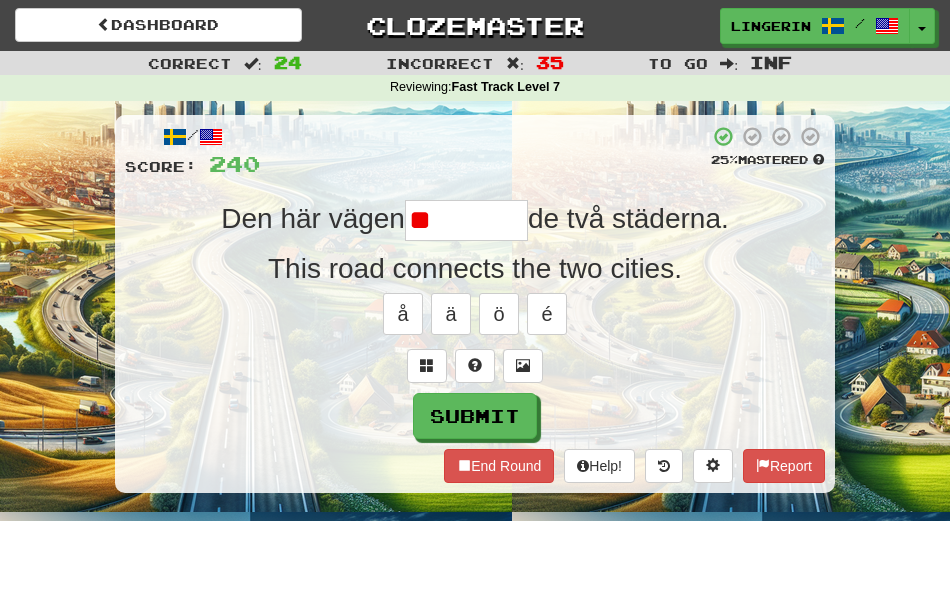 type on "*" 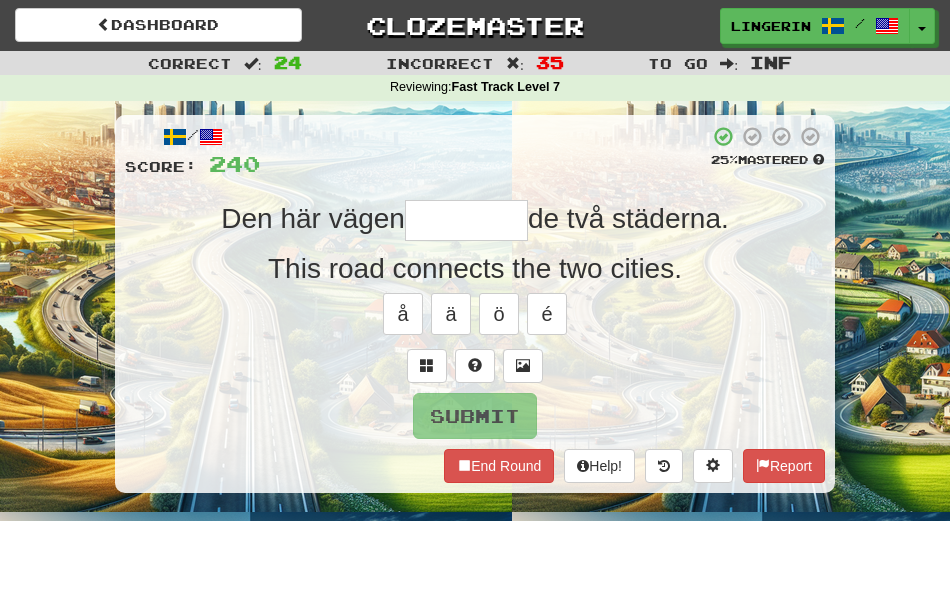 type on "*" 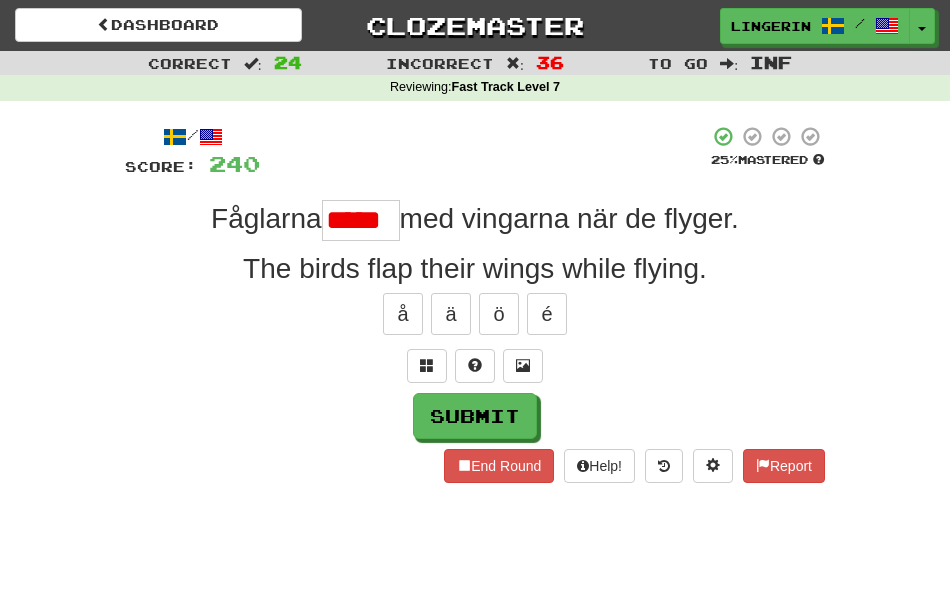 scroll, scrollTop: 0, scrollLeft: 0, axis: both 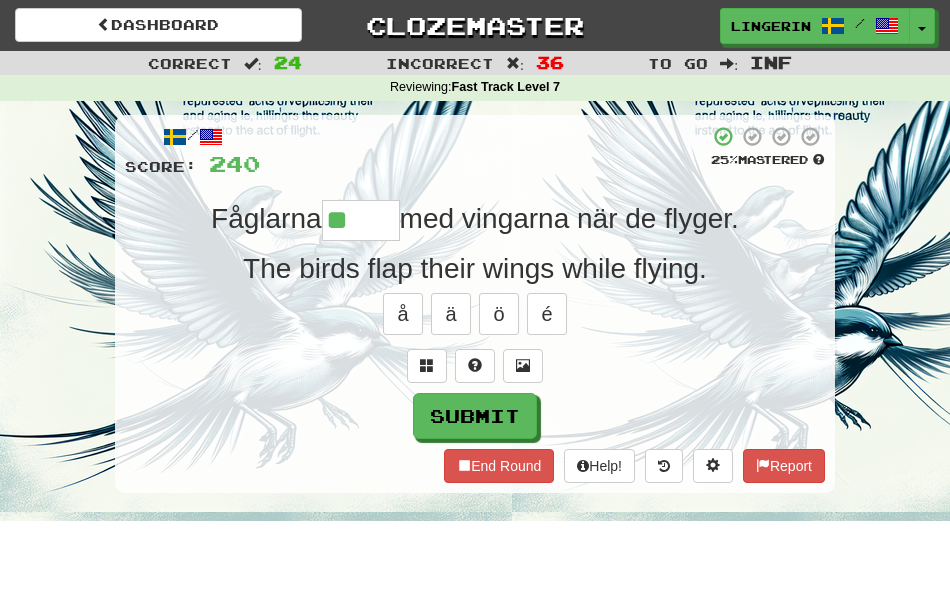 type on "******" 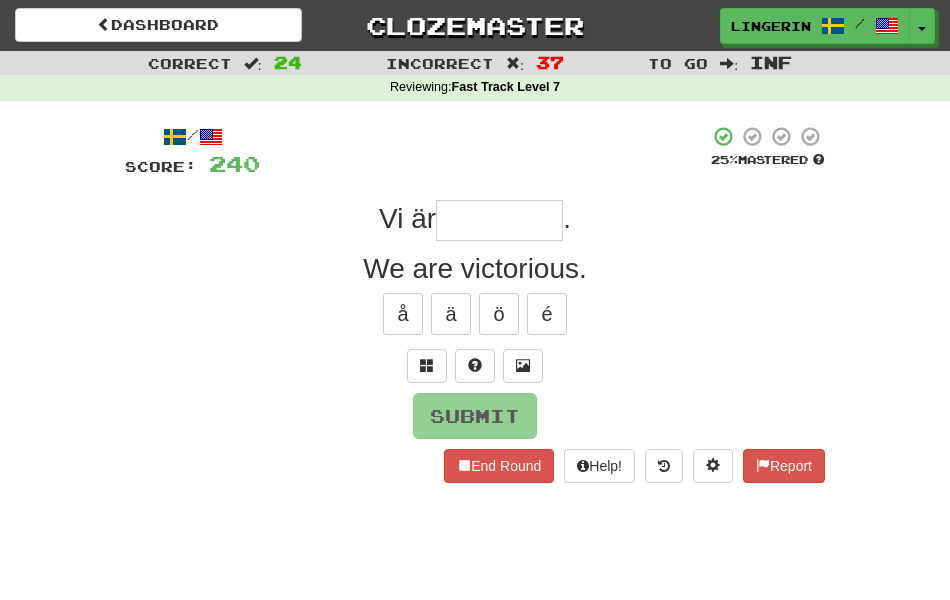 type on "*" 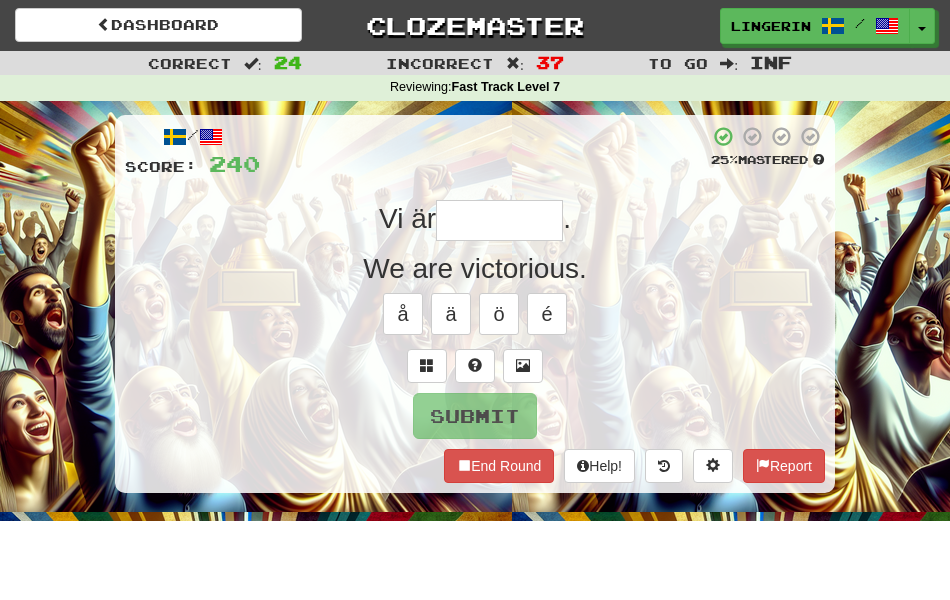 type on "********" 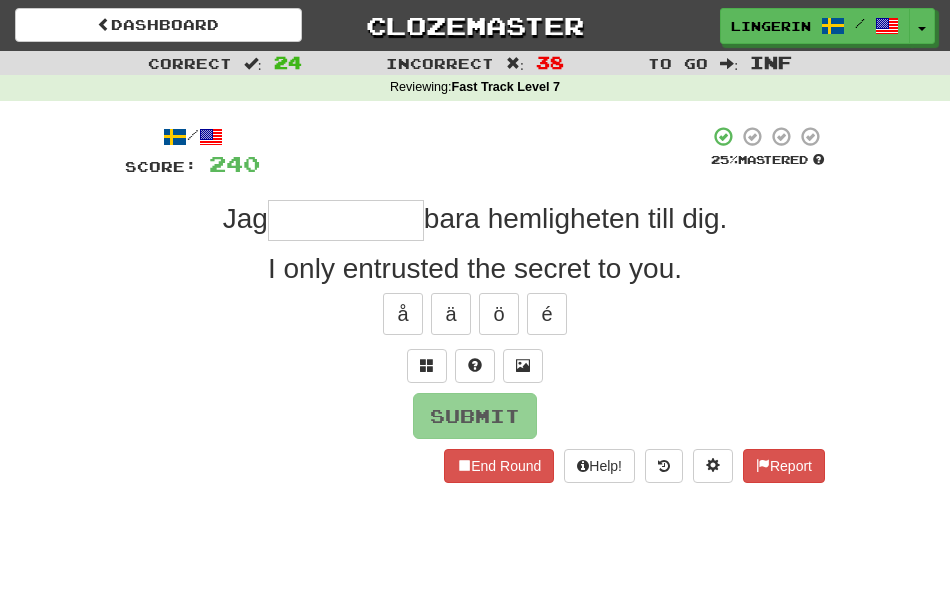 type on "*" 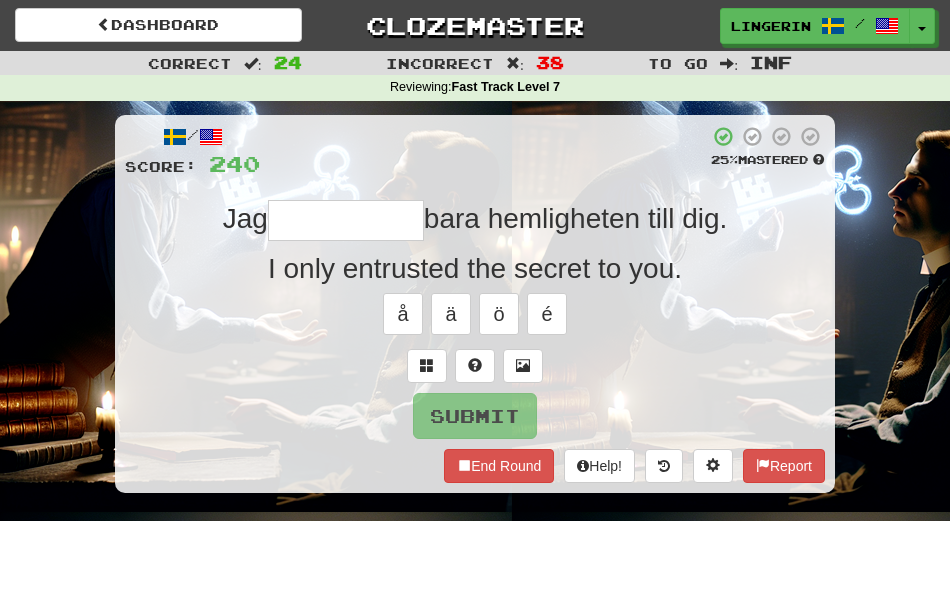 type on "**********" 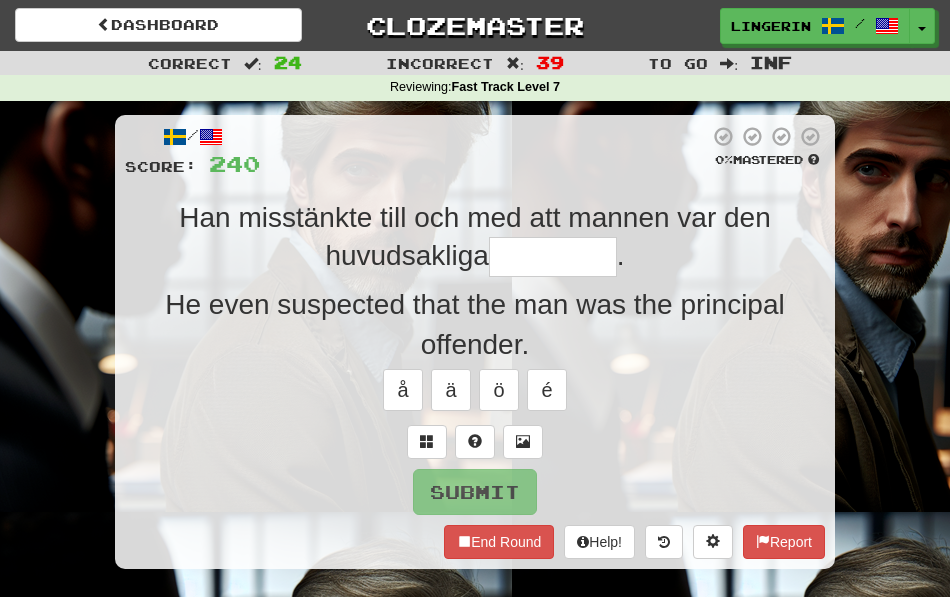 type on "*********" 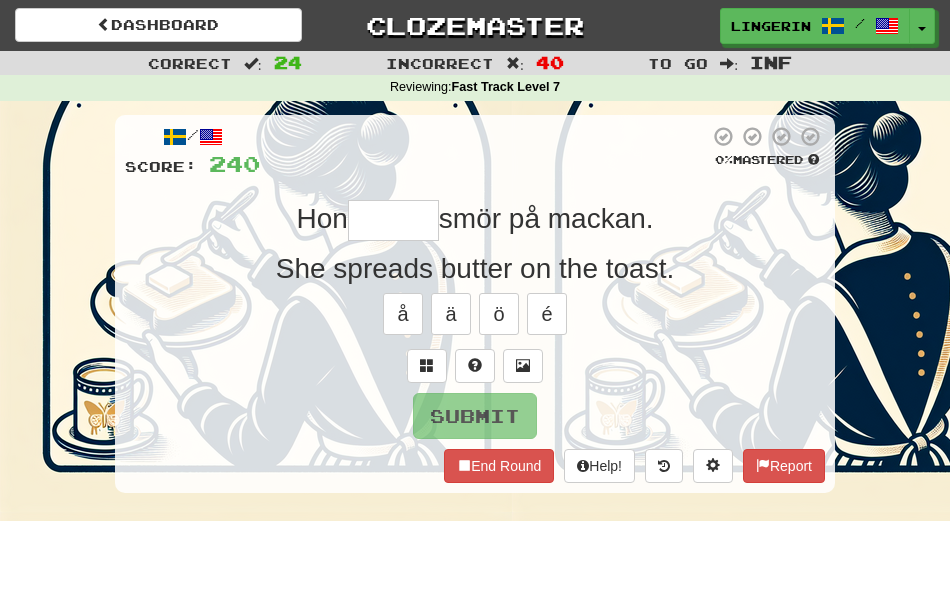 type on "******" 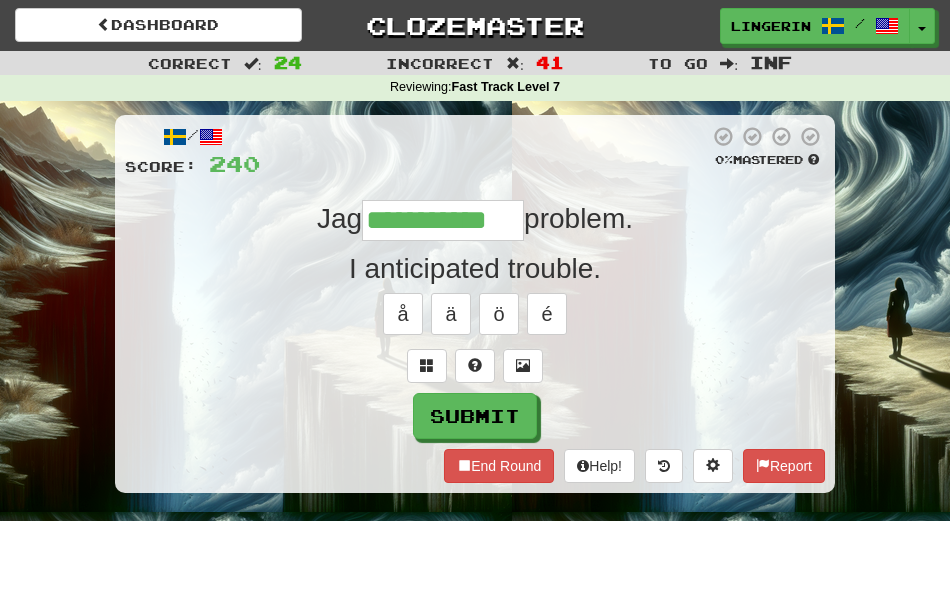 type on "**********" 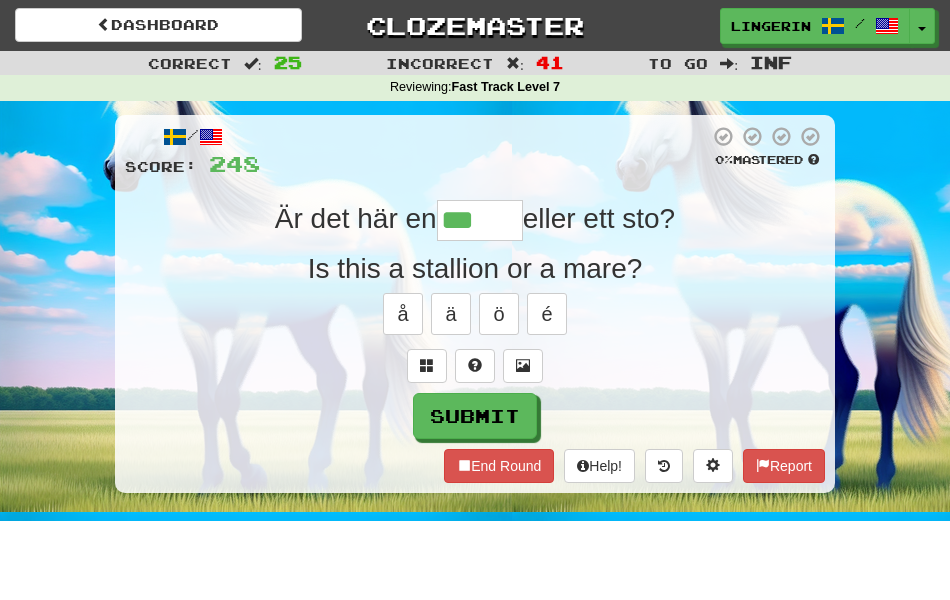 type on "******" 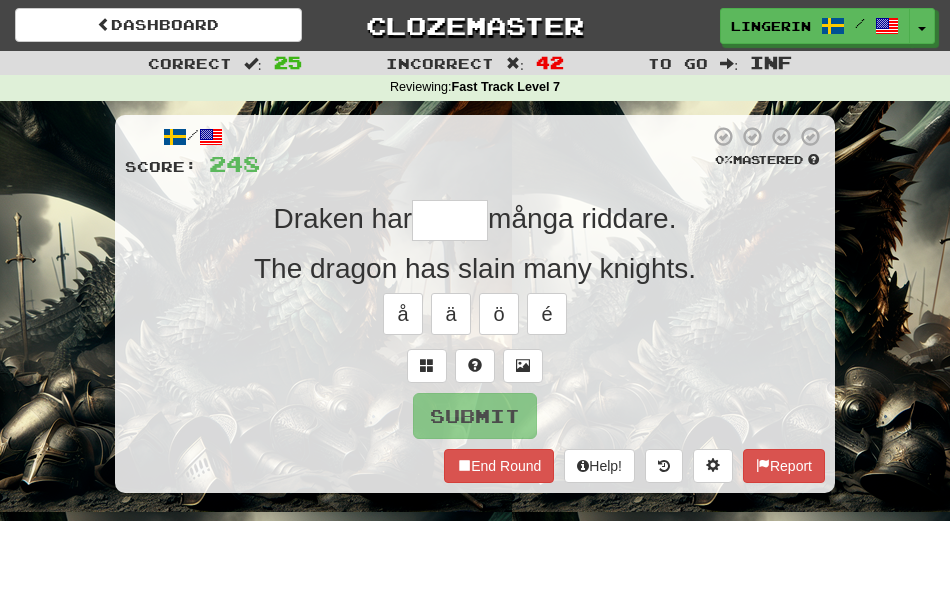 type on "*****" 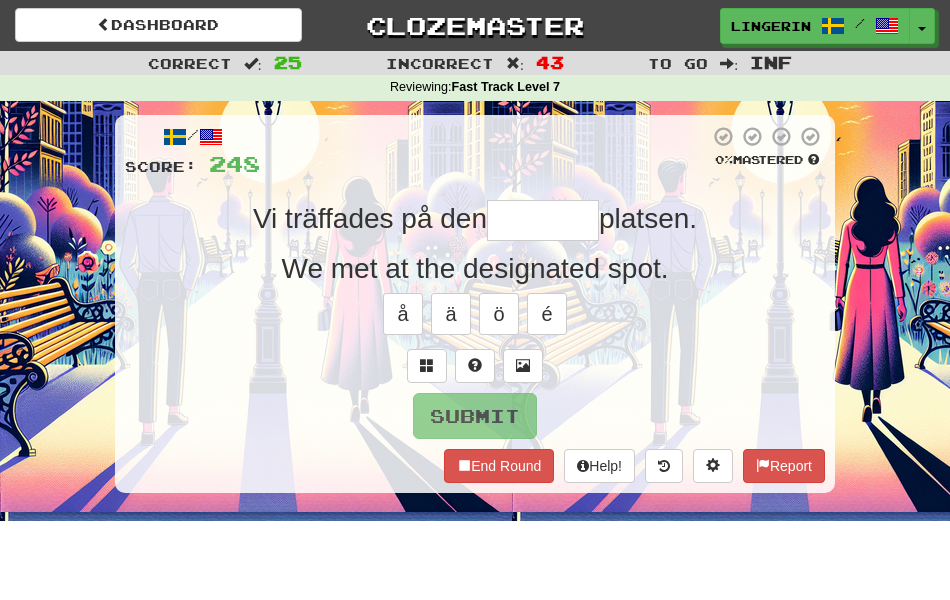 type on "*" 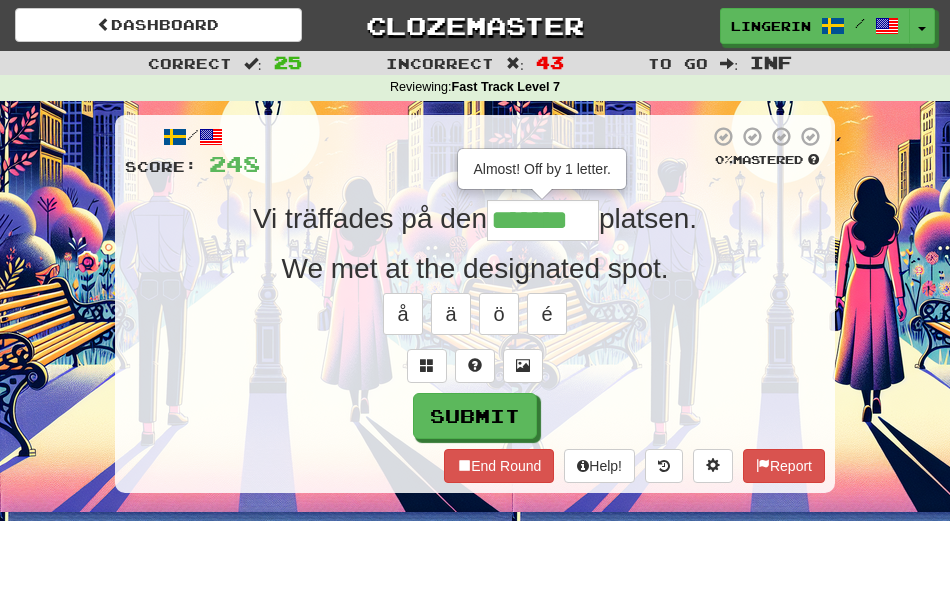 type on "*******" 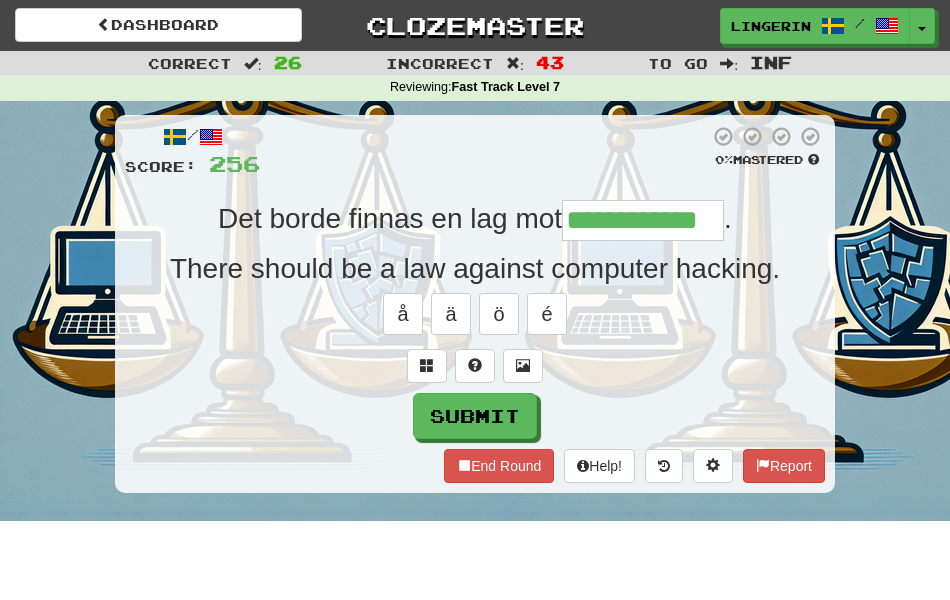 type on "**********" 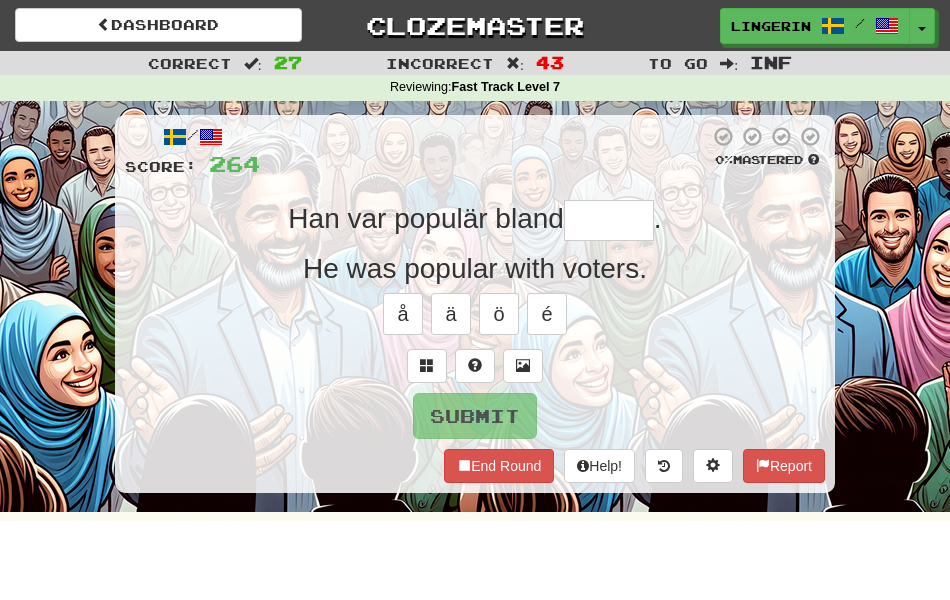 type on "*" 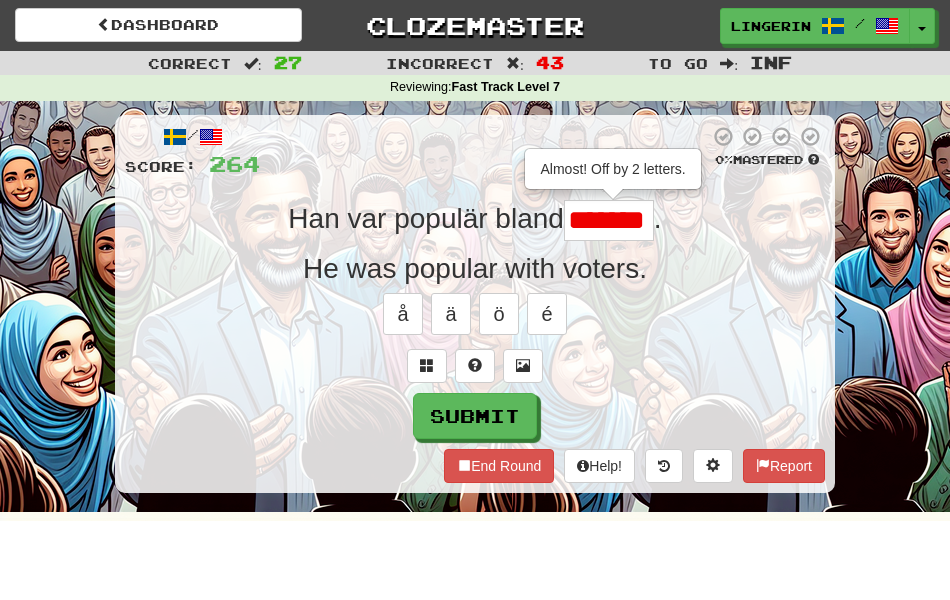 scroll, scrollTop: 0, scrollLeft: 0, axis: both 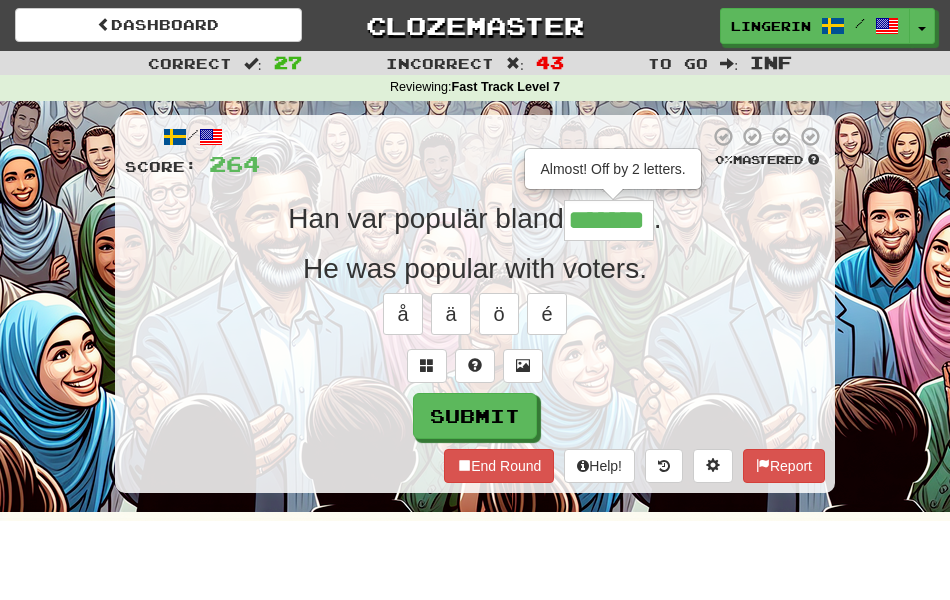 type on "*******" 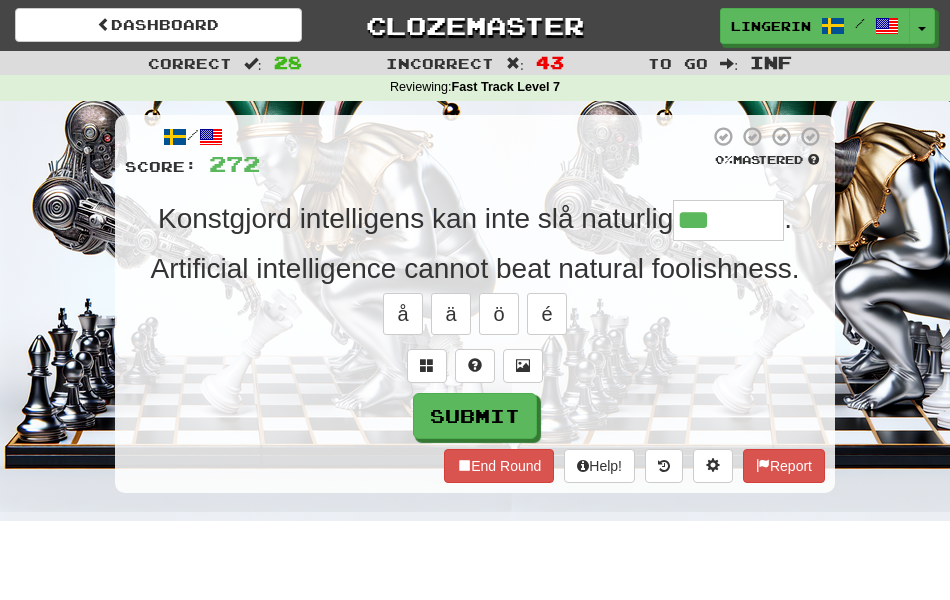 type on "*******" 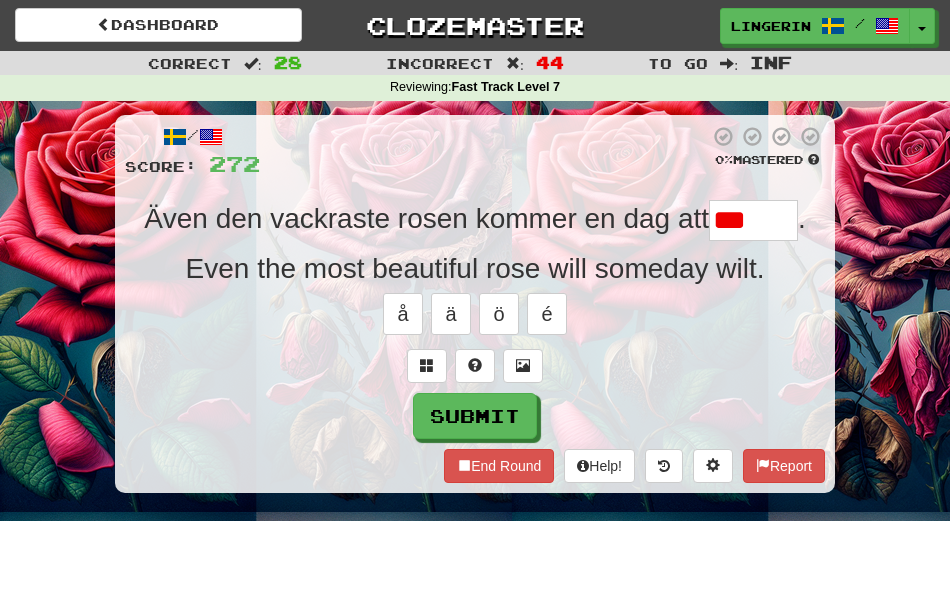 type on "******" 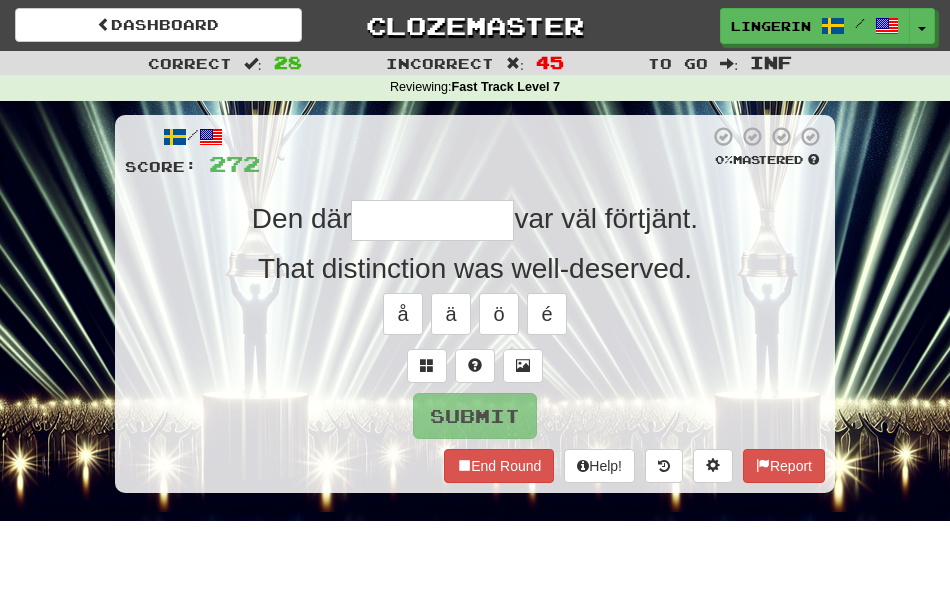 type on "**********" 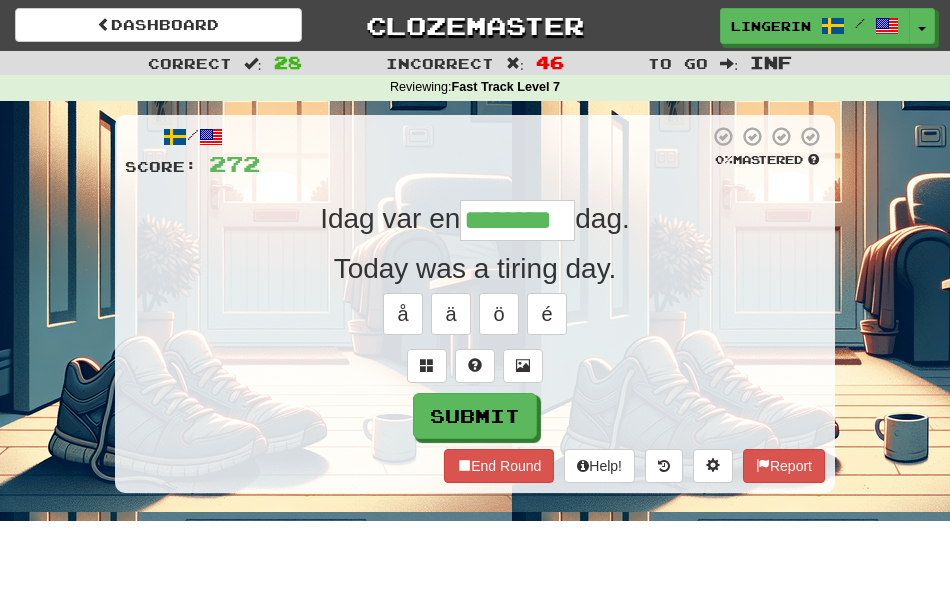 type on "********" 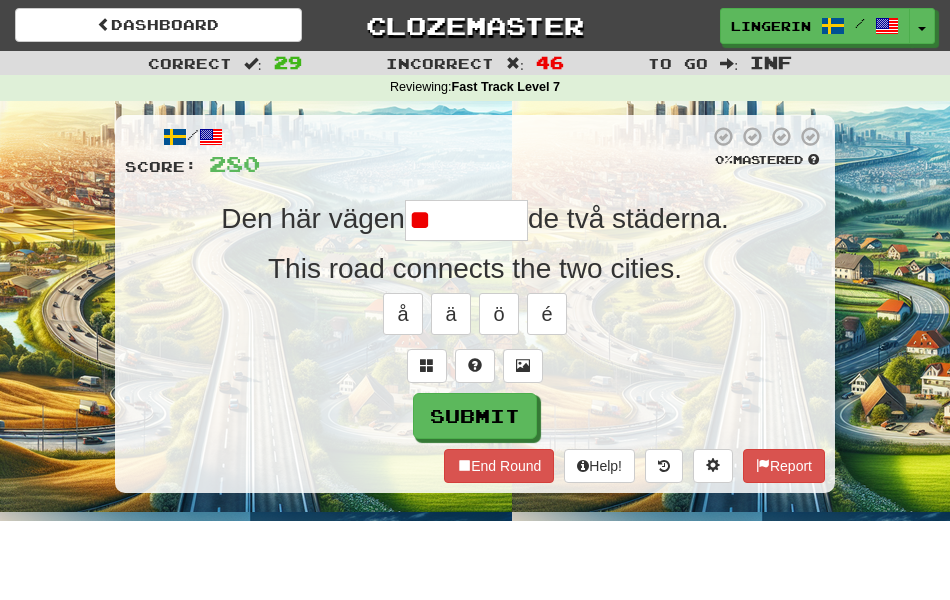 type on "*" 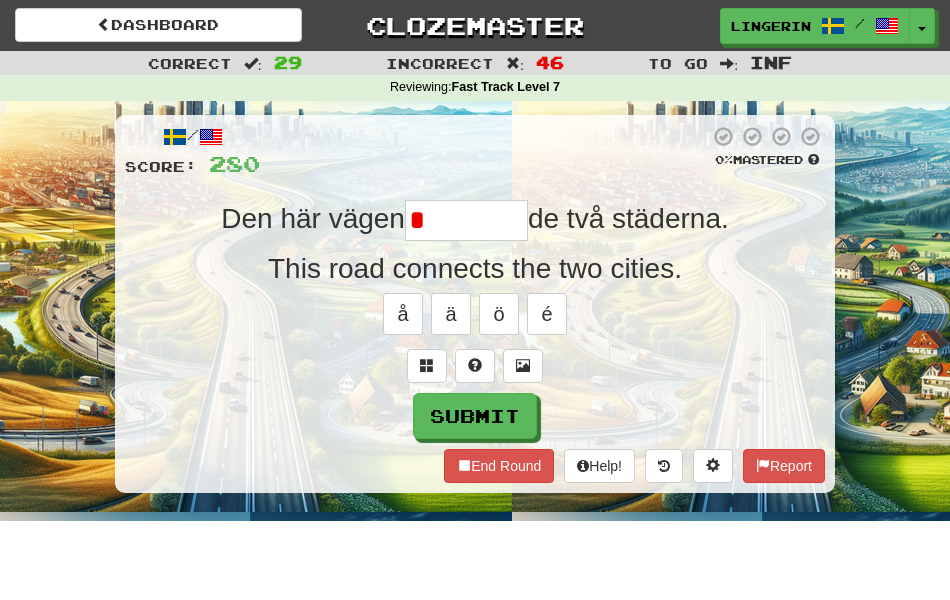 type on "*********" 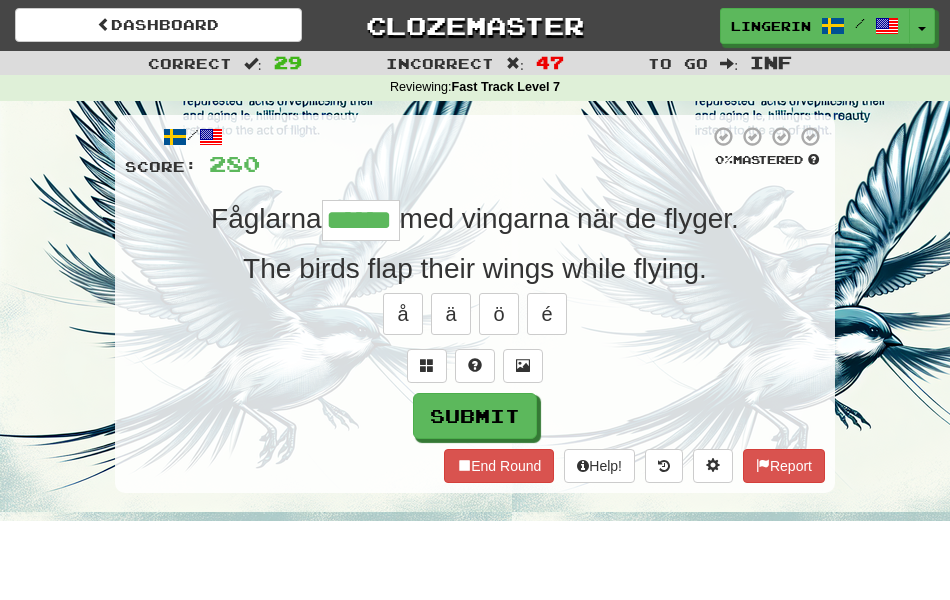 type on "******" 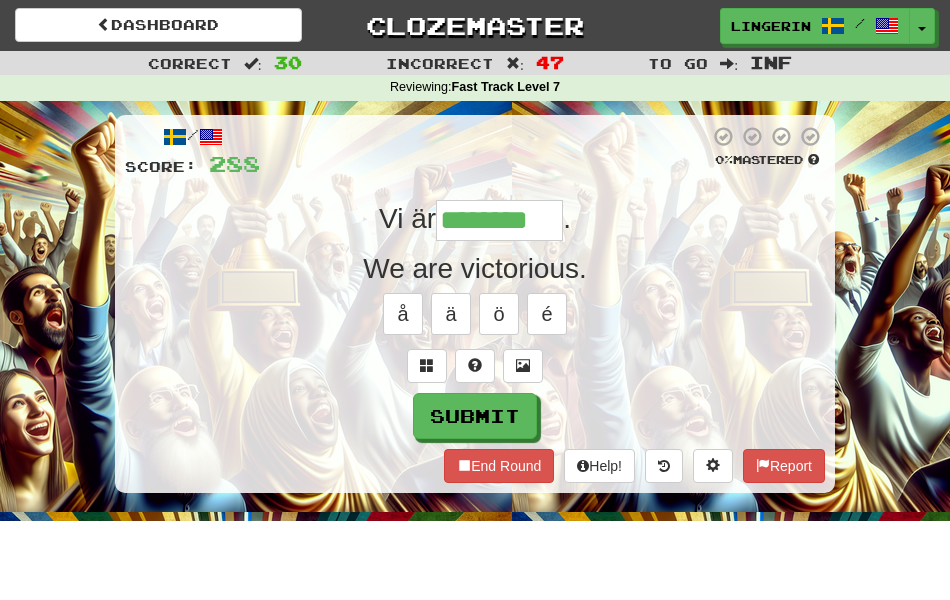 type on "********" 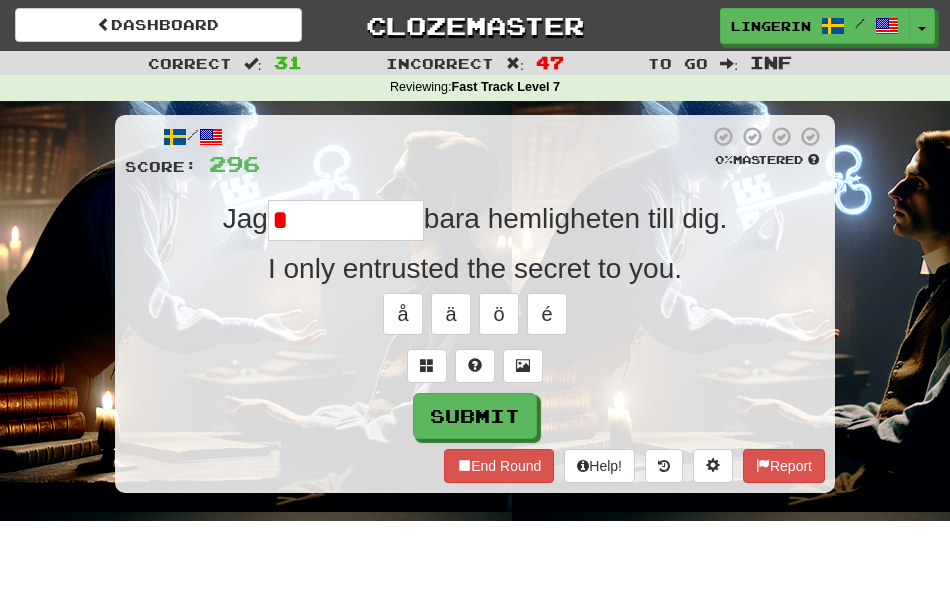 type on "**********" 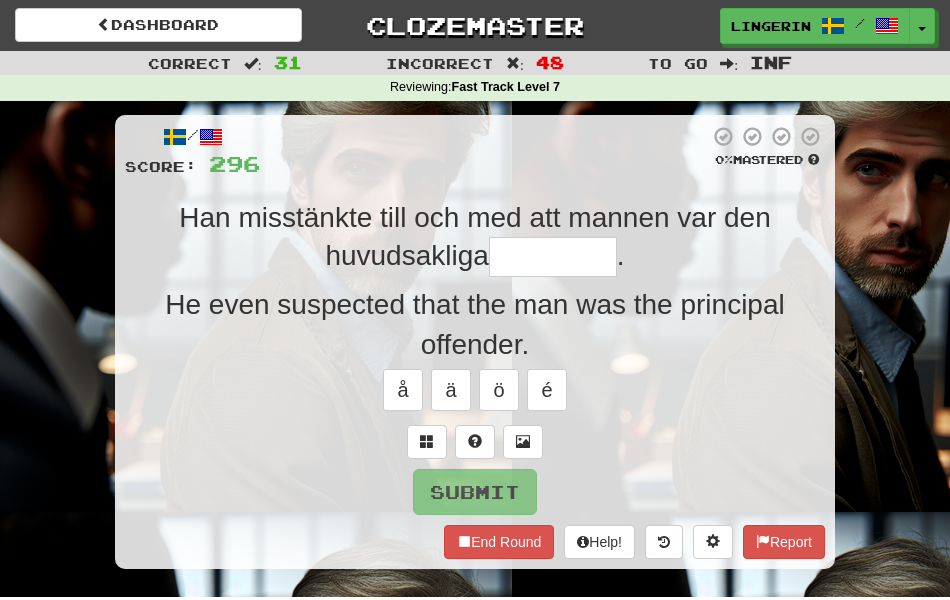 type on "*********" 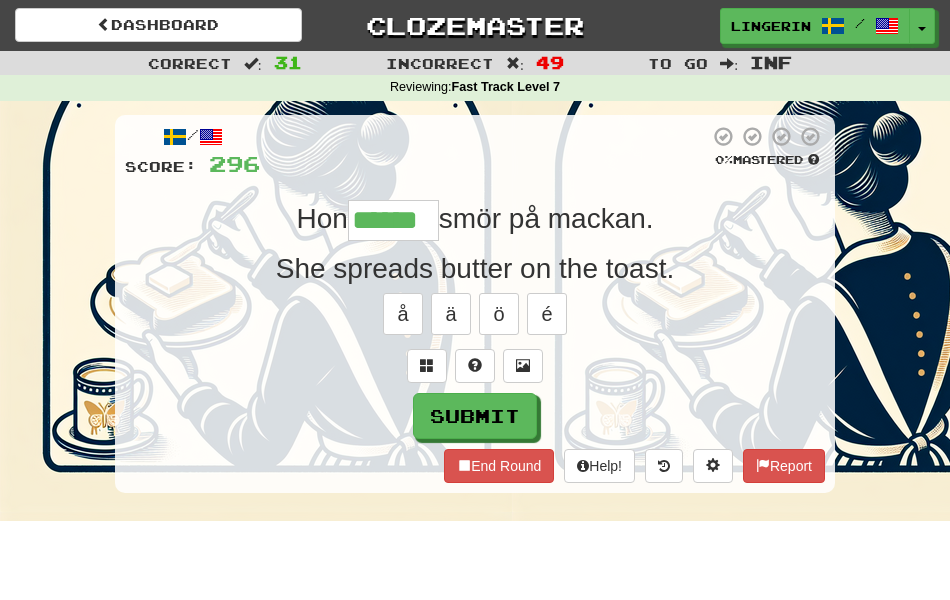 type on "******" 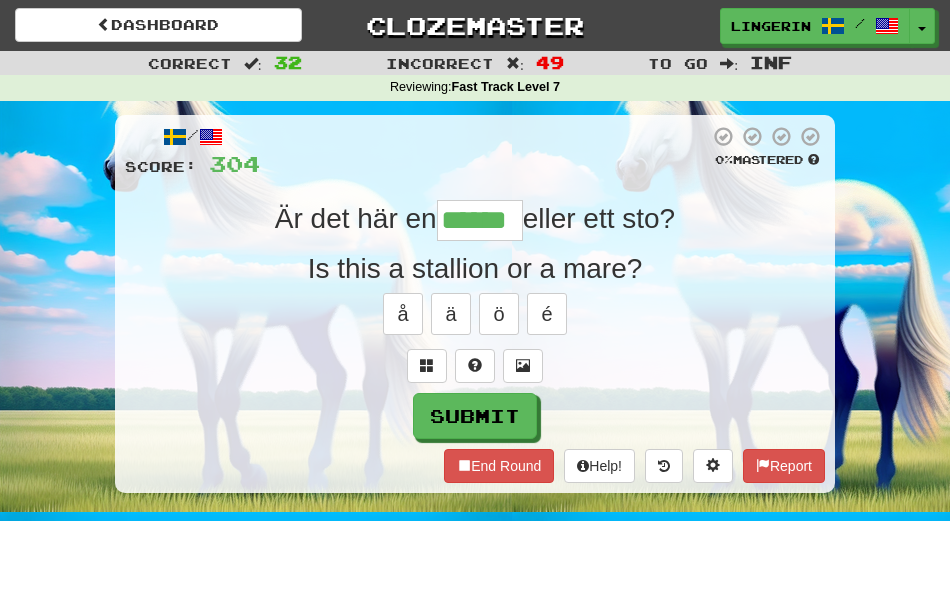 type on "******" 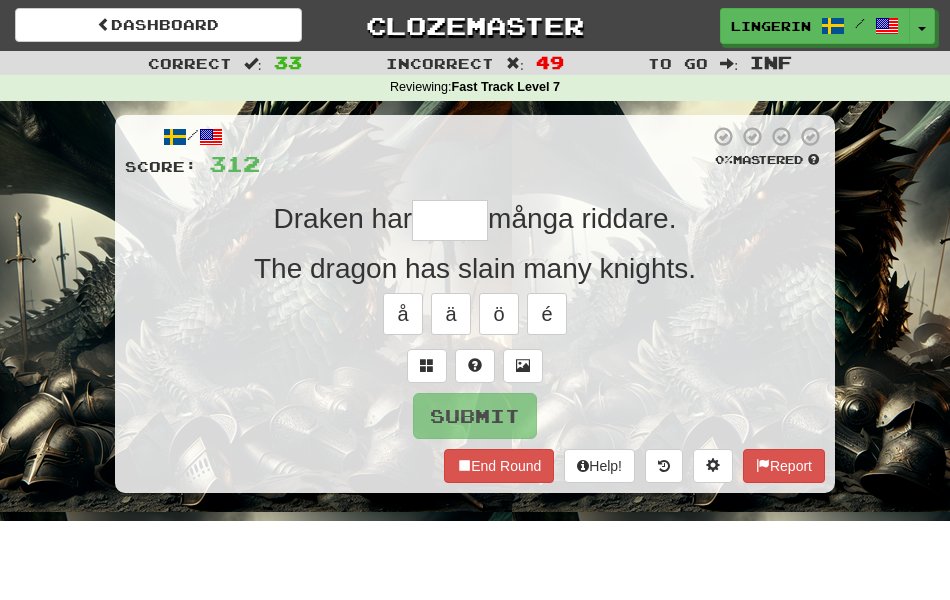 type on "*****" 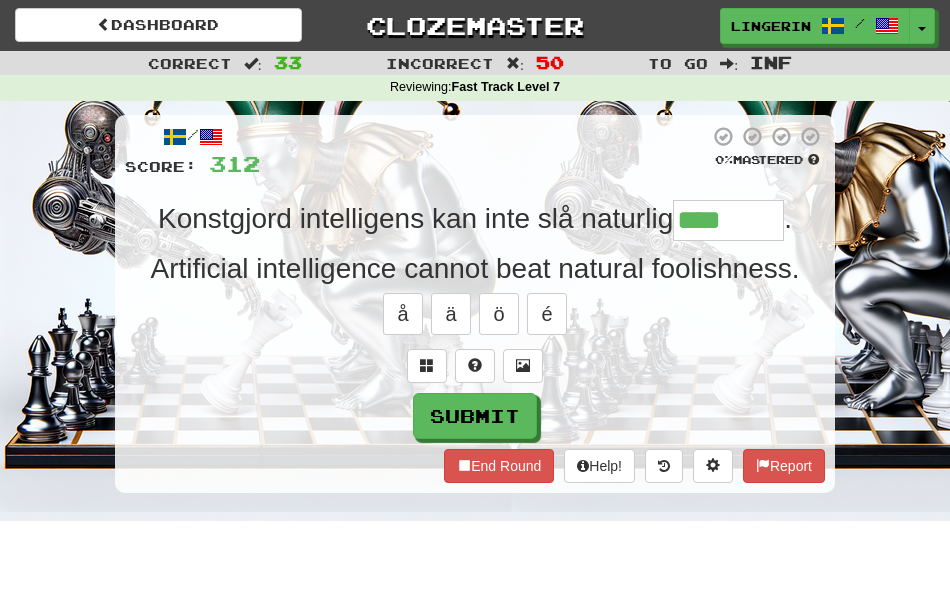 type on "*******" 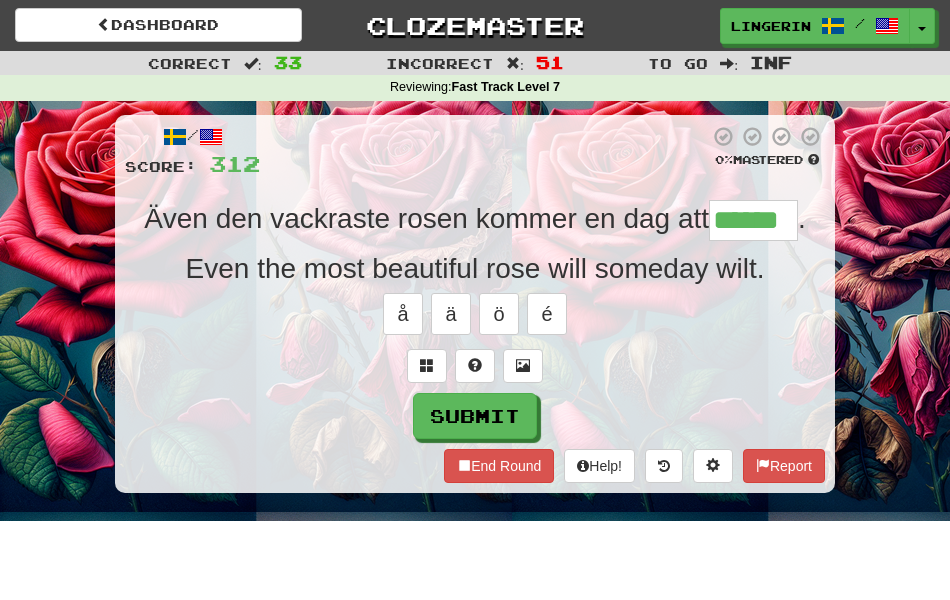 type on "******" 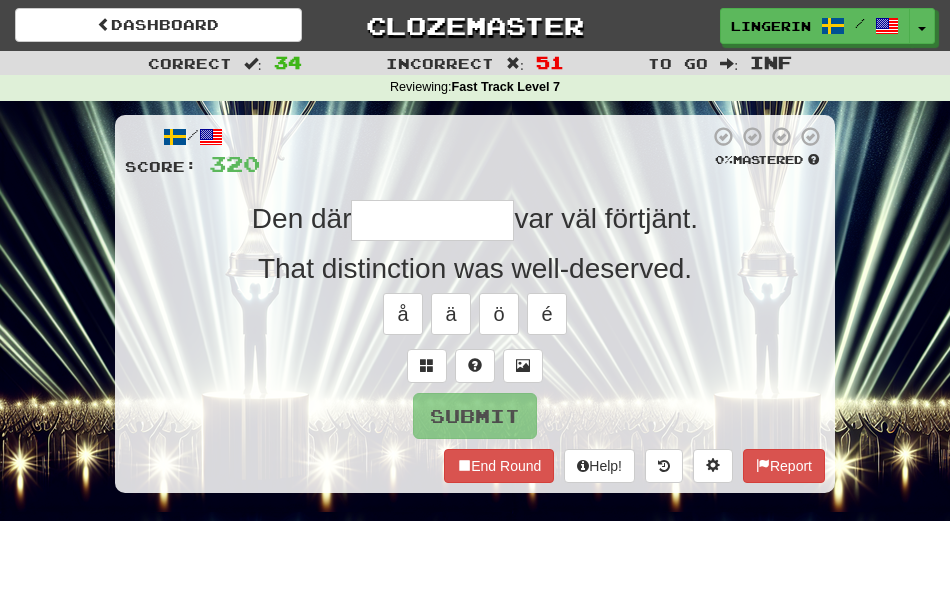 type on "**********" 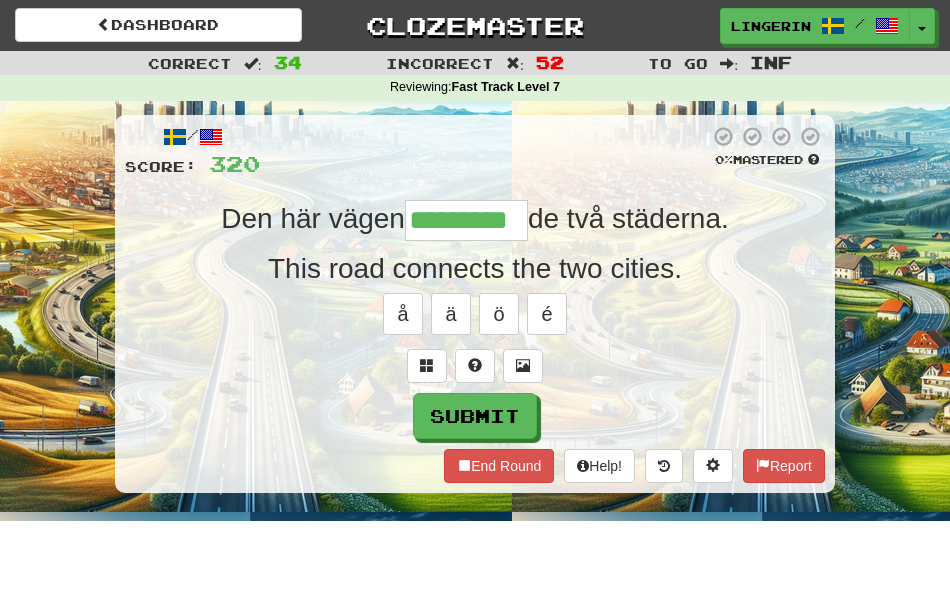 type on "*********" 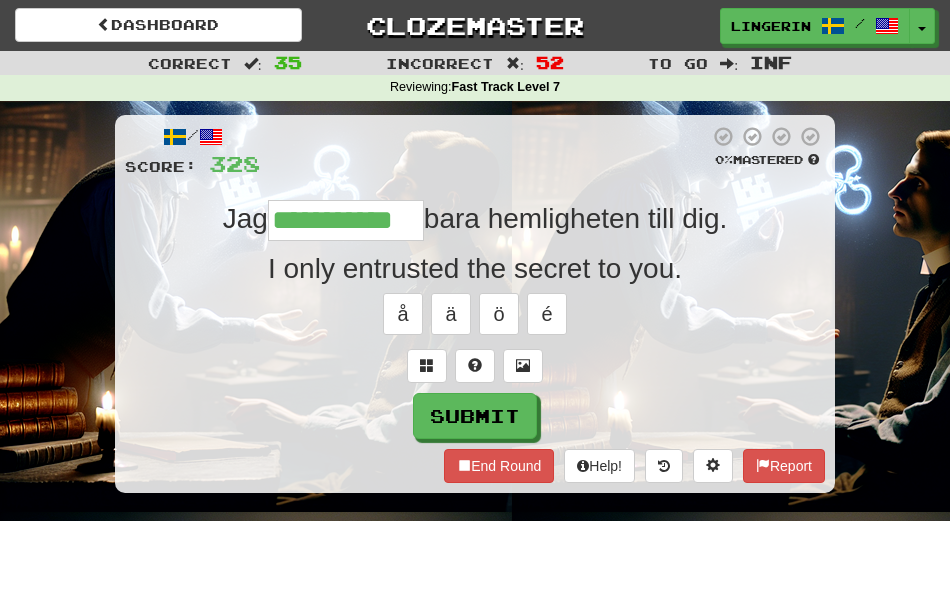 type on "**********" 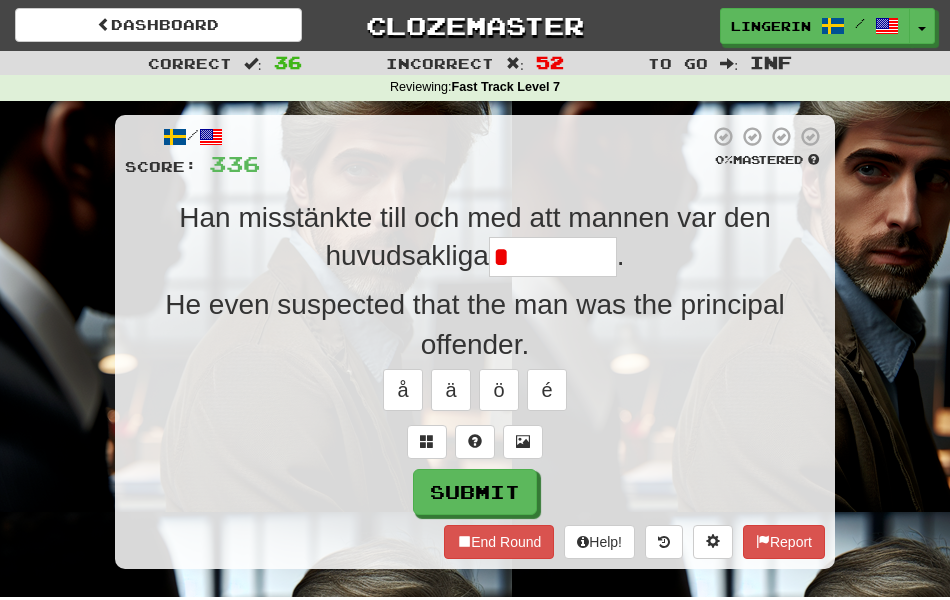 type on "*********" 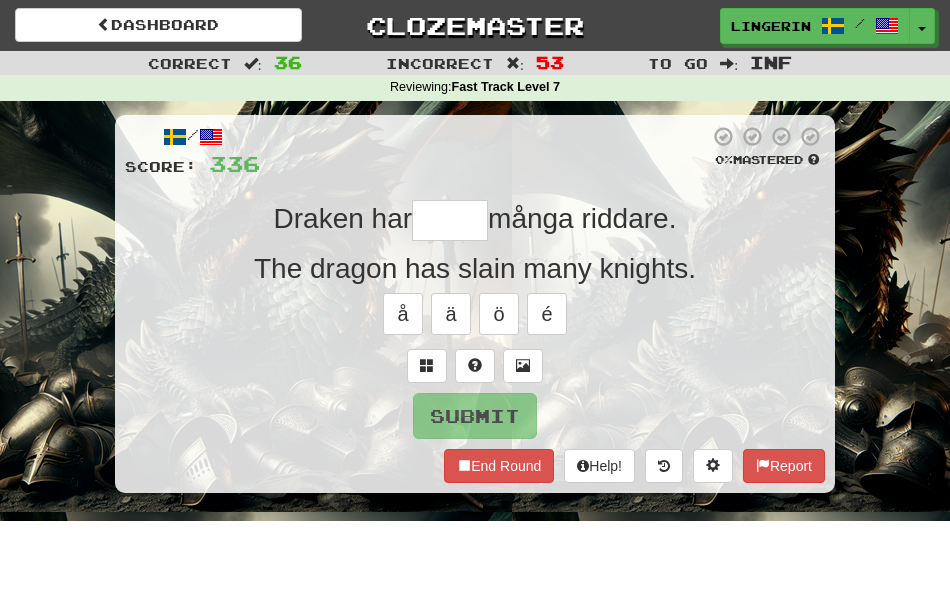 type on "*****" 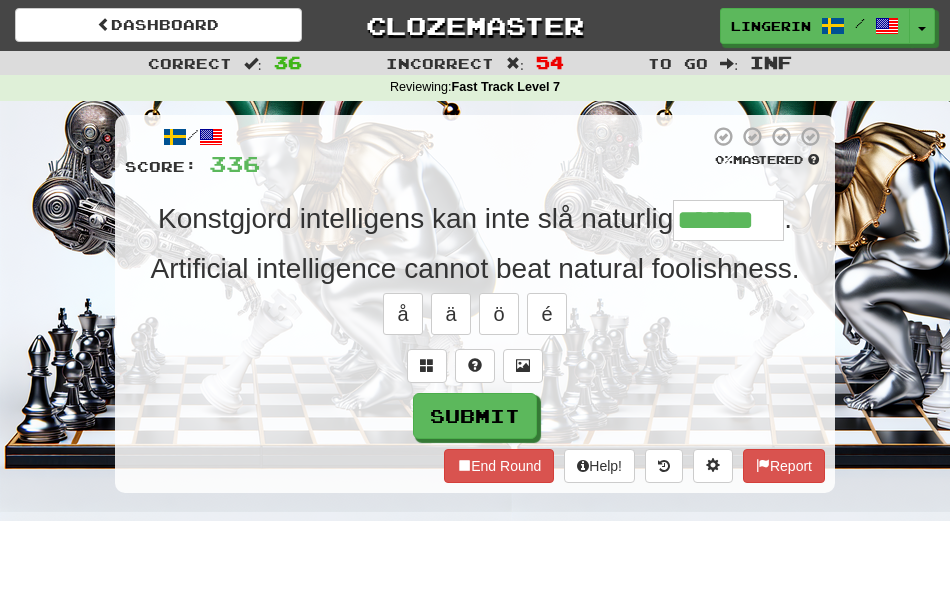 type on "*******" 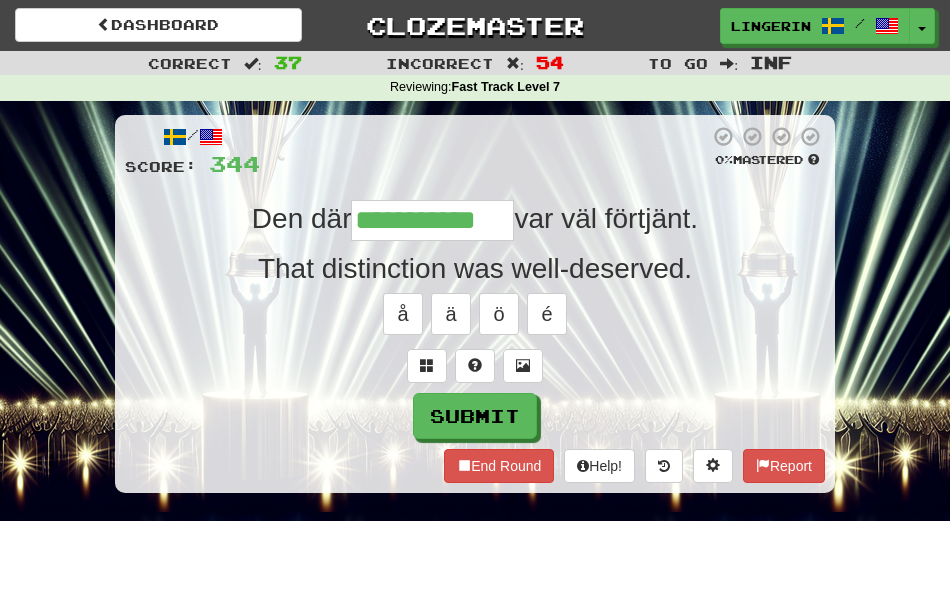 type on "**********" 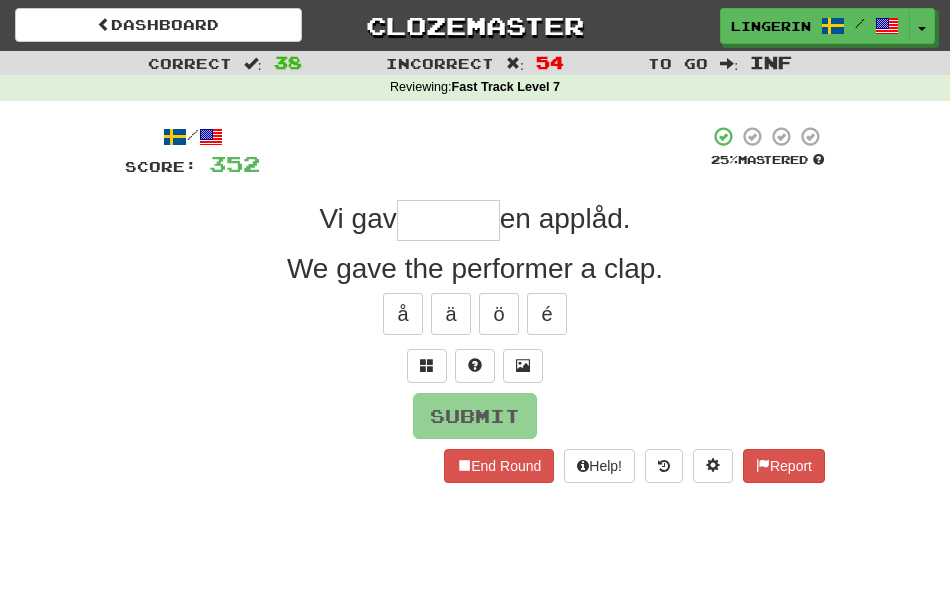 type on "*" 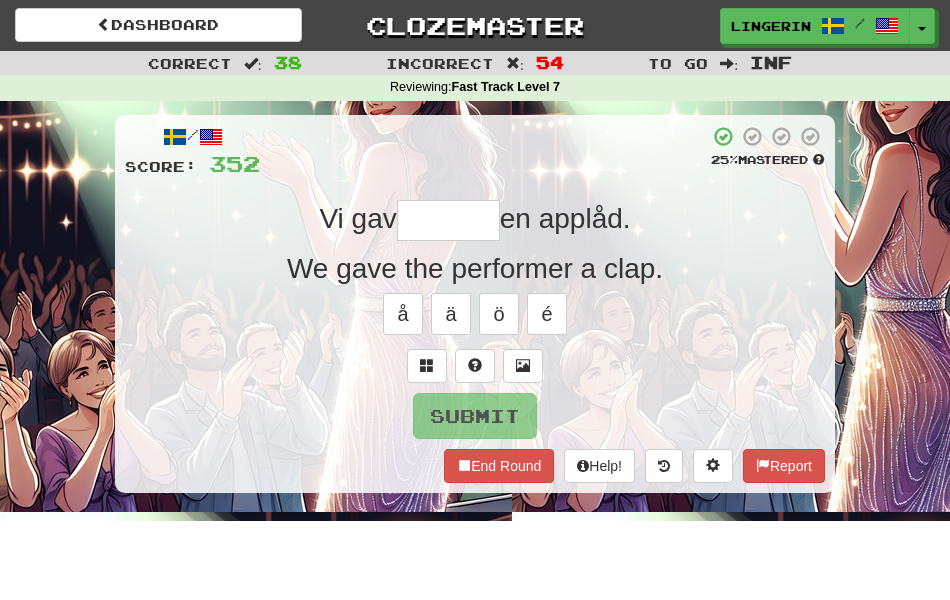 type on "********" 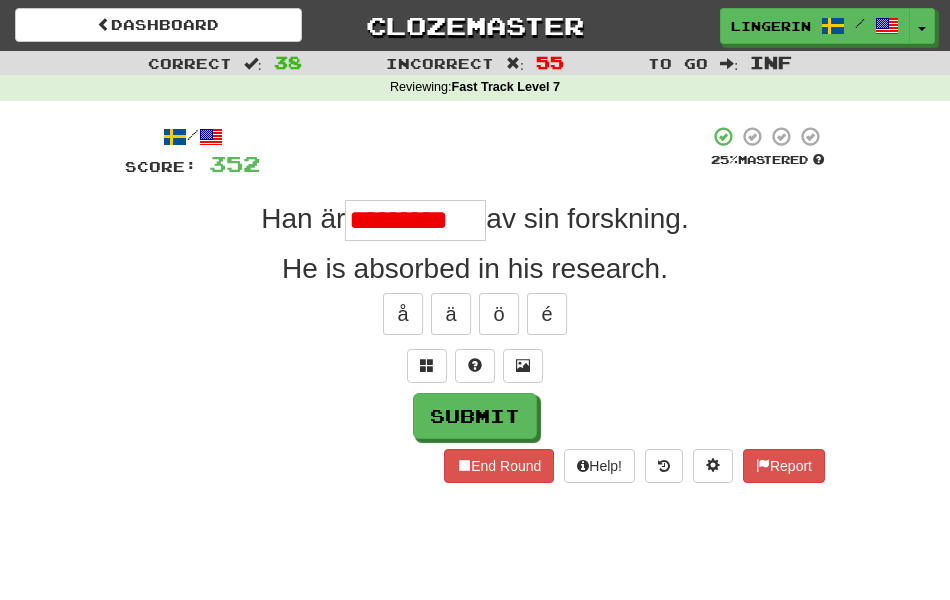 scroll, scrollTop: 0, scrollLeft: 0, axis: both 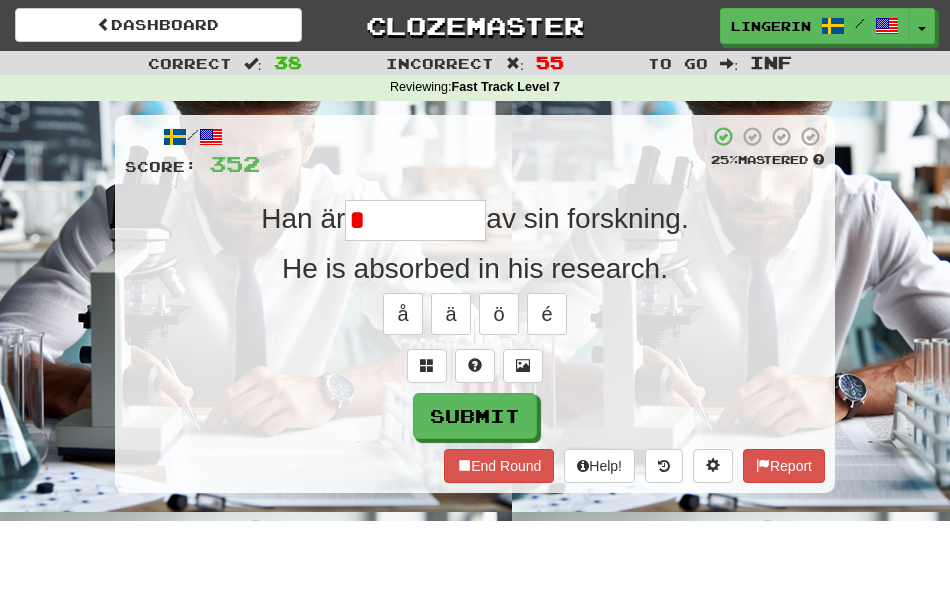 type on "*********" 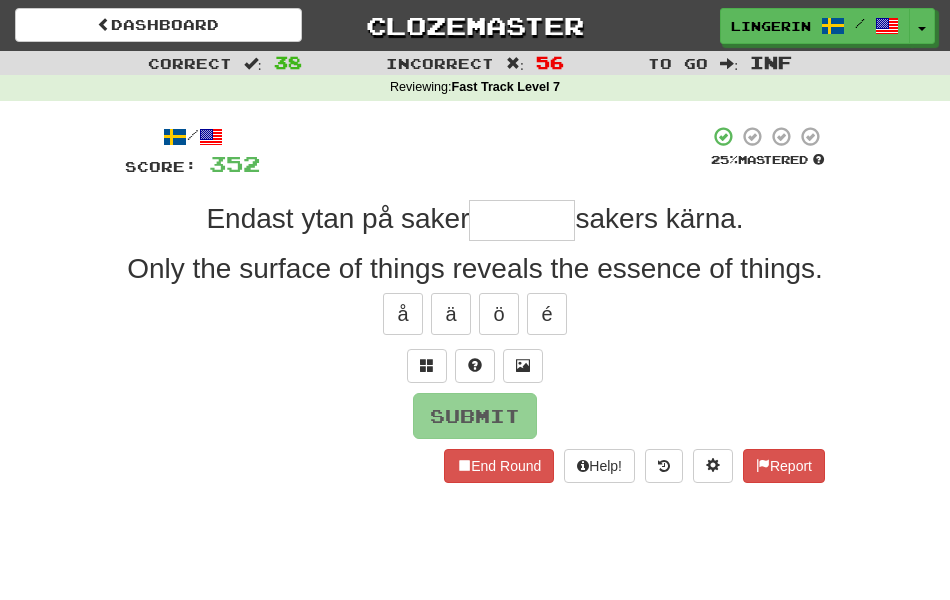 type on "*" 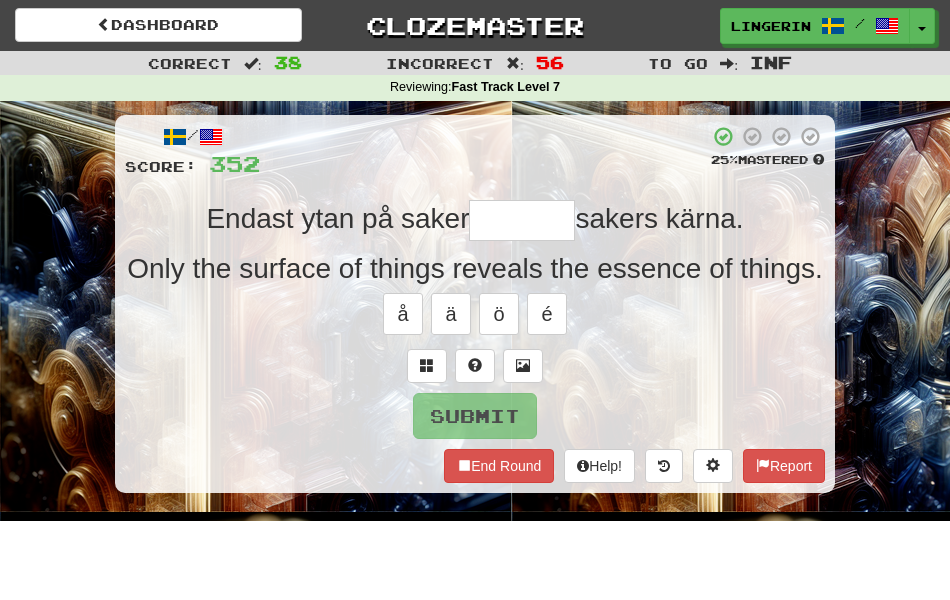 type on "********" 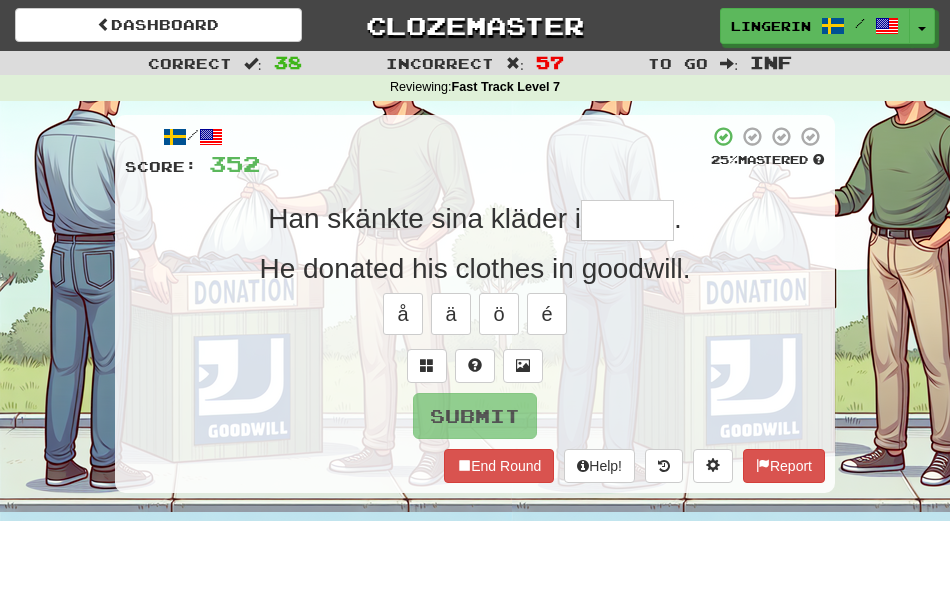 type on "*" 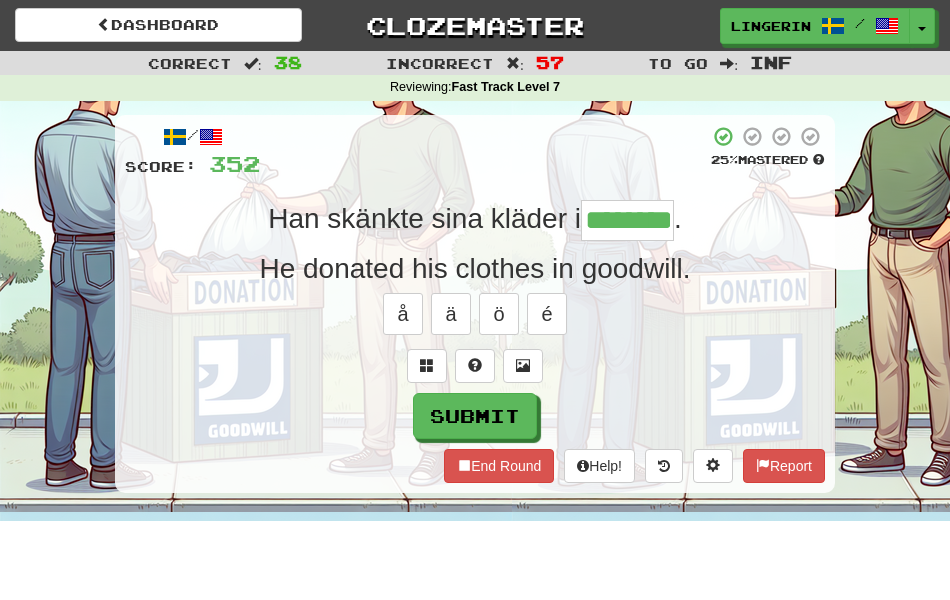 type on "********" 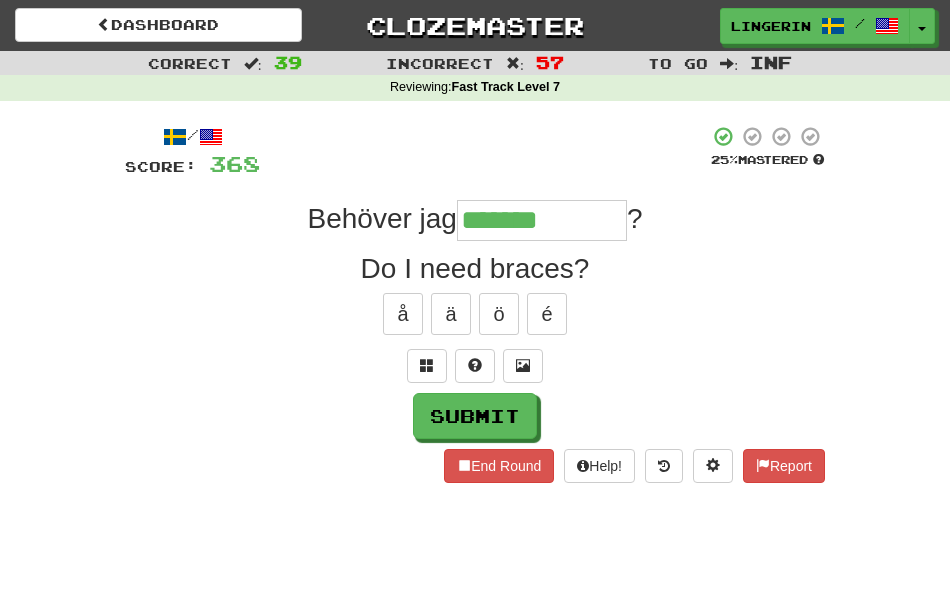type on "**********" 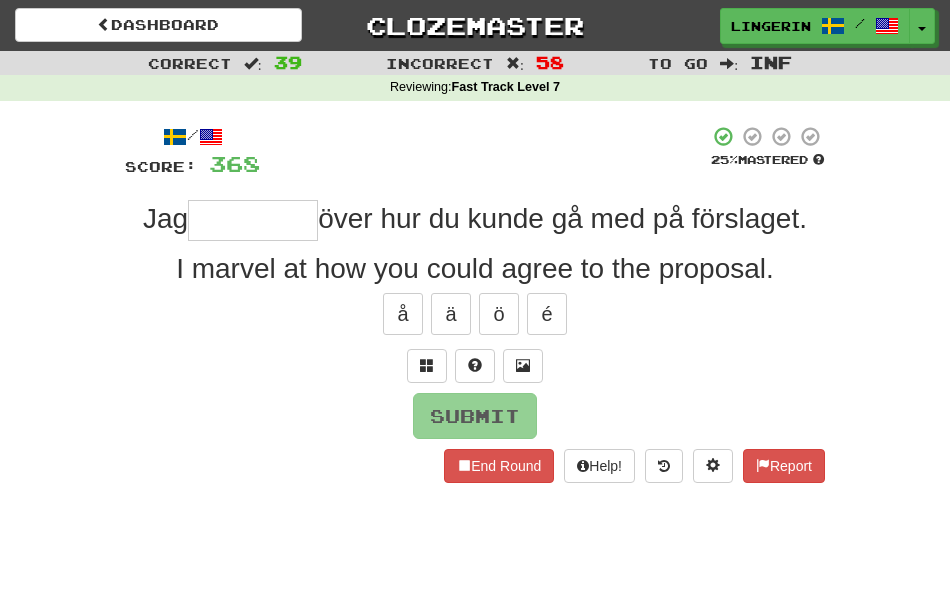type on "*" 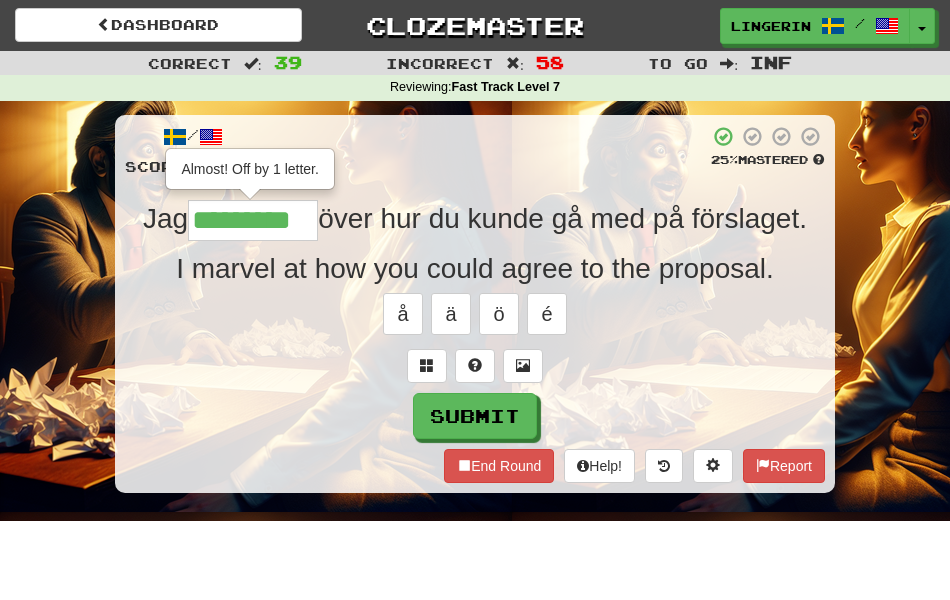 type on "*********" 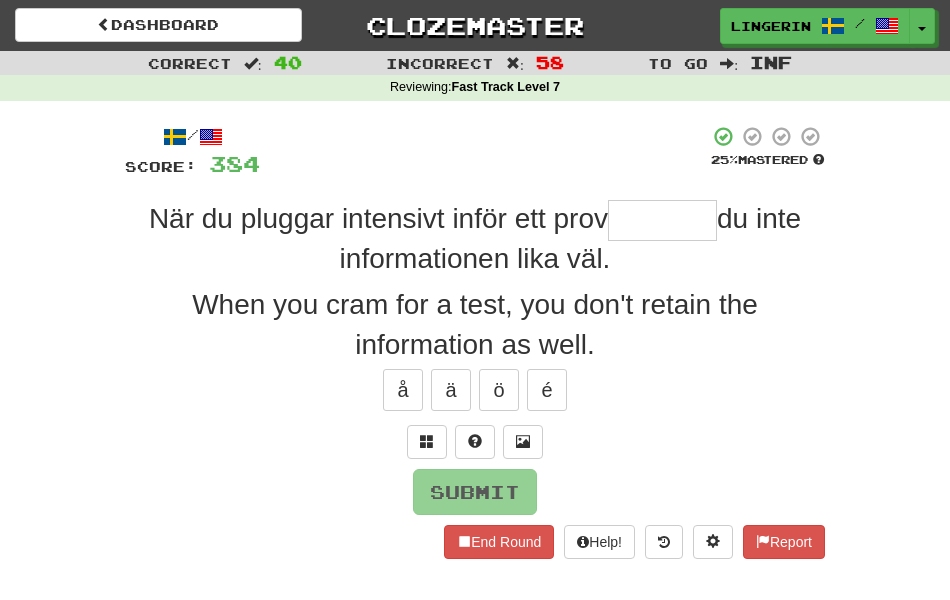 type on "*" 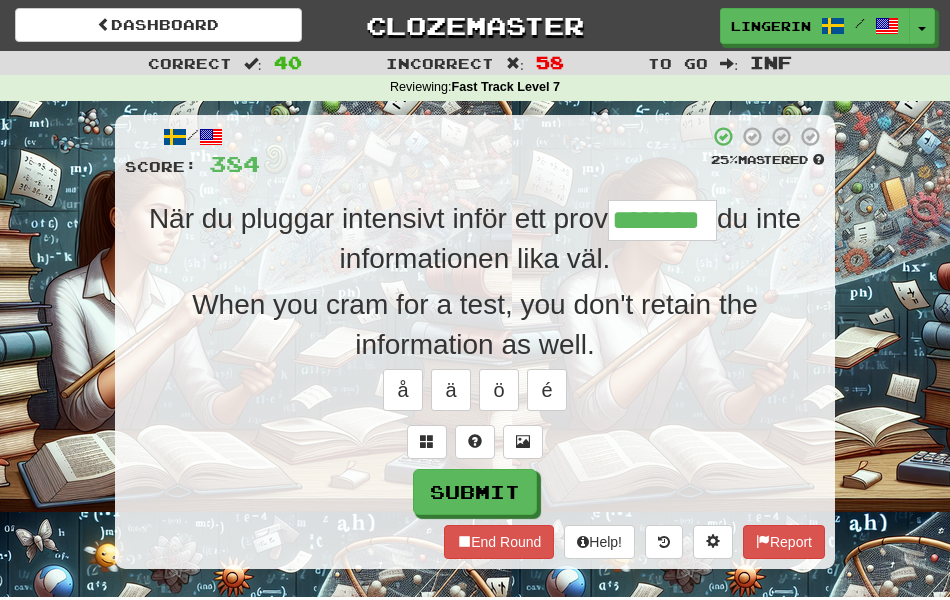 type on "********" 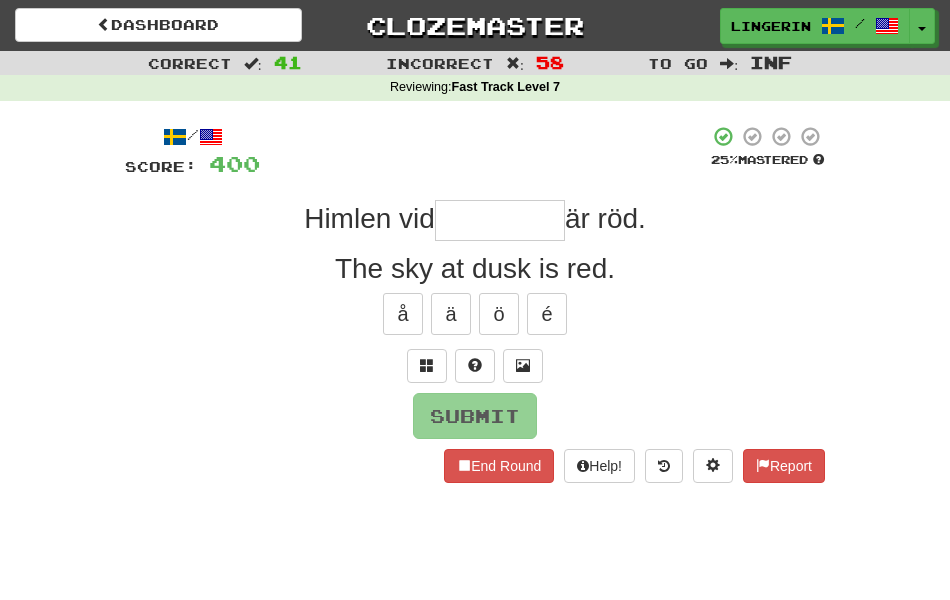 type on "********" 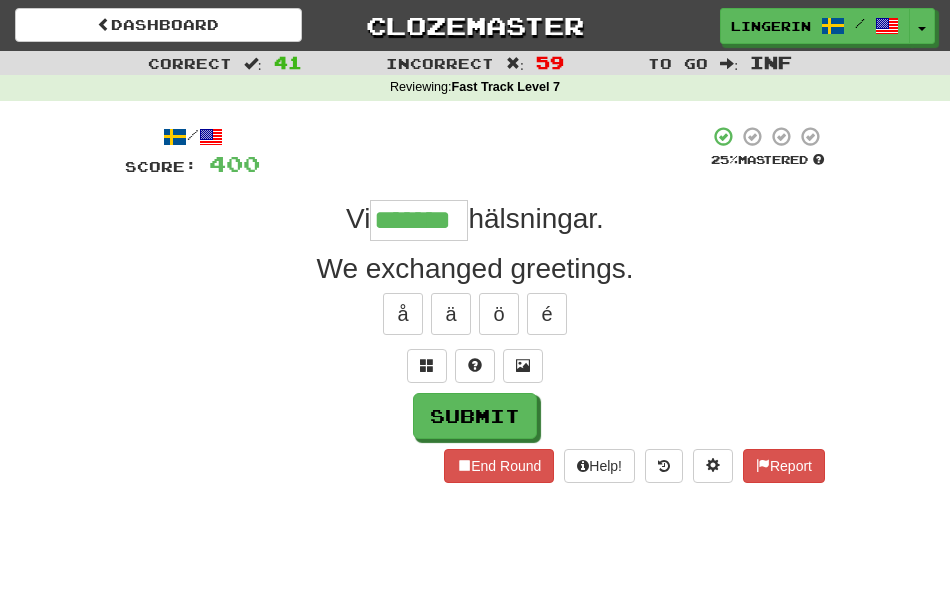 type on "*******" 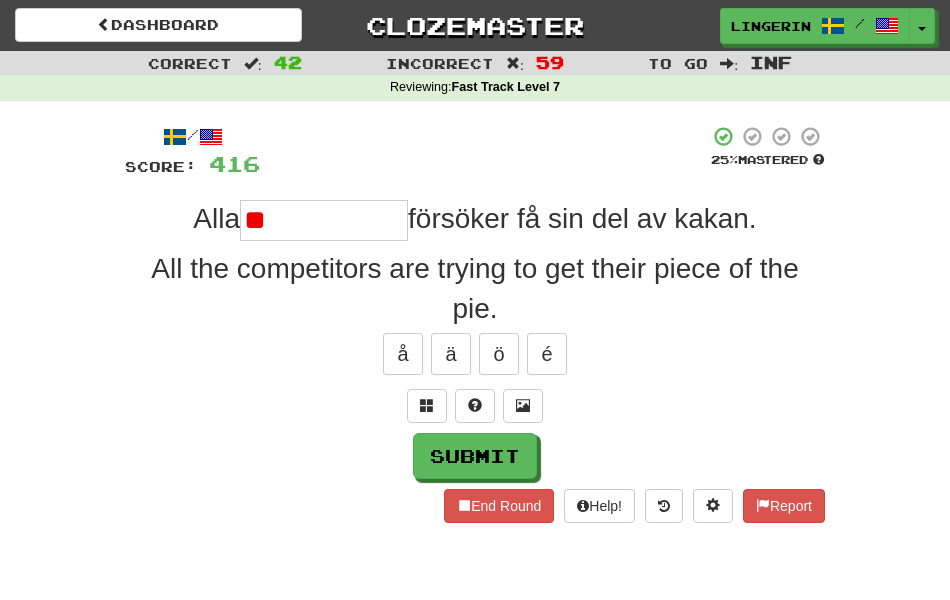 type on "*" 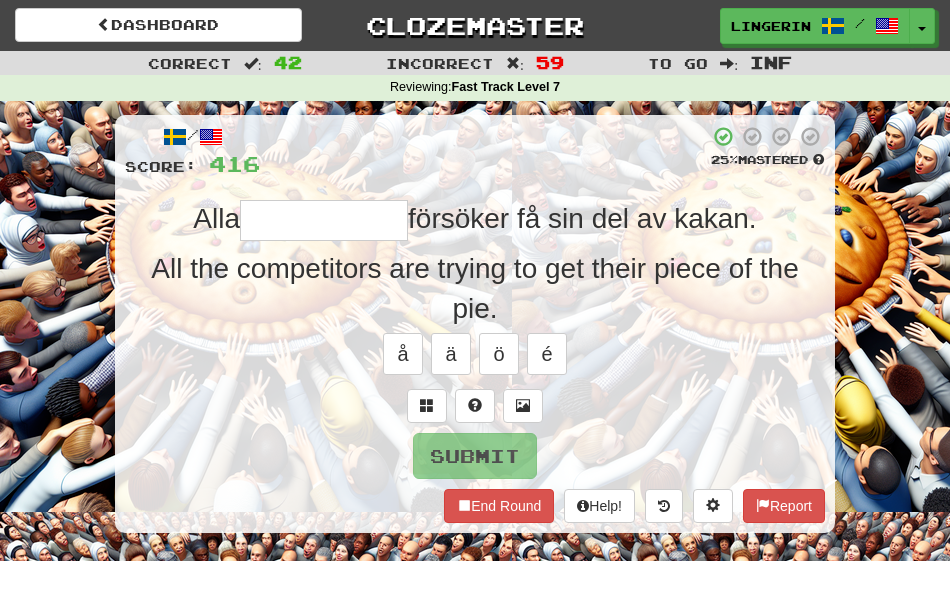 type on "*" 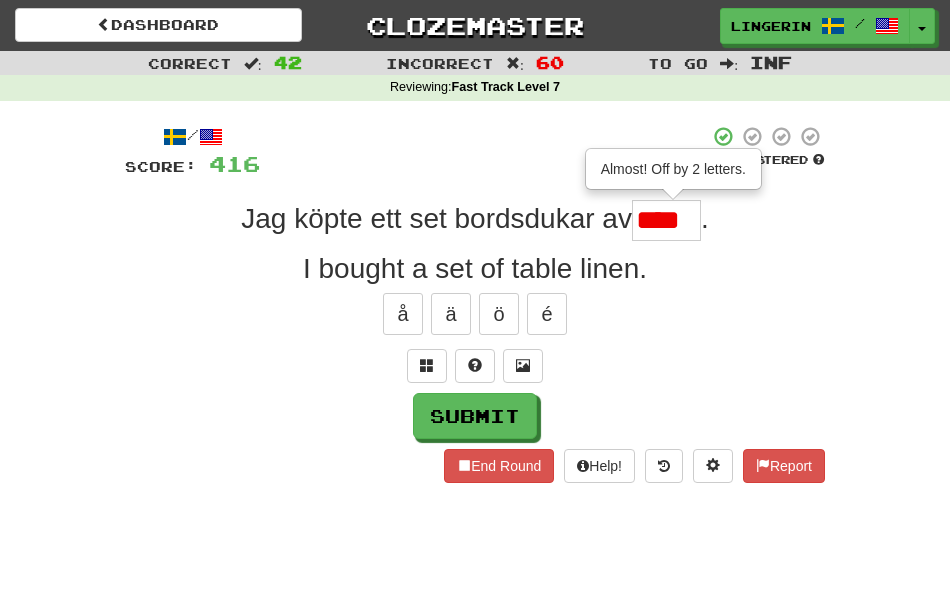type on "*****" 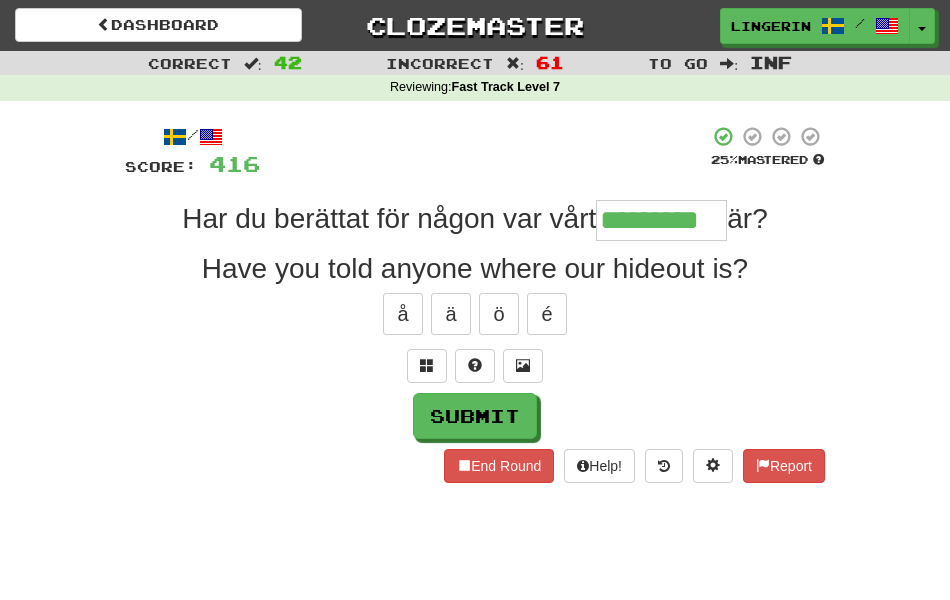 type on "*********" 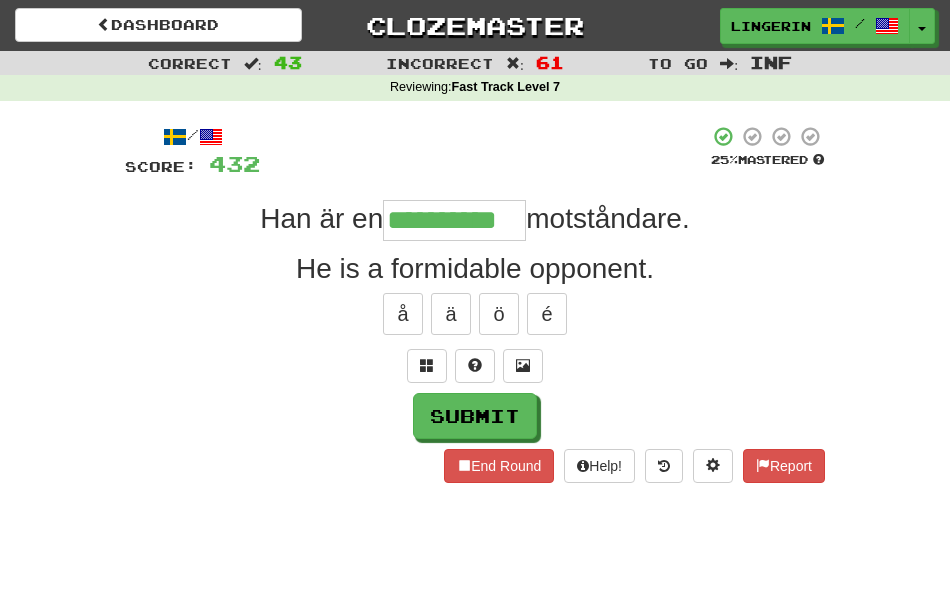 type on "**********" 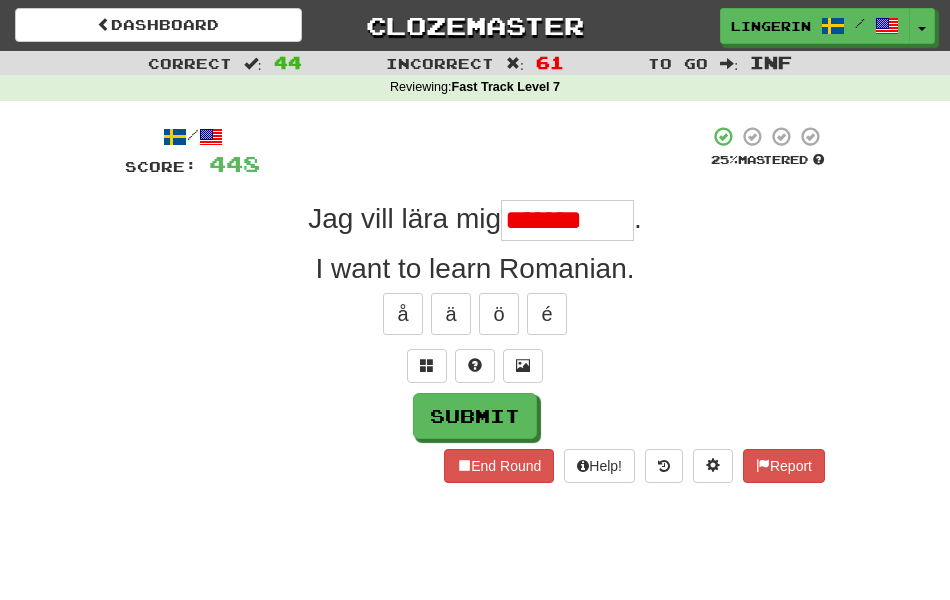 scroll, scrollTop: 0, scrollLeft: 0, axis: both 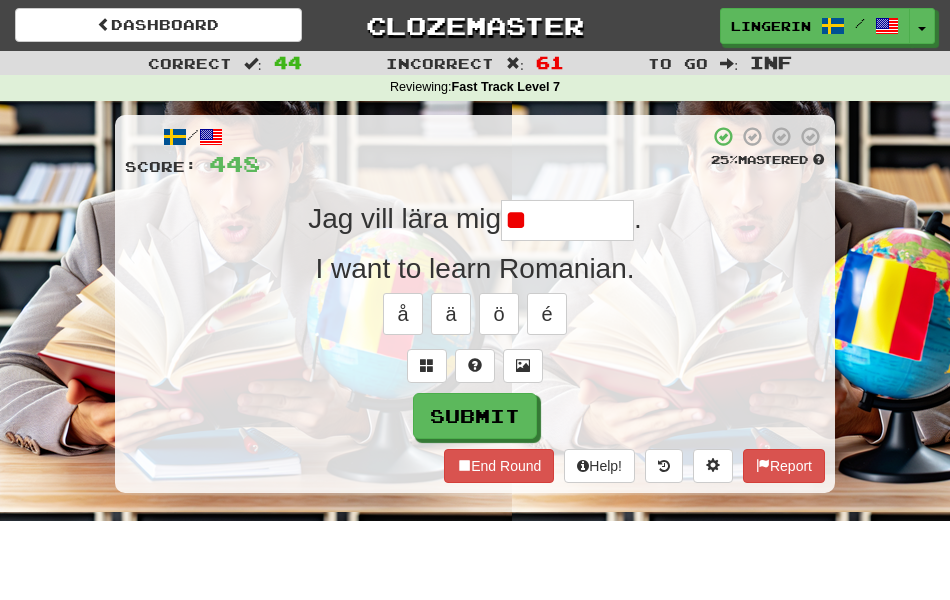 type on "*" 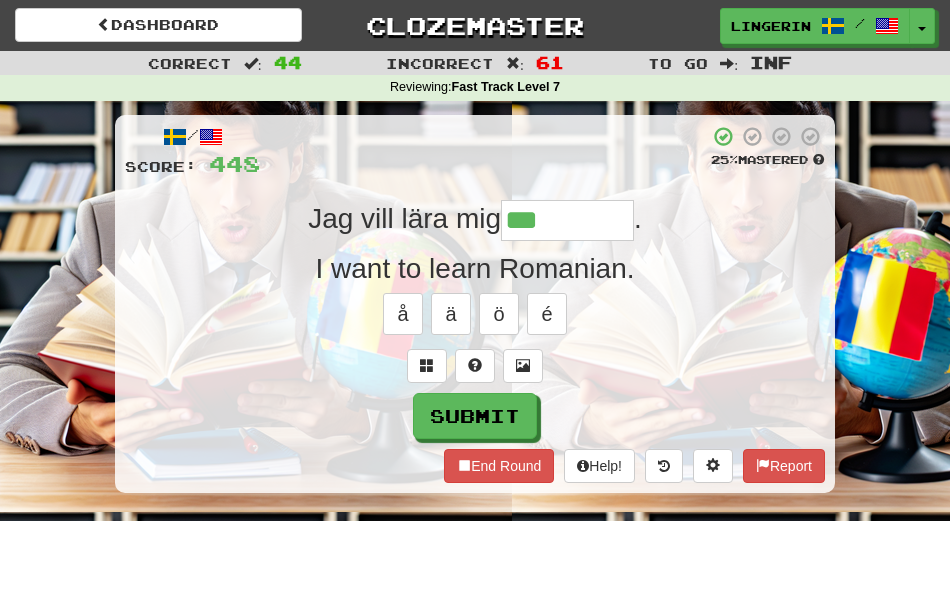 type on "********" 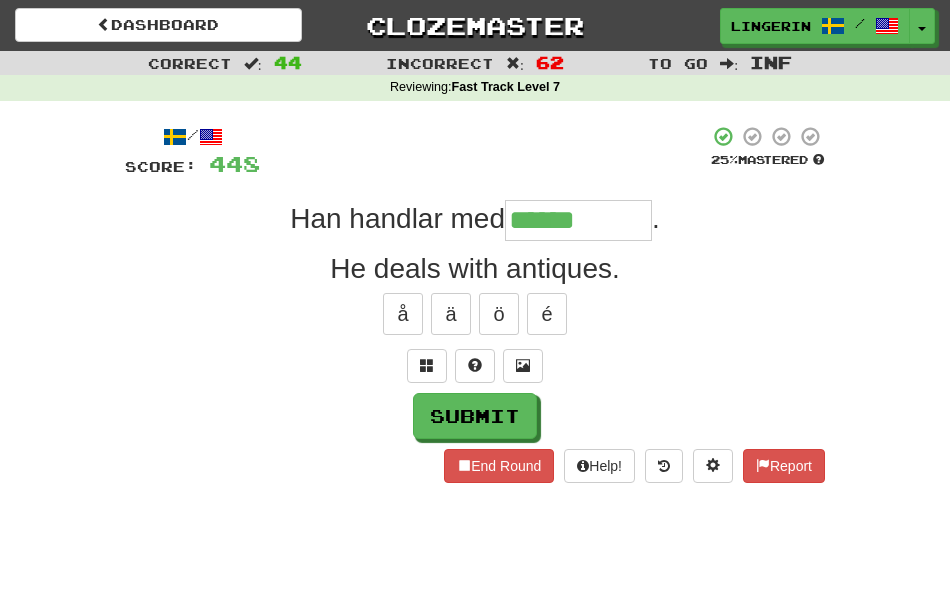 type on "**********" 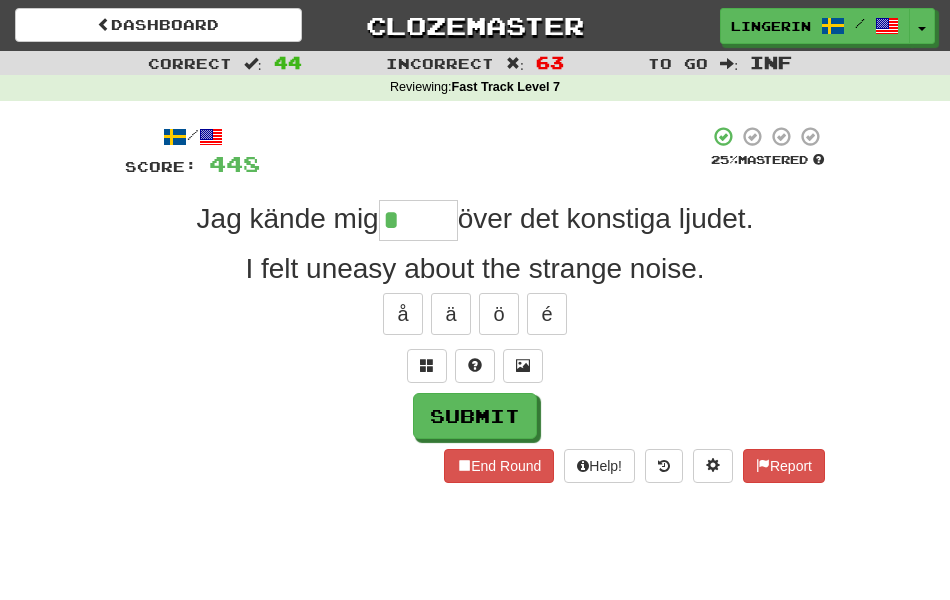 type on "******" 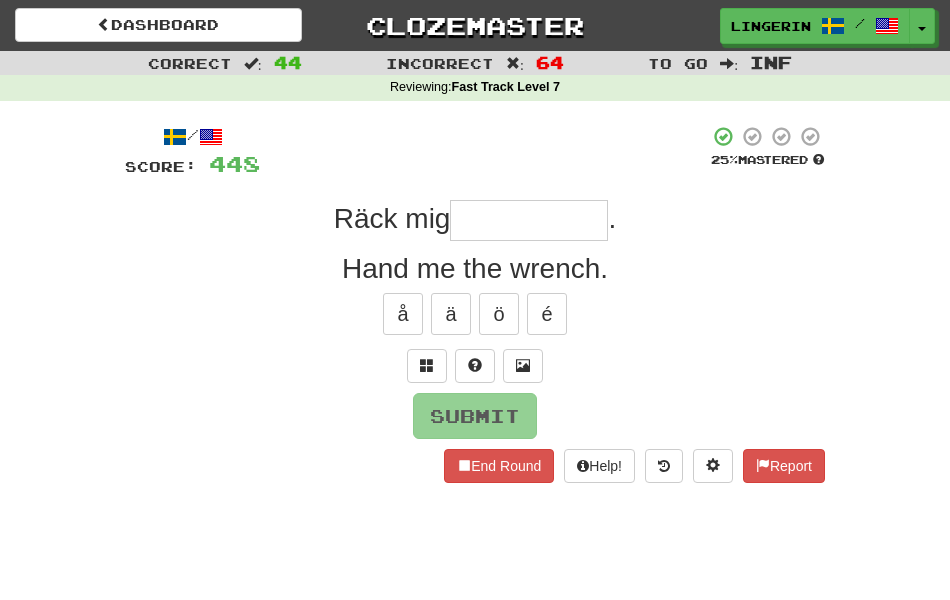 type on "**********" 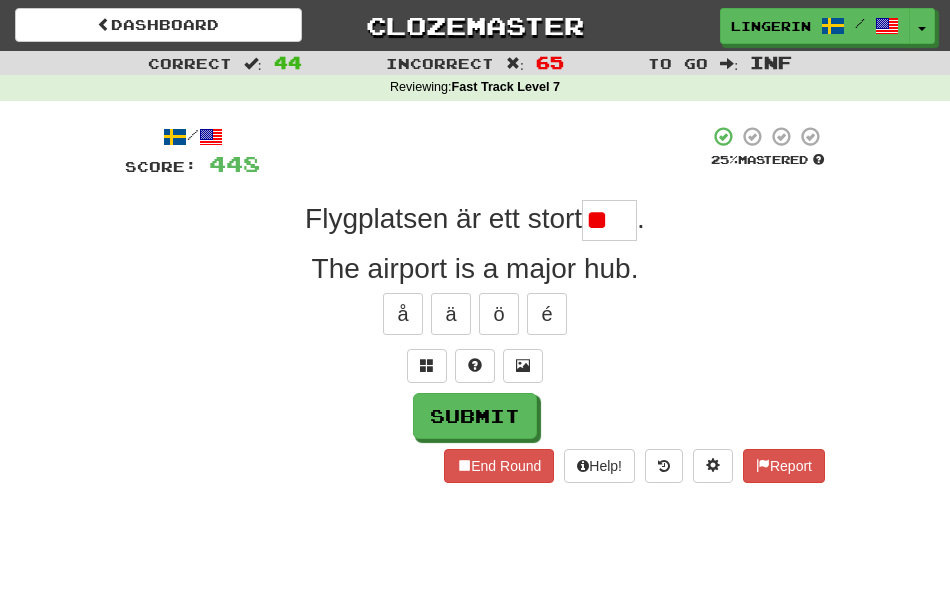 scroll, scrollTop: 0, scrollLeft: 0, axis: both 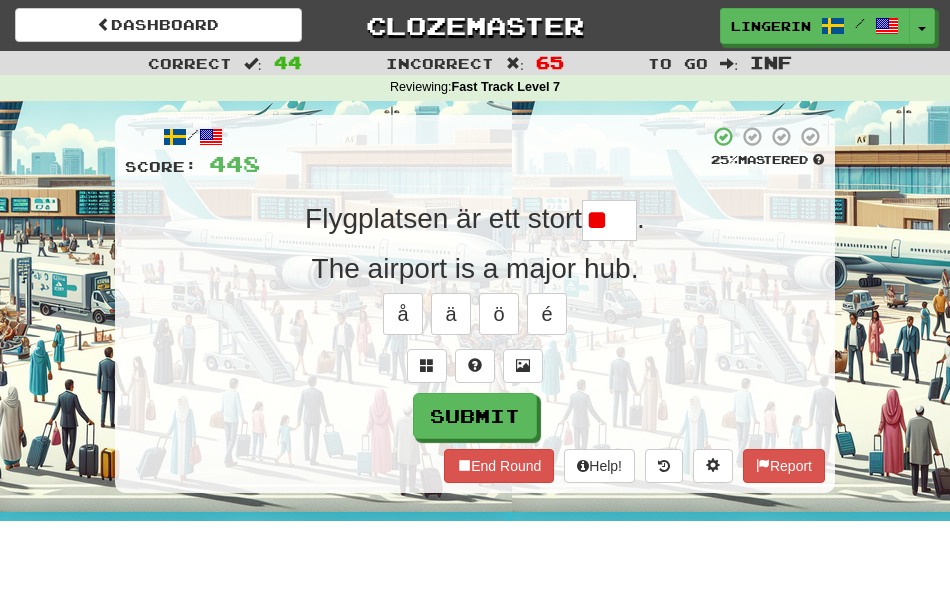 click on "25 %  Mastered" at bounding box center (767, 160) 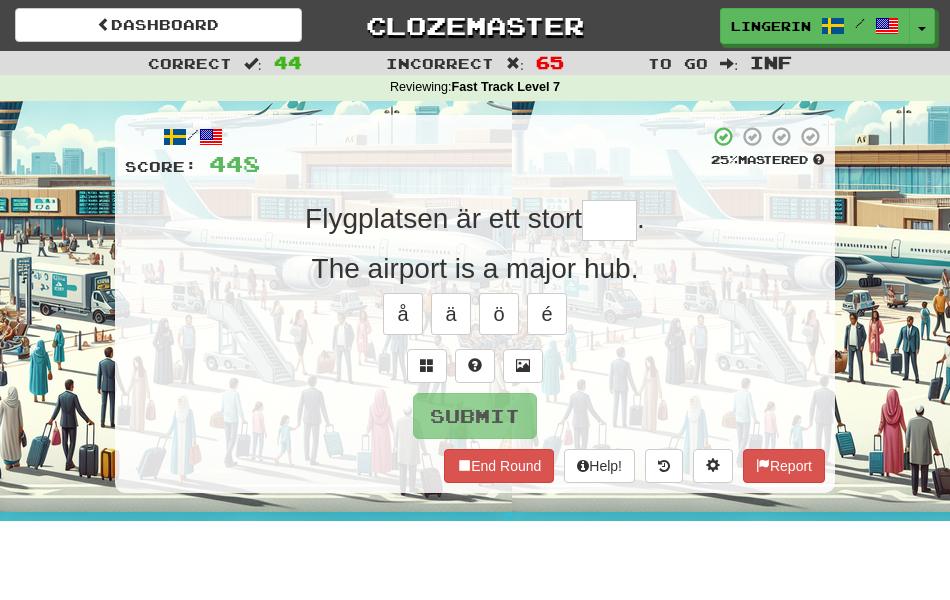 type on "*" 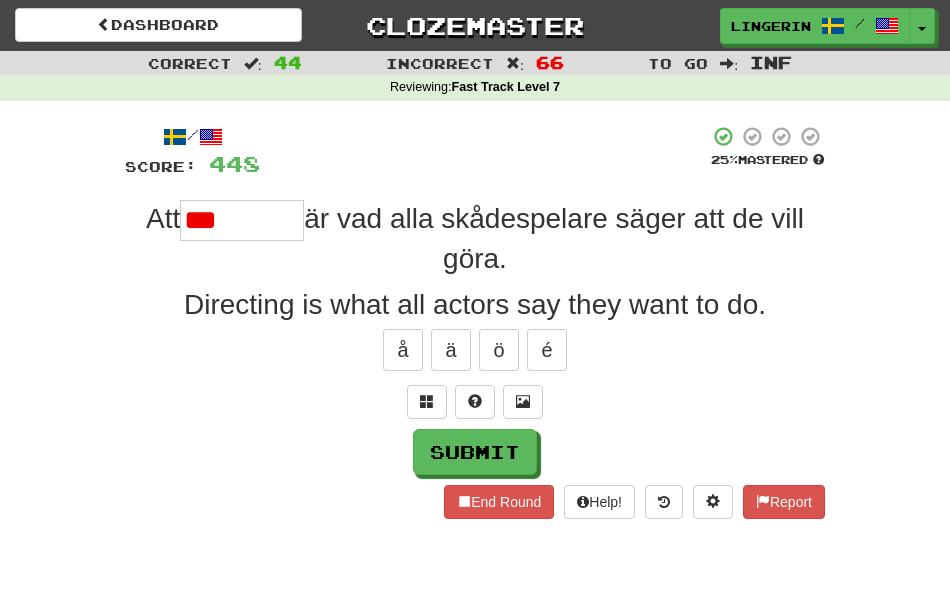 type on "*********" 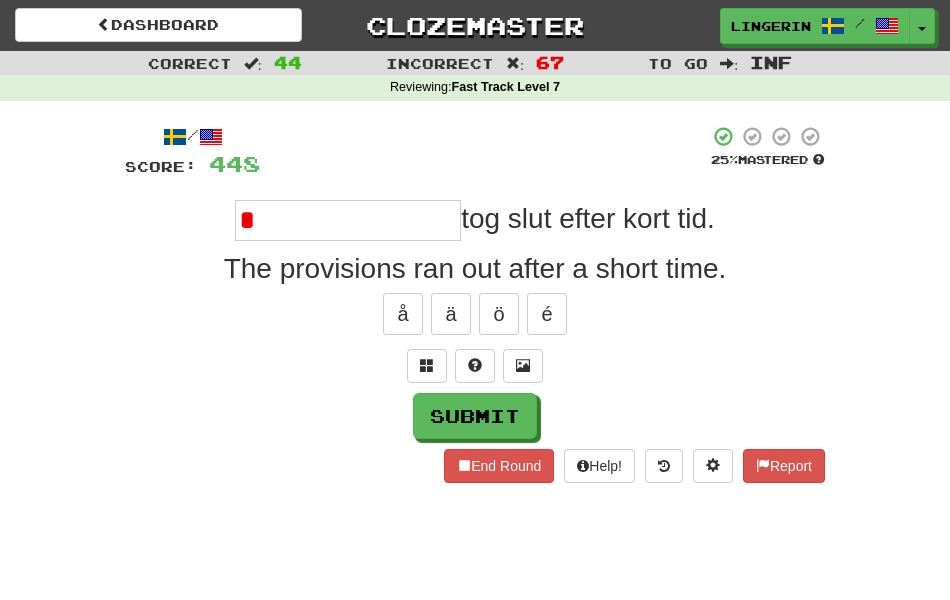 type on "**********" 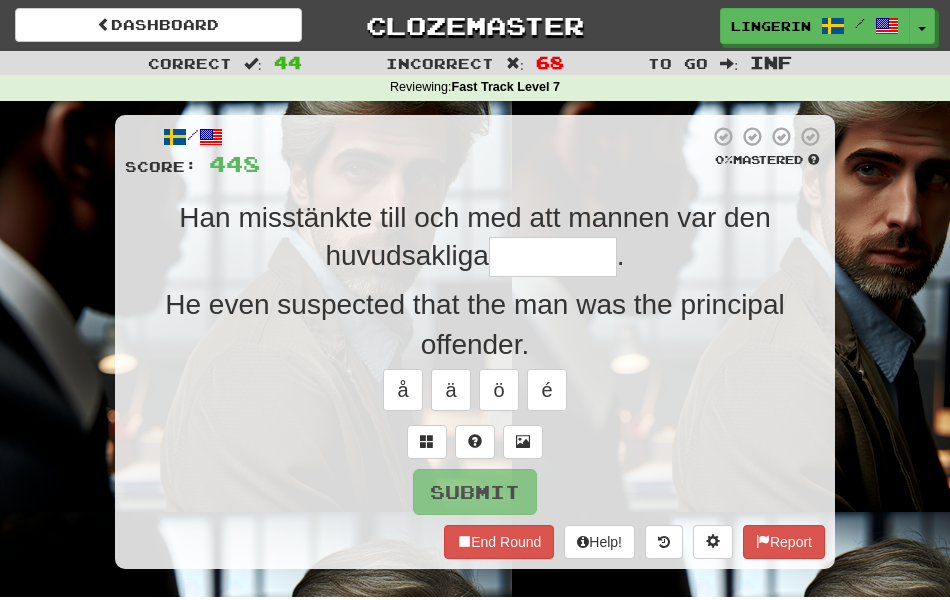type on "*********" 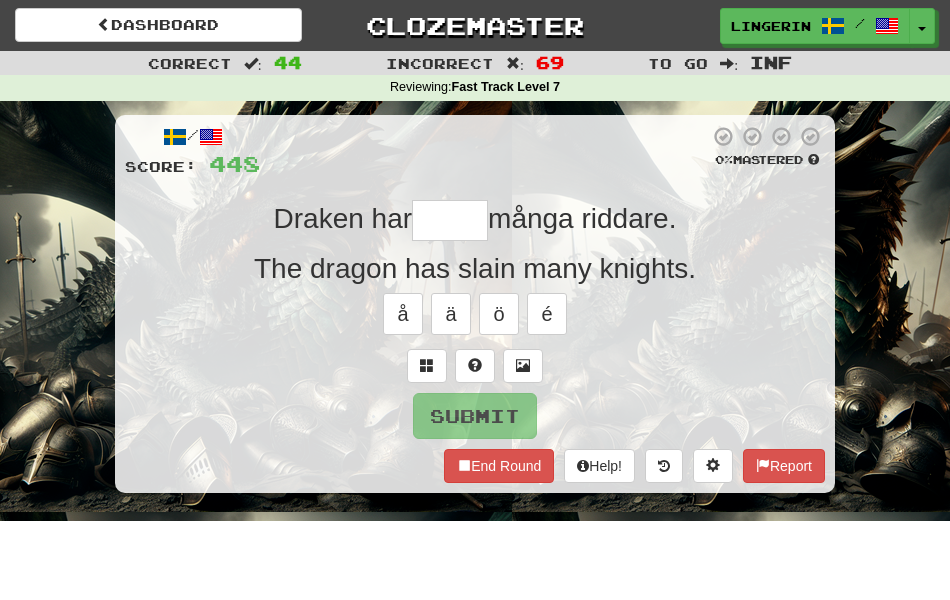 type on "*" 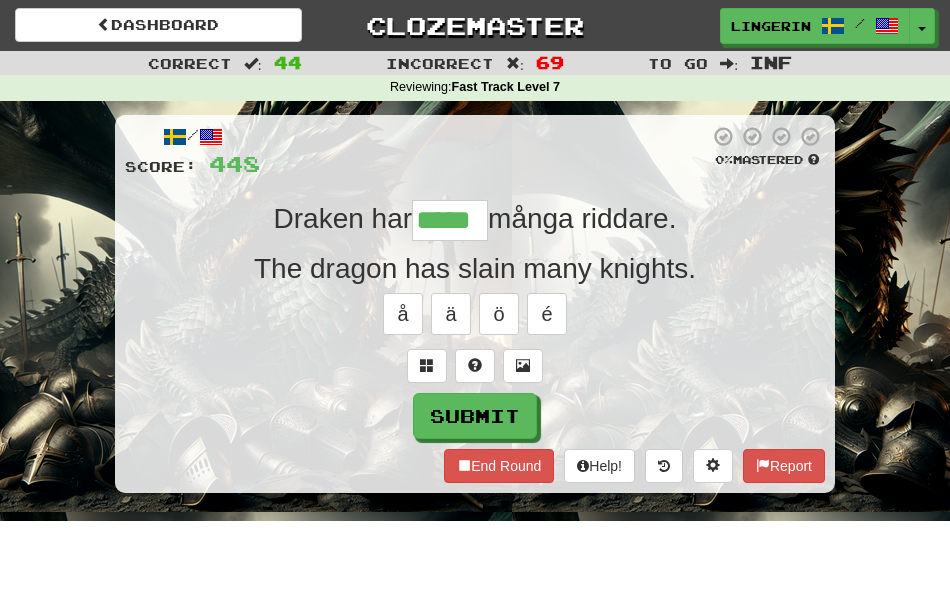 type on "*****" 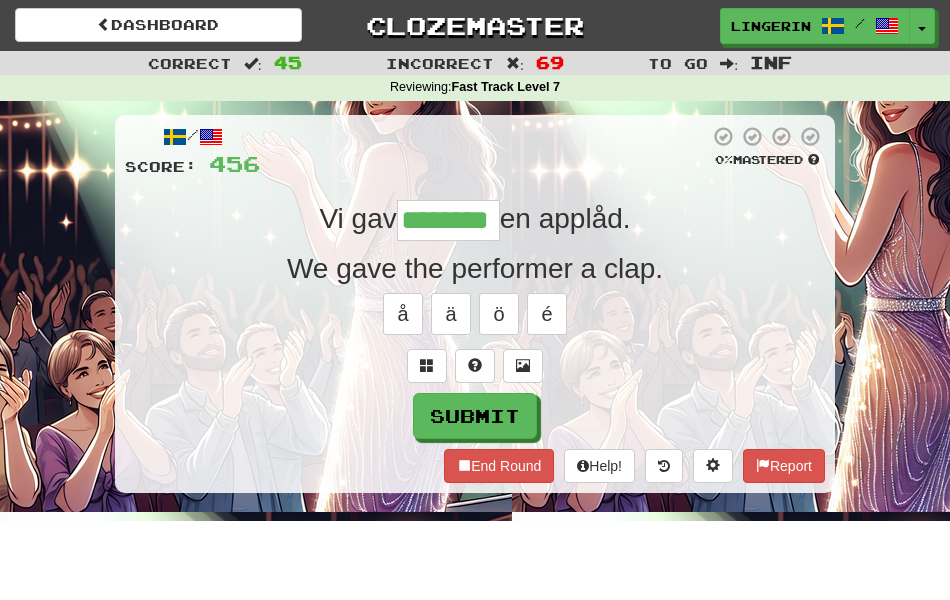 type on "********" 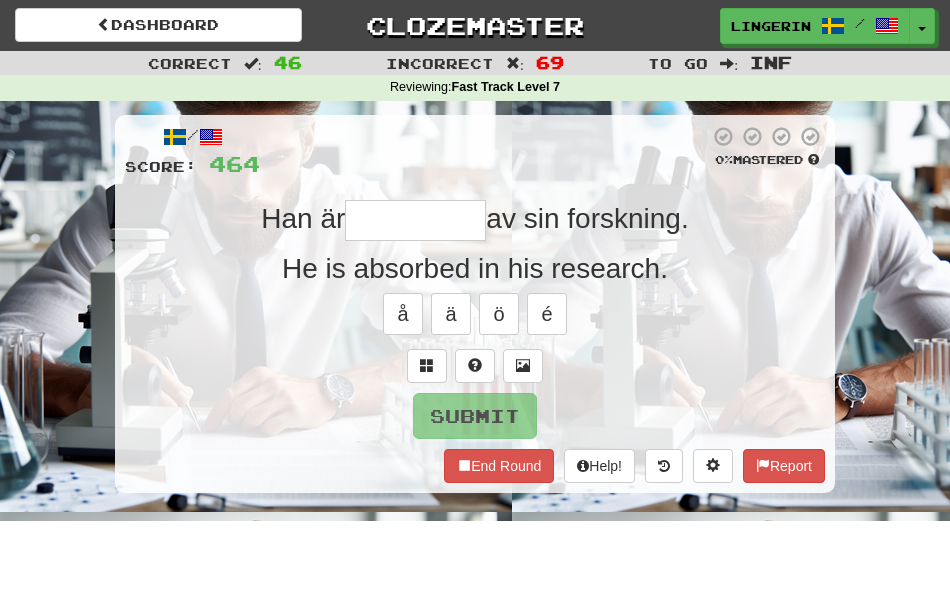 type on "*" 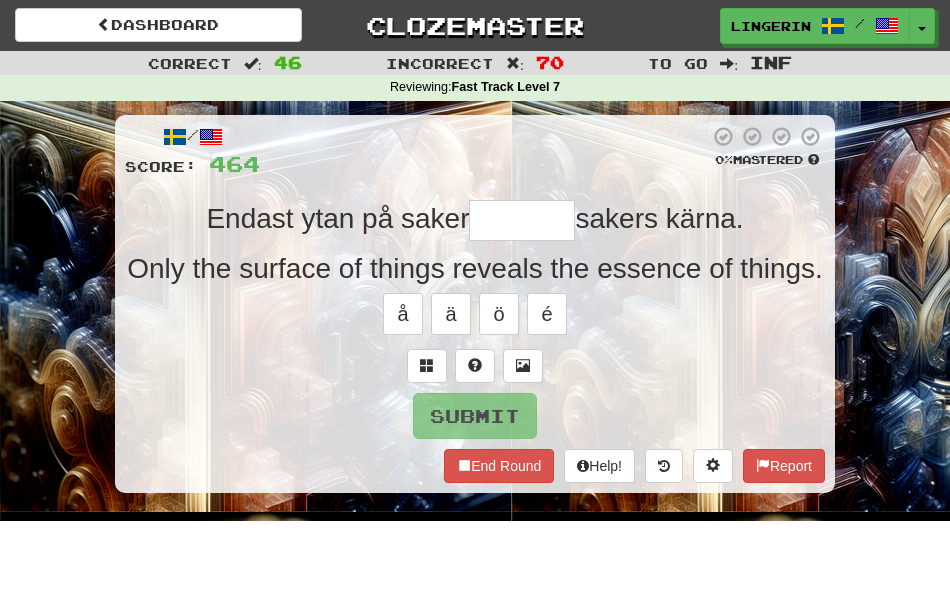 type on "********" 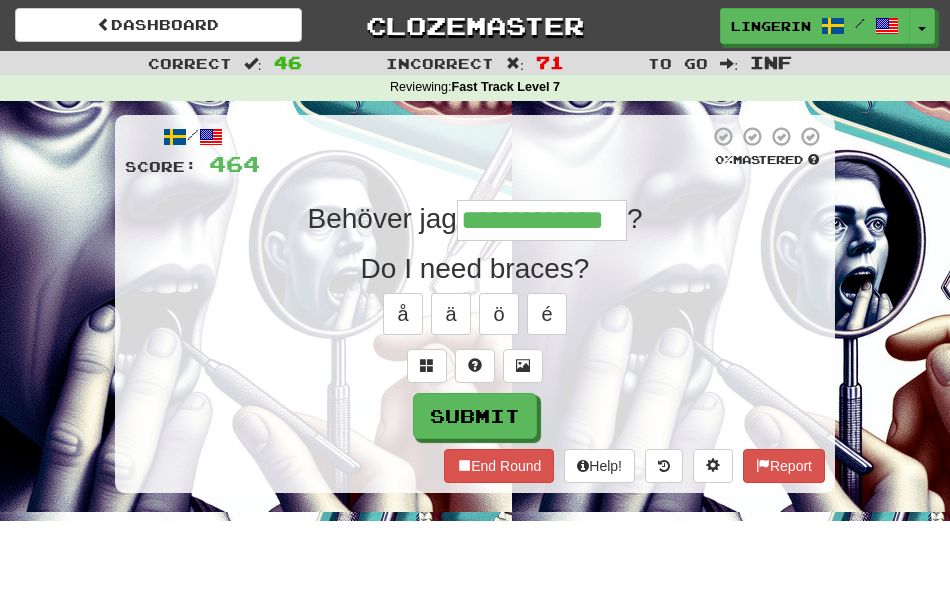 type on "**********" 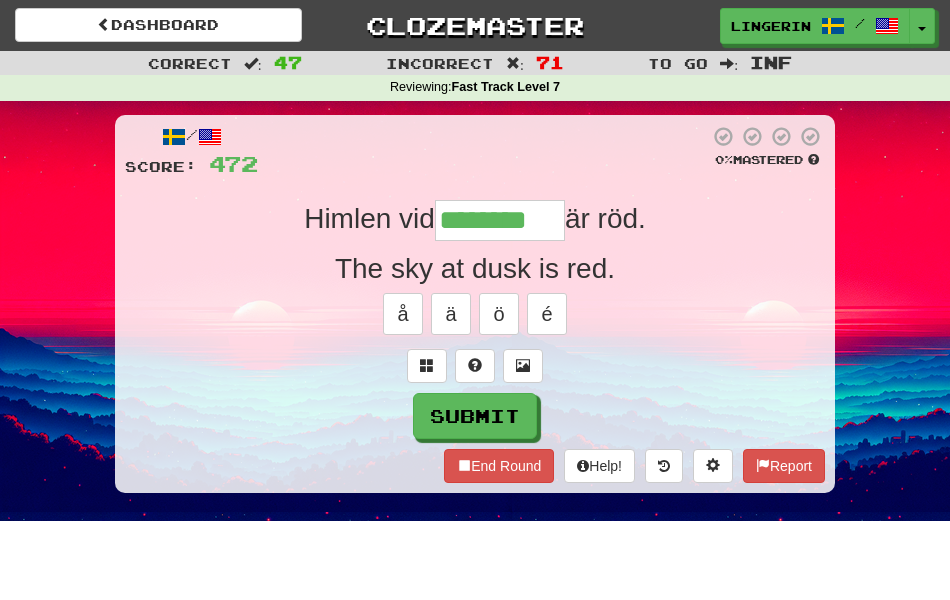 type on "********" 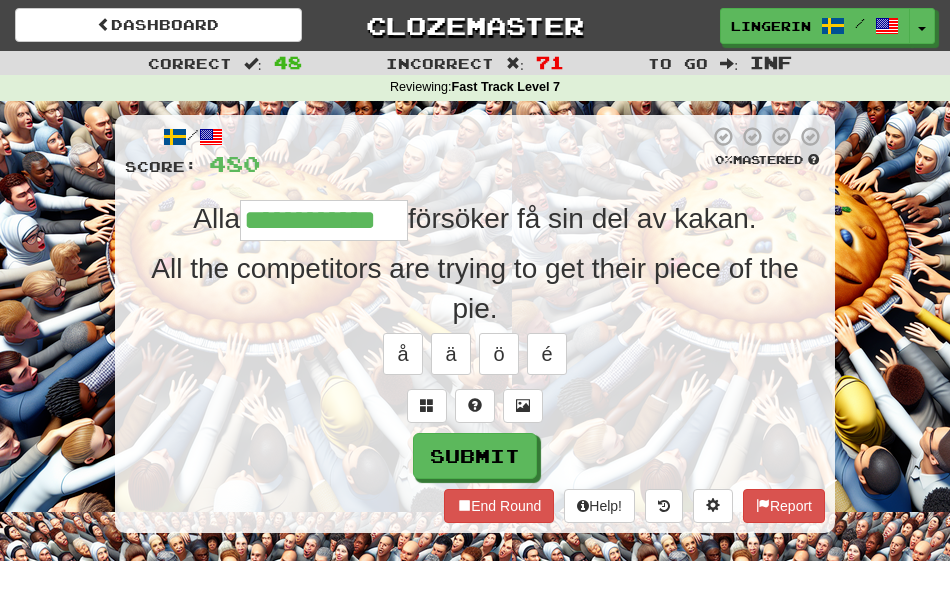 type on "**********" 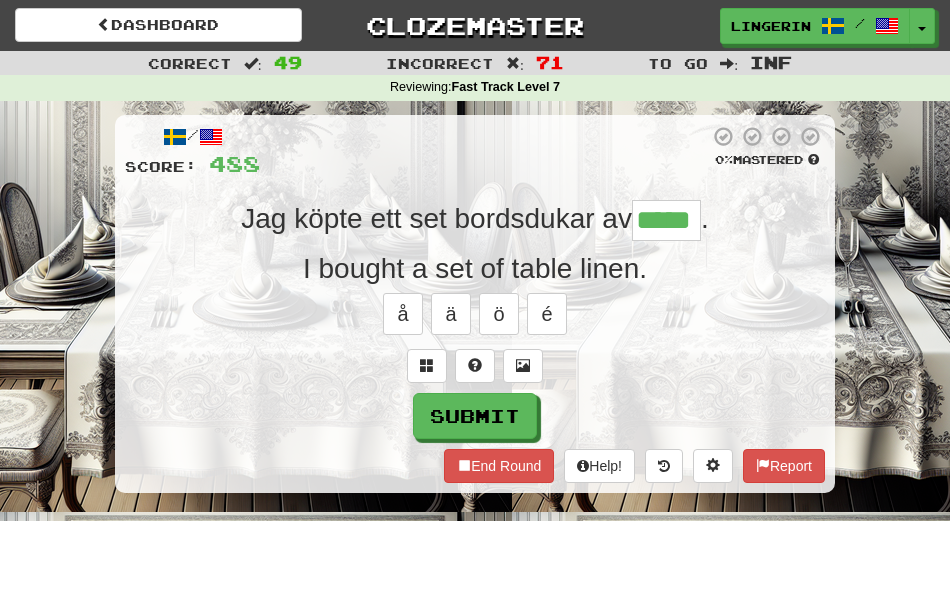 type on "*****" 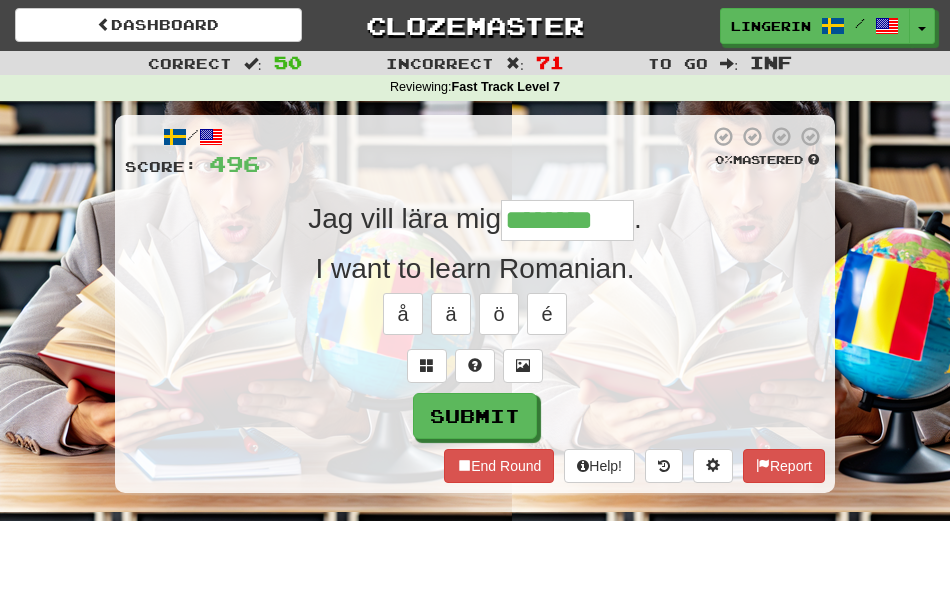 type on "********" 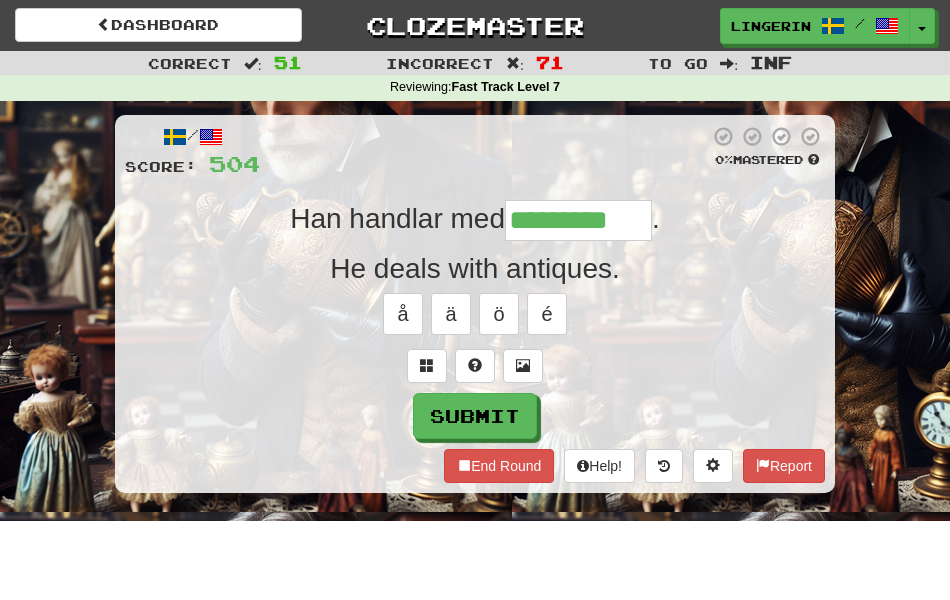 type on "**********" 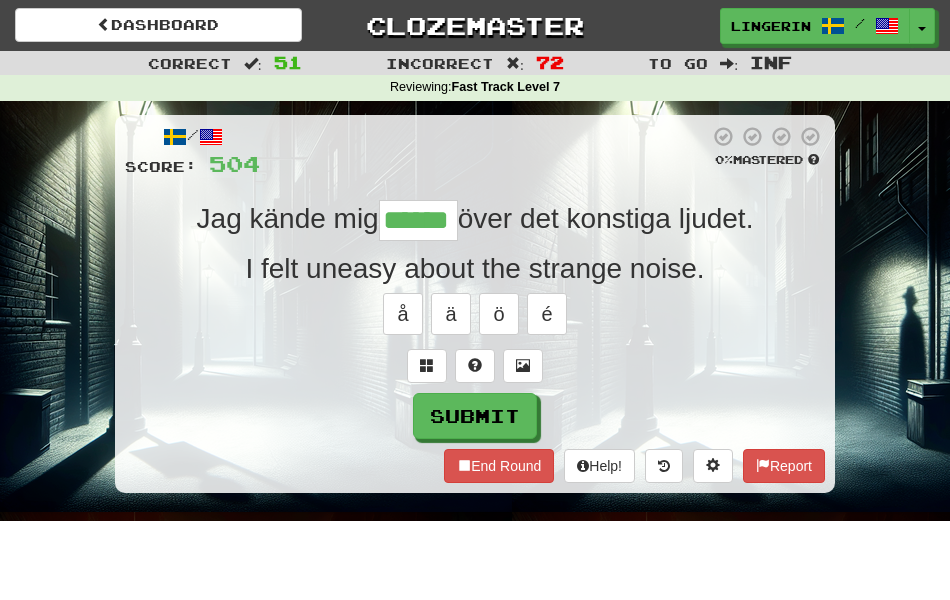 type on "******" 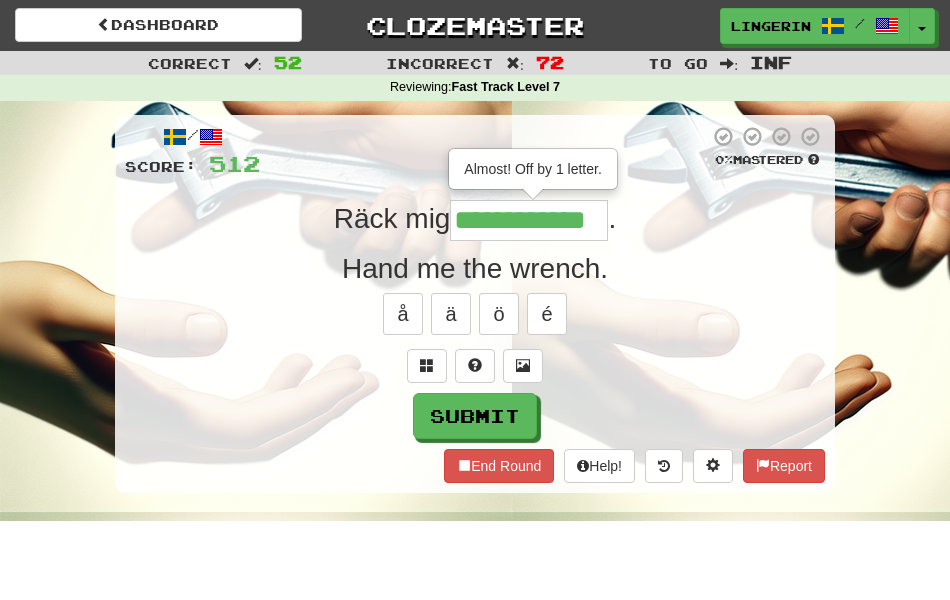 type on "**********" 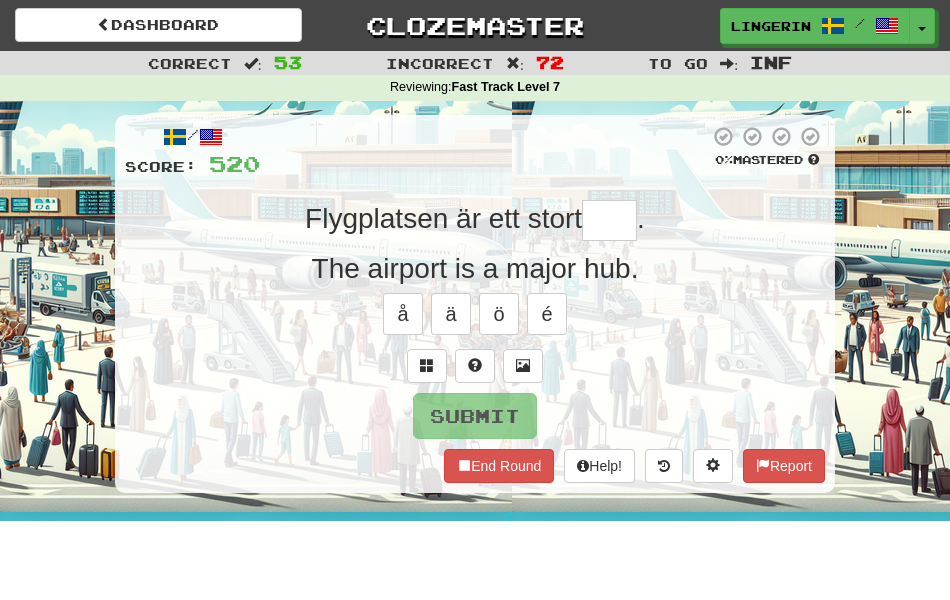 type on "***" 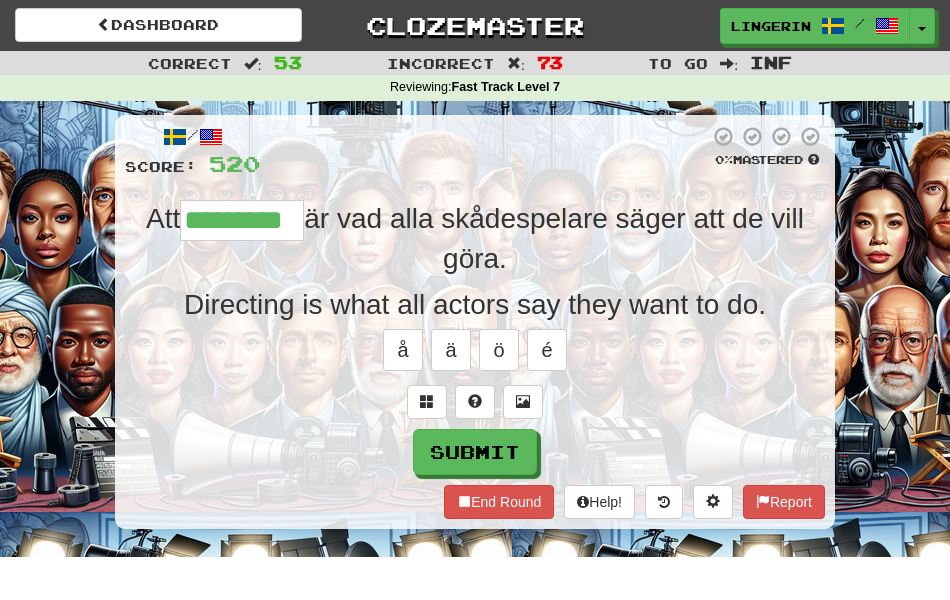 type on "*********" 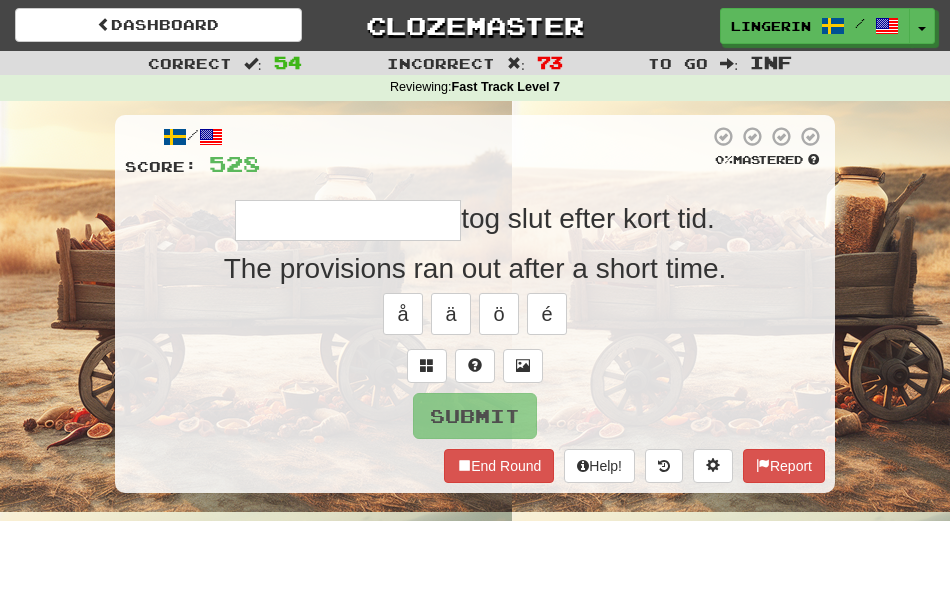 type on "**********" 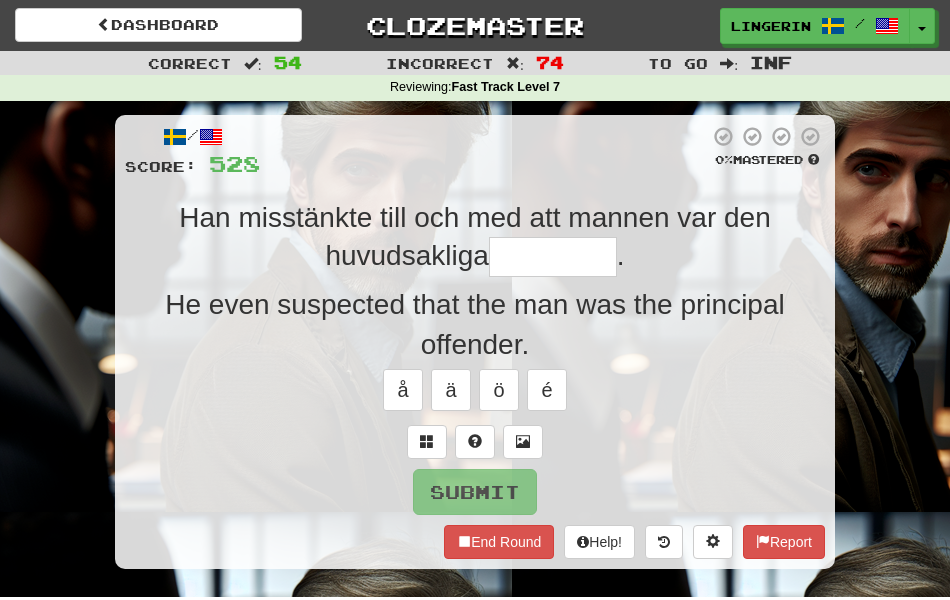 type on "*********" 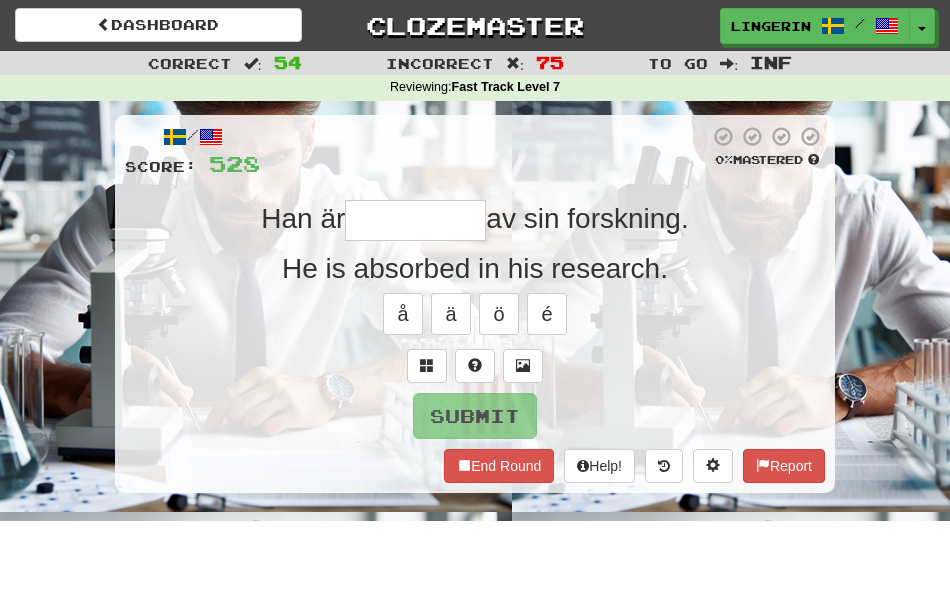 type on "*********" 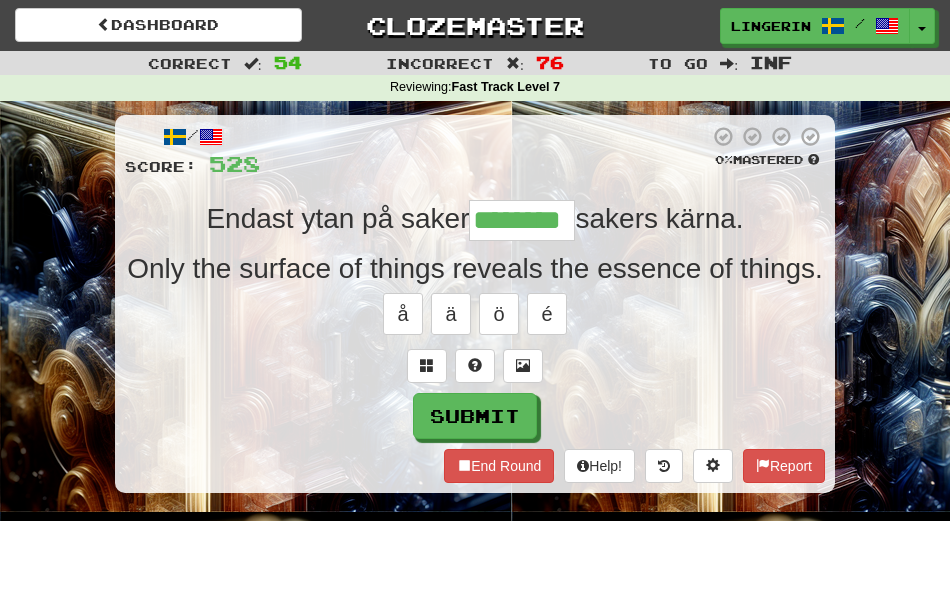type on "********" 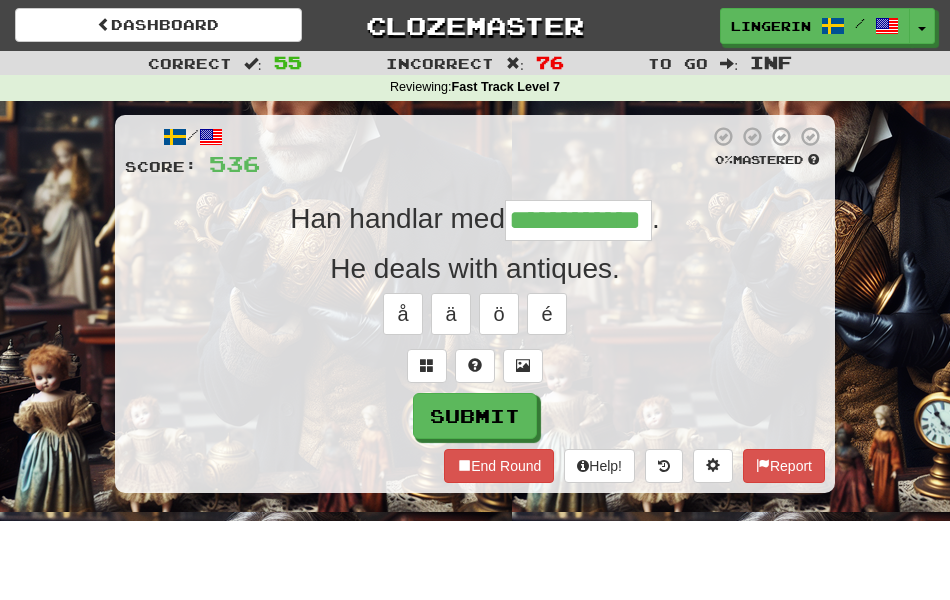type on "**********" 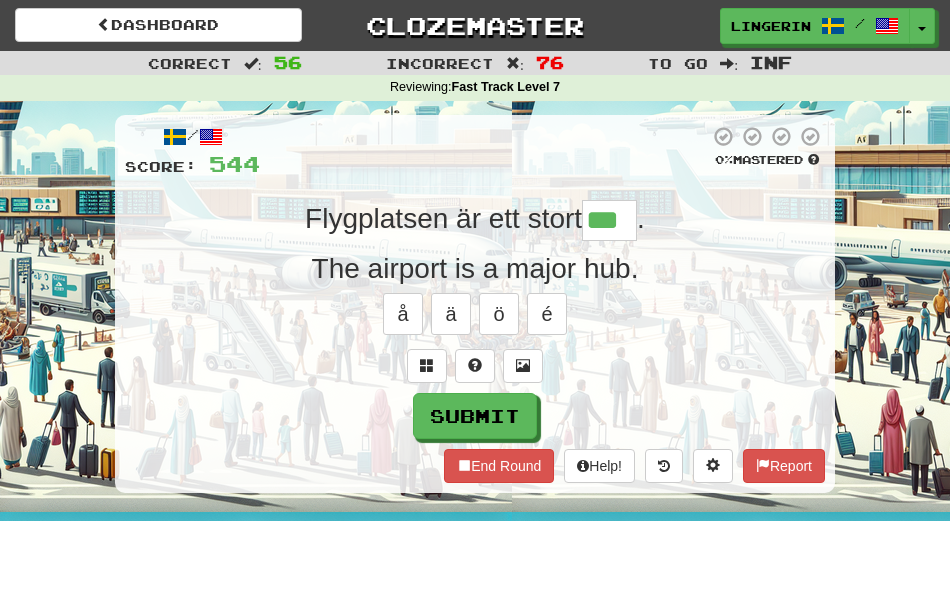 type on "***" 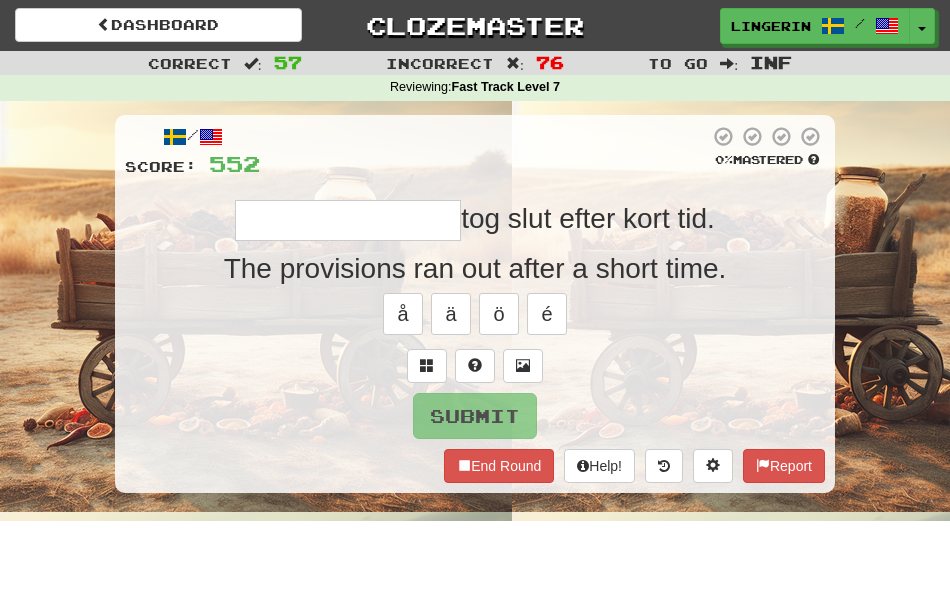 type on "**********" 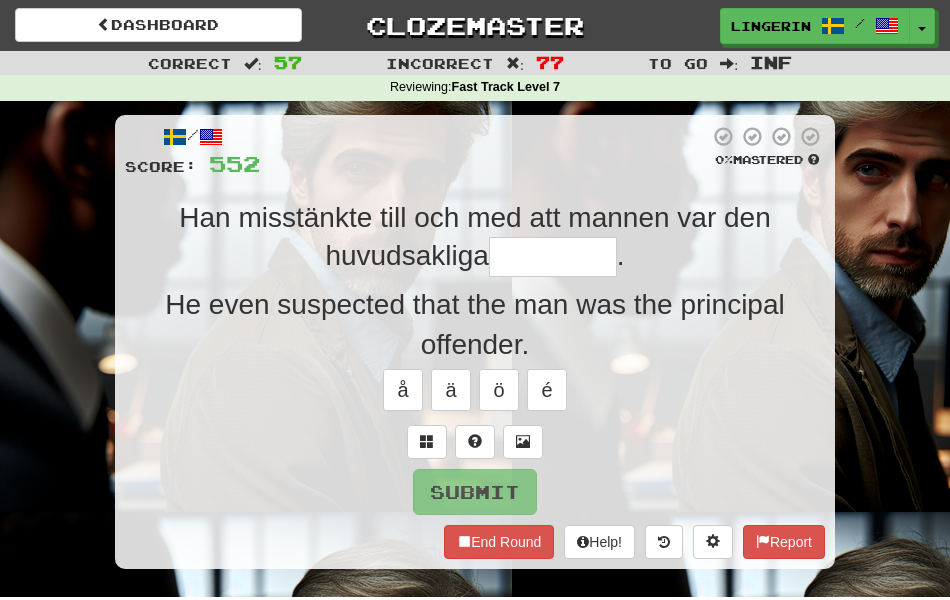 type on "*********" 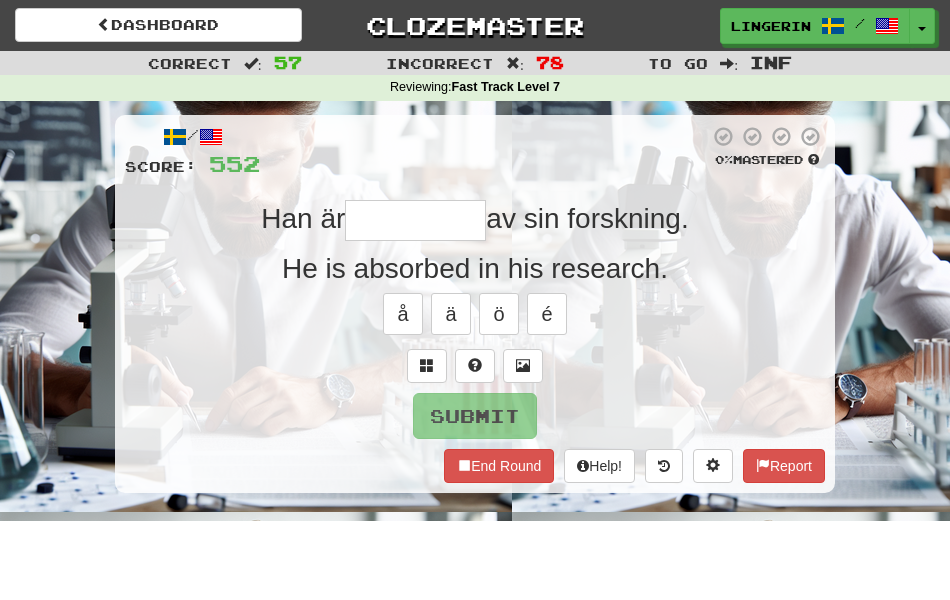 type on "*" 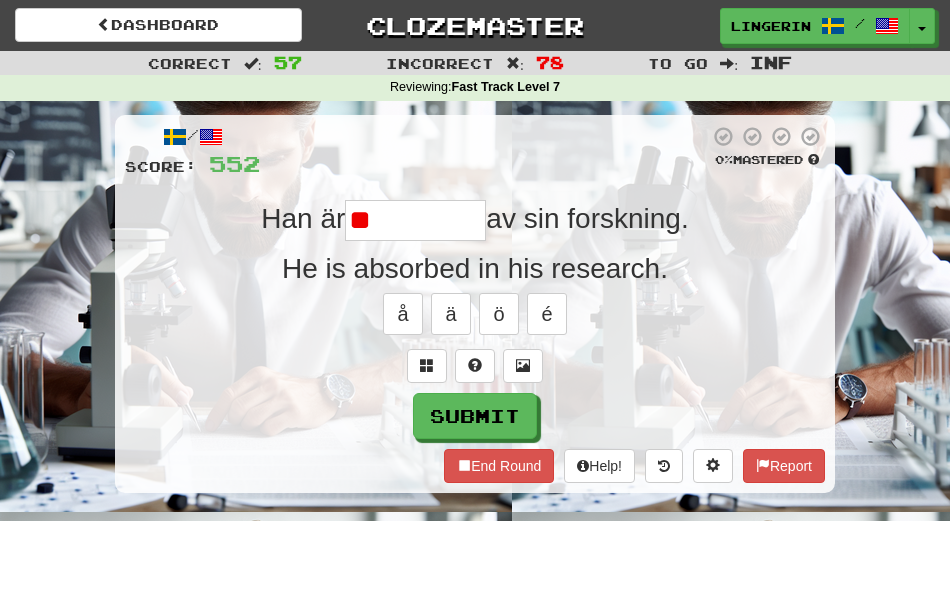 type on "*" 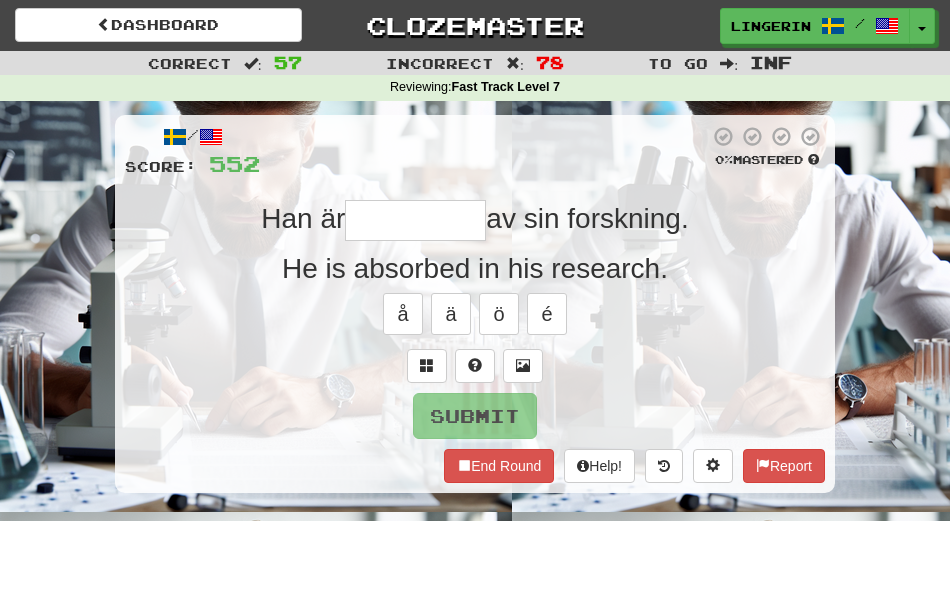type on "*" 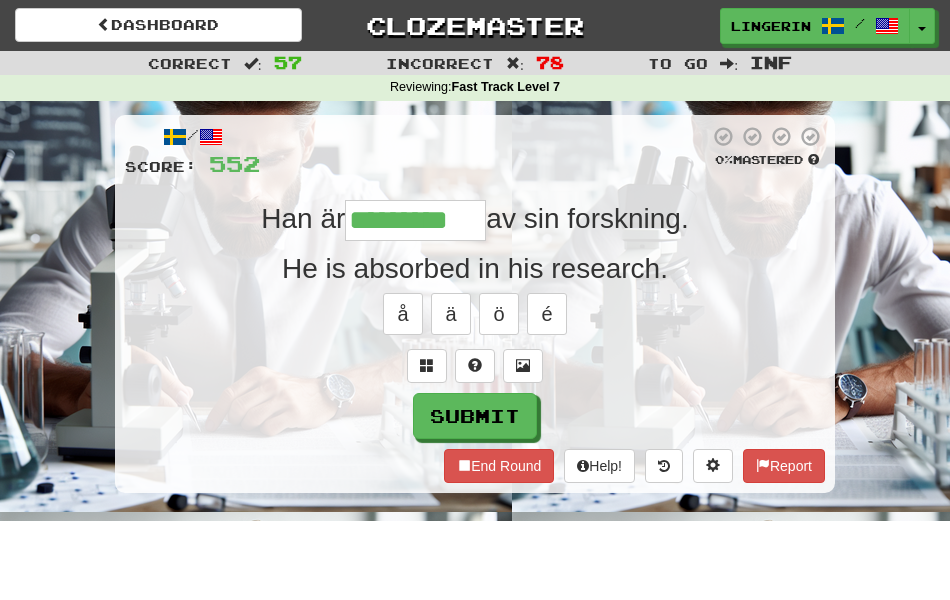 type on "*********" 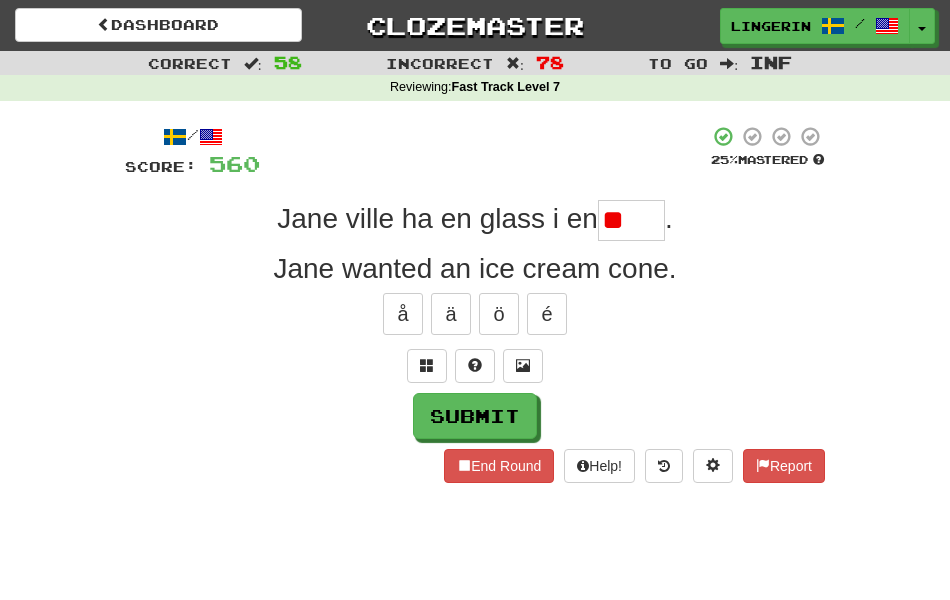 type on "*" 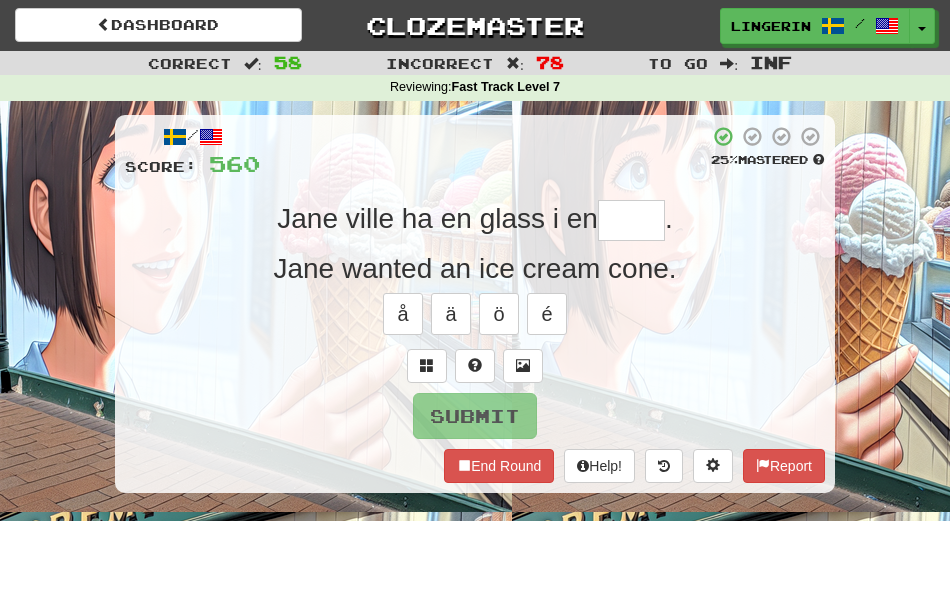 type on "*****" 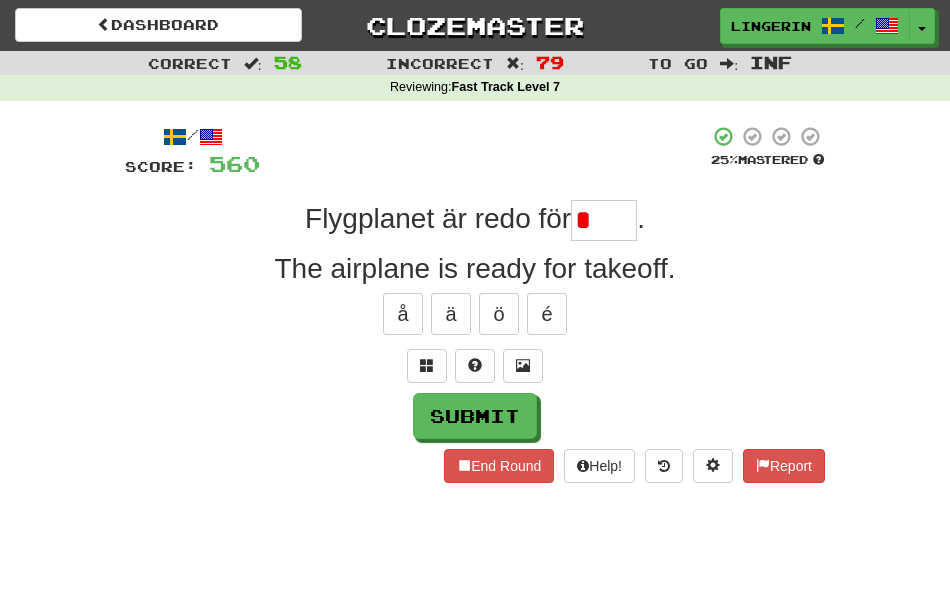 type on "*****" 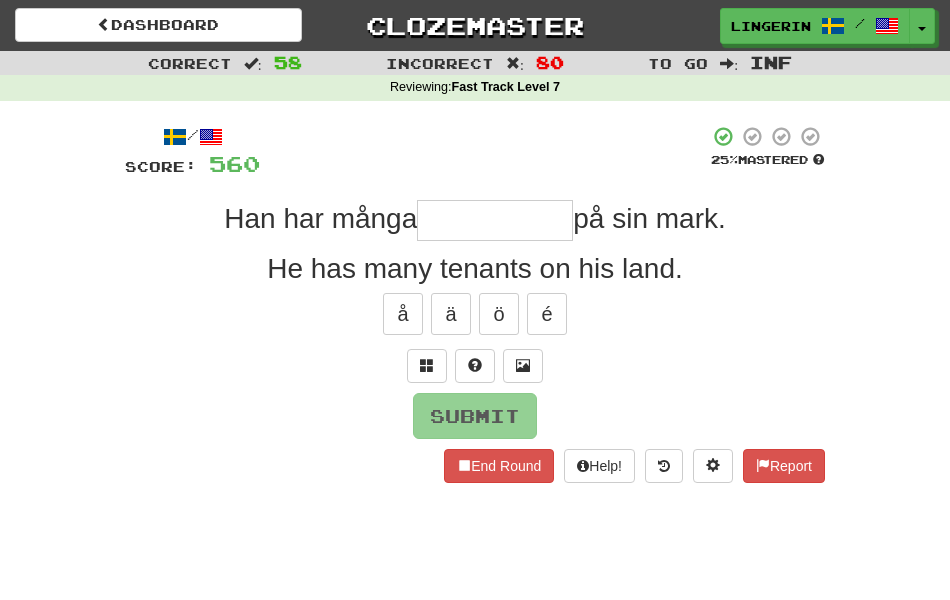 type on "**********" 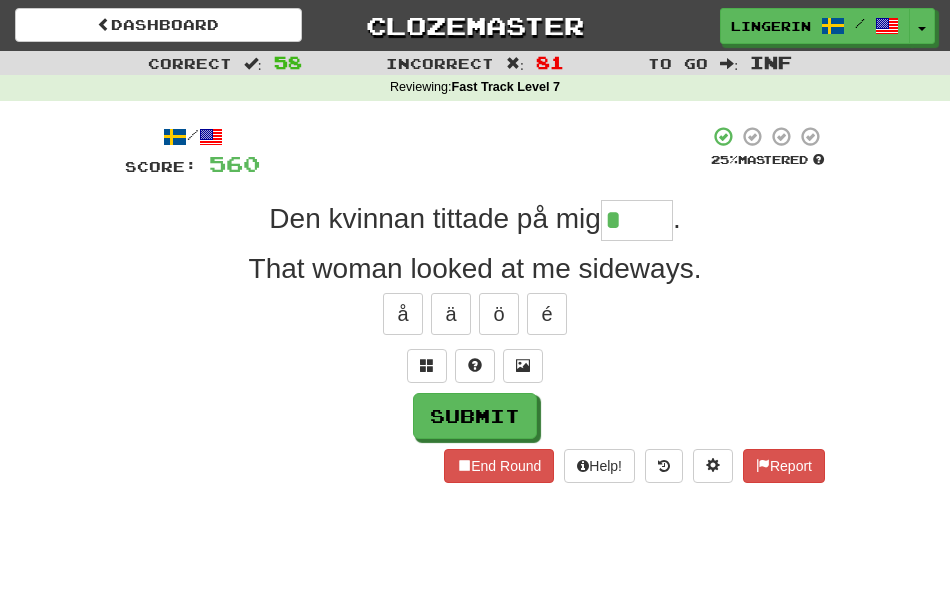 type on "*****" 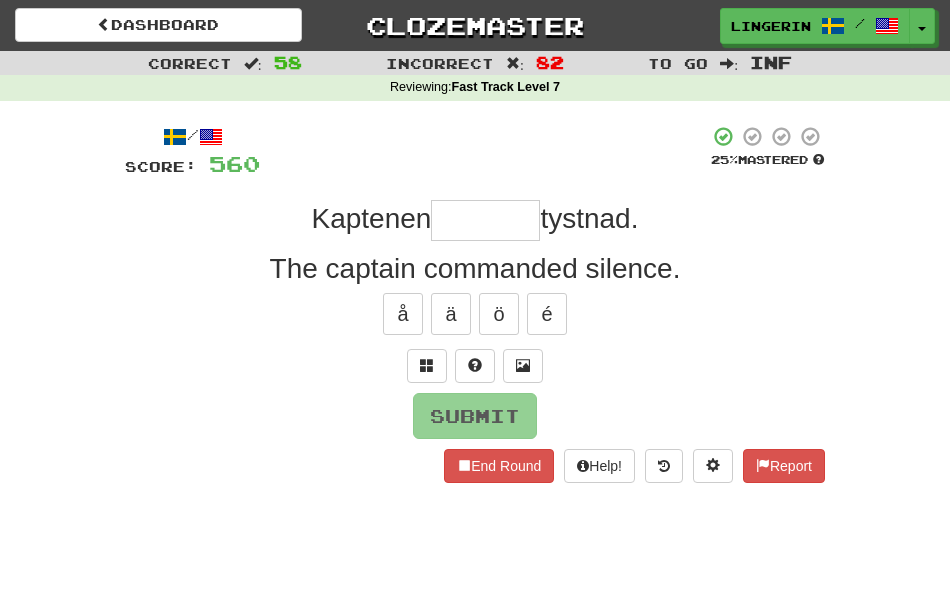 type on "*" 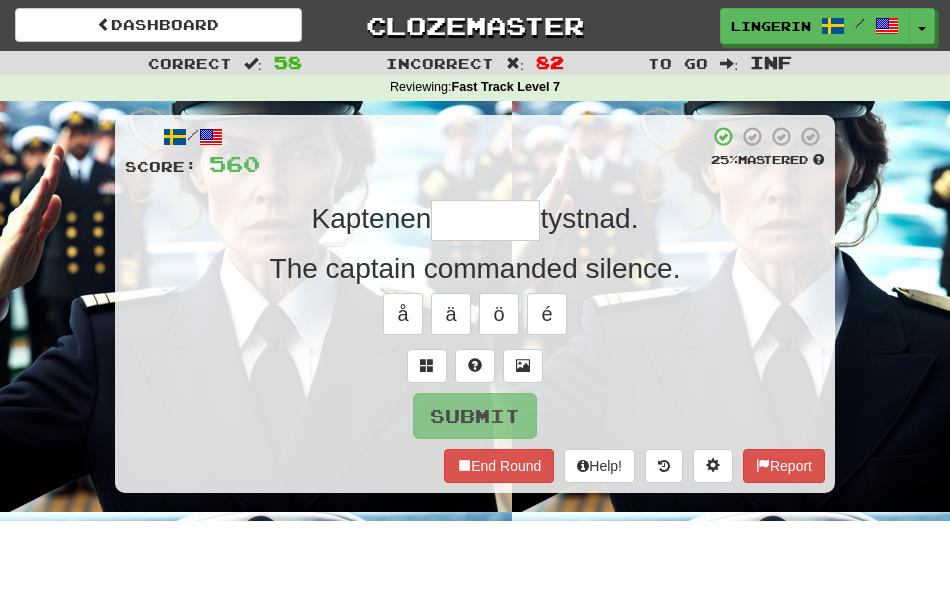 type on "*" 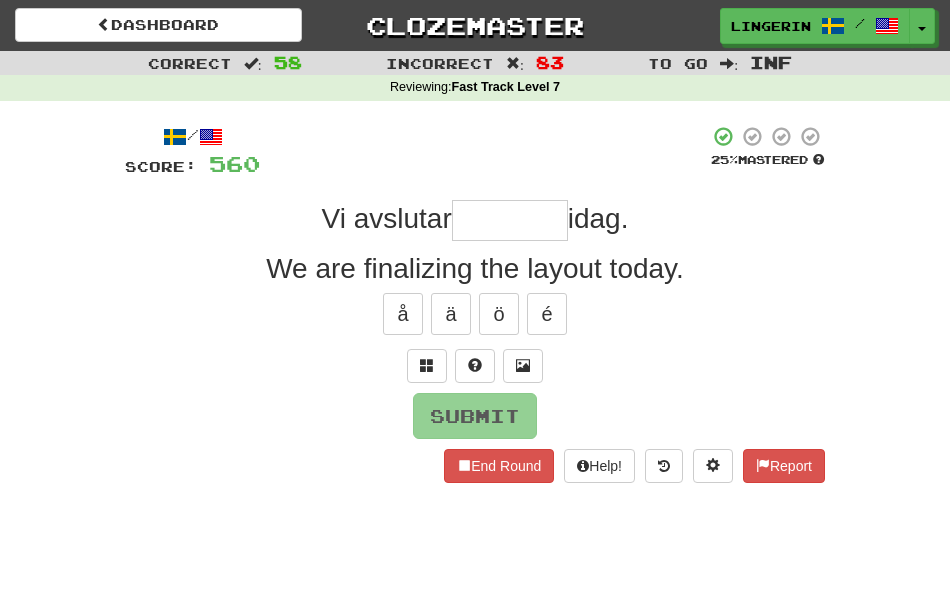 type on "********" 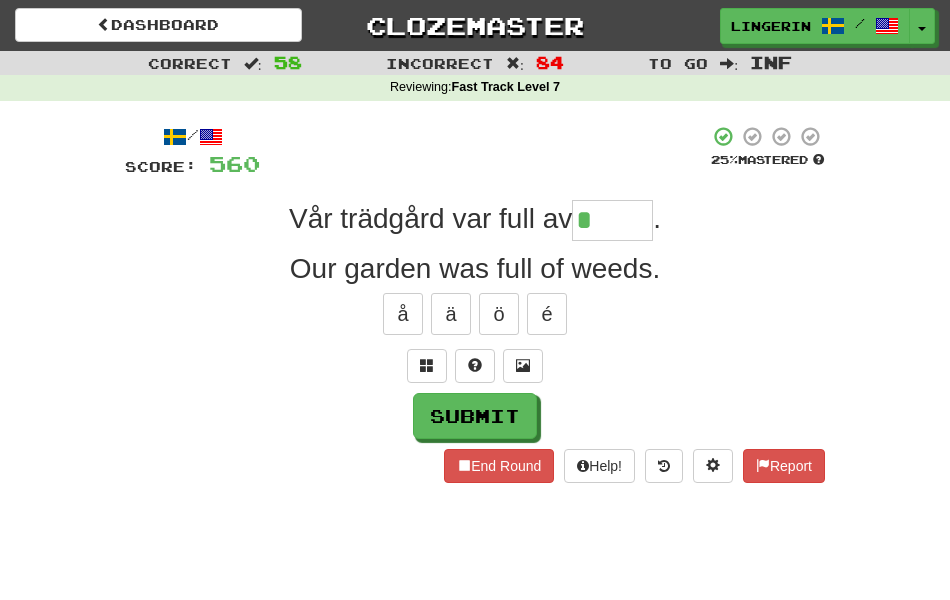 type on "*****" 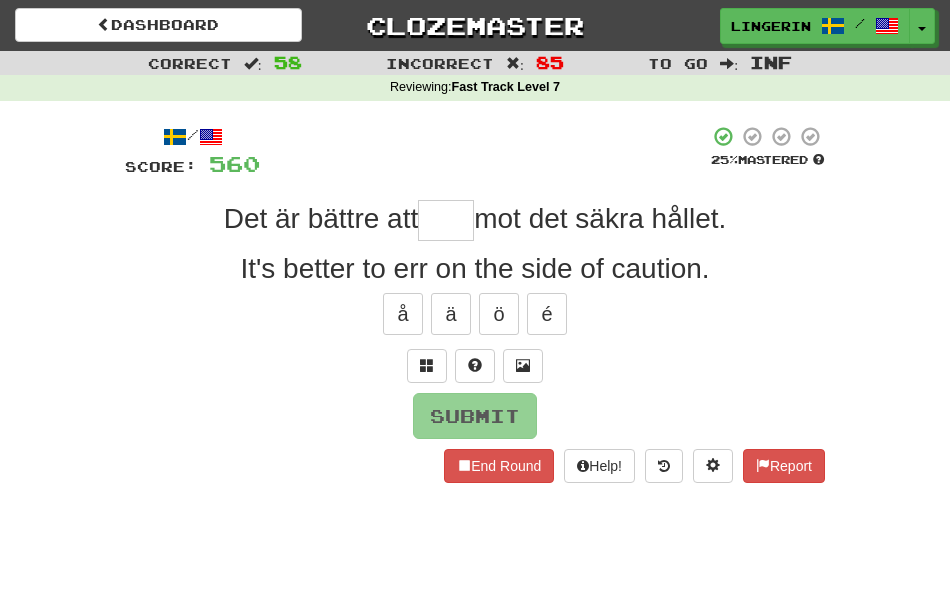 type on "*" 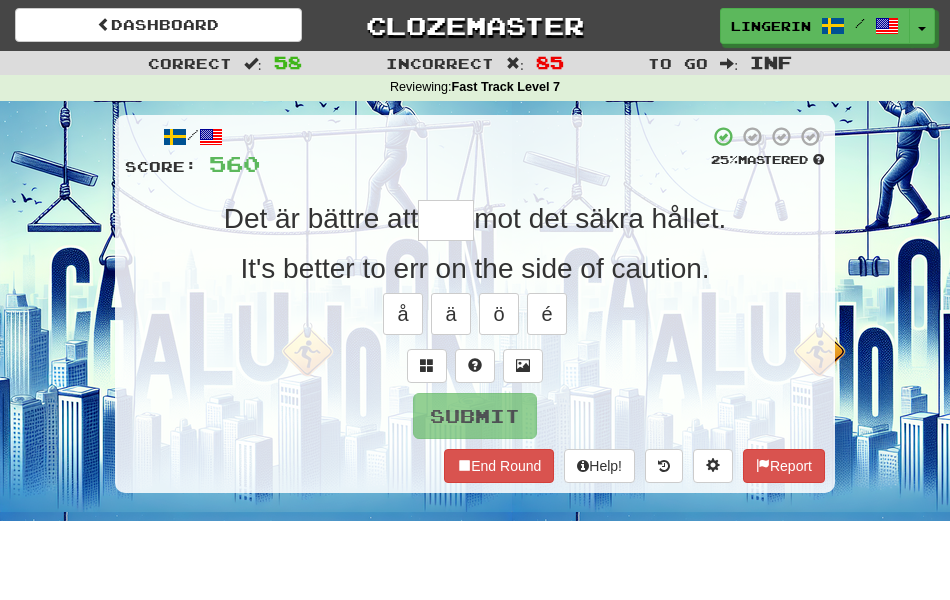 type on "****" 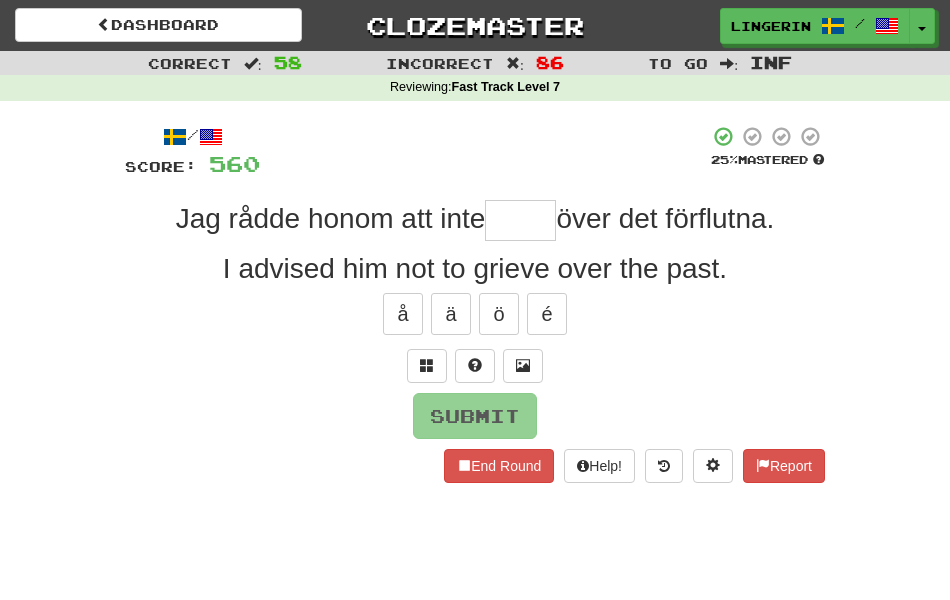 type on "*****" 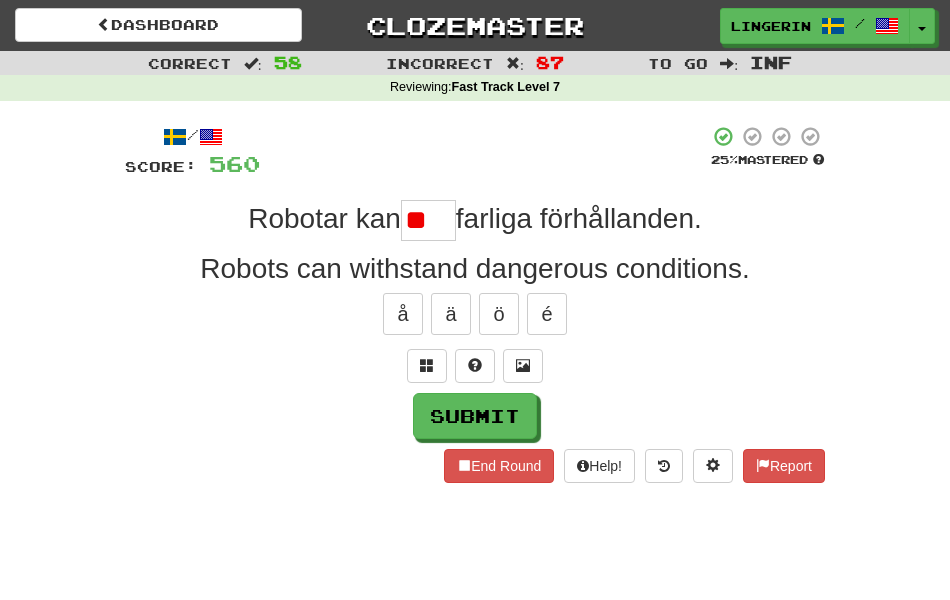 type on "*" 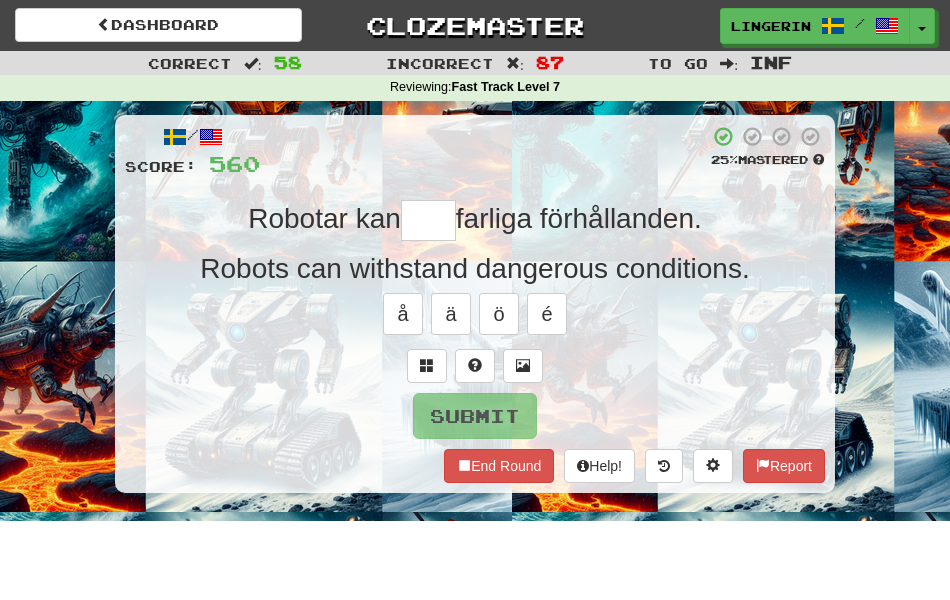 type on "****" 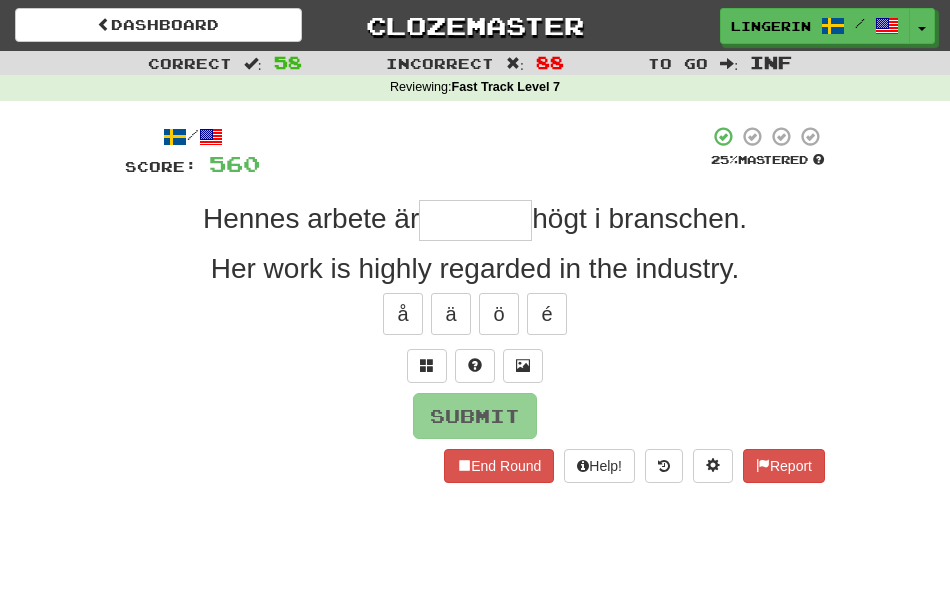 type on "********" 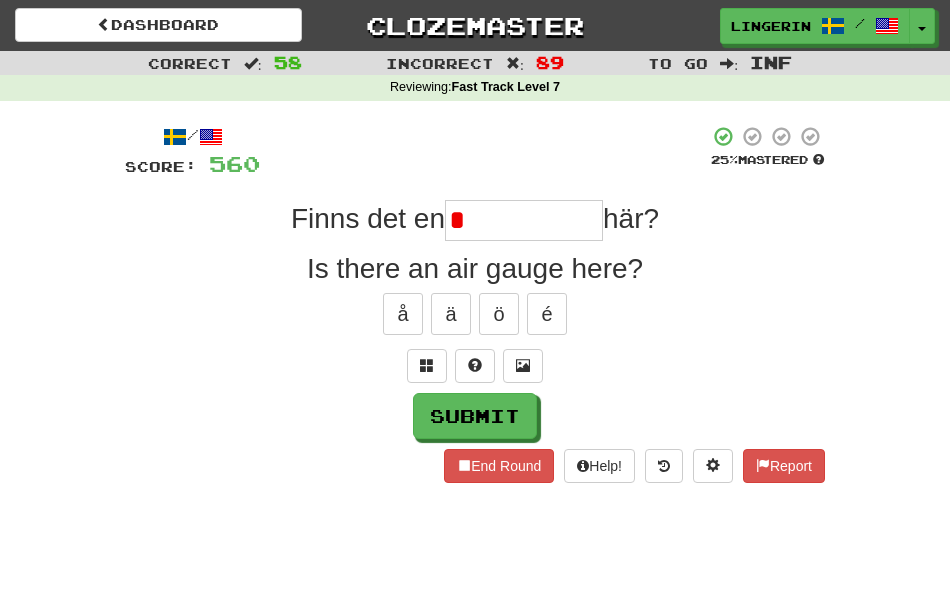 type on "**********" 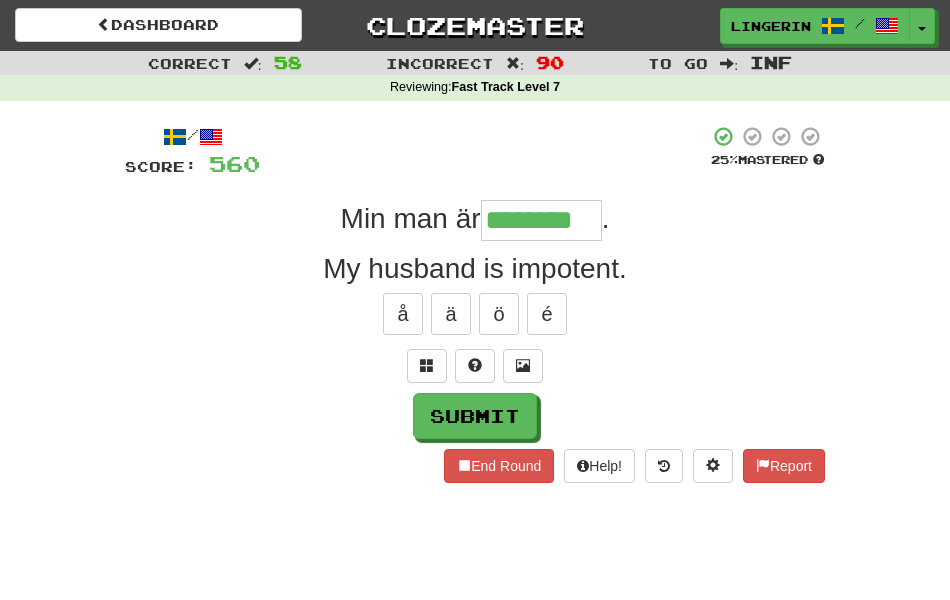 type on "********" 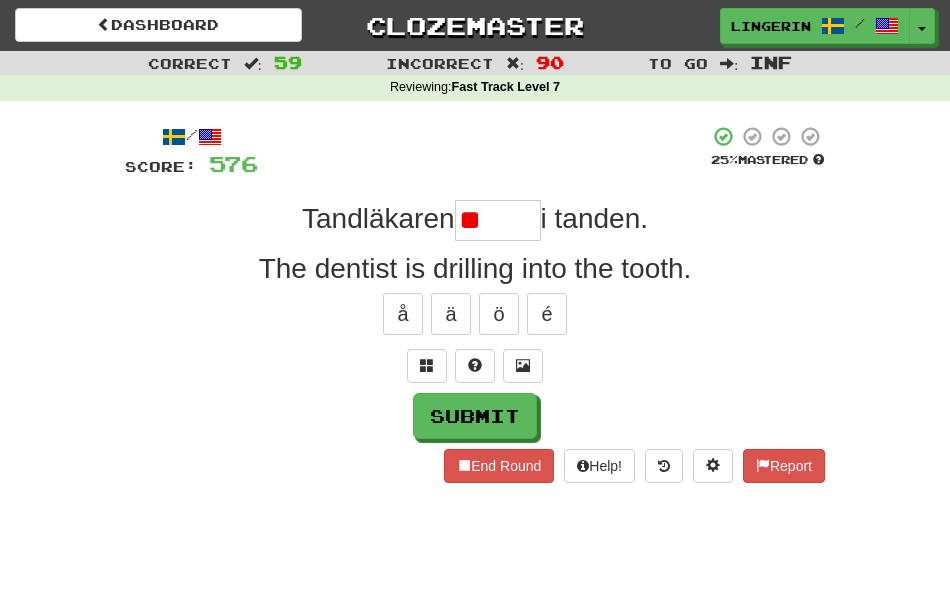 type on "*" 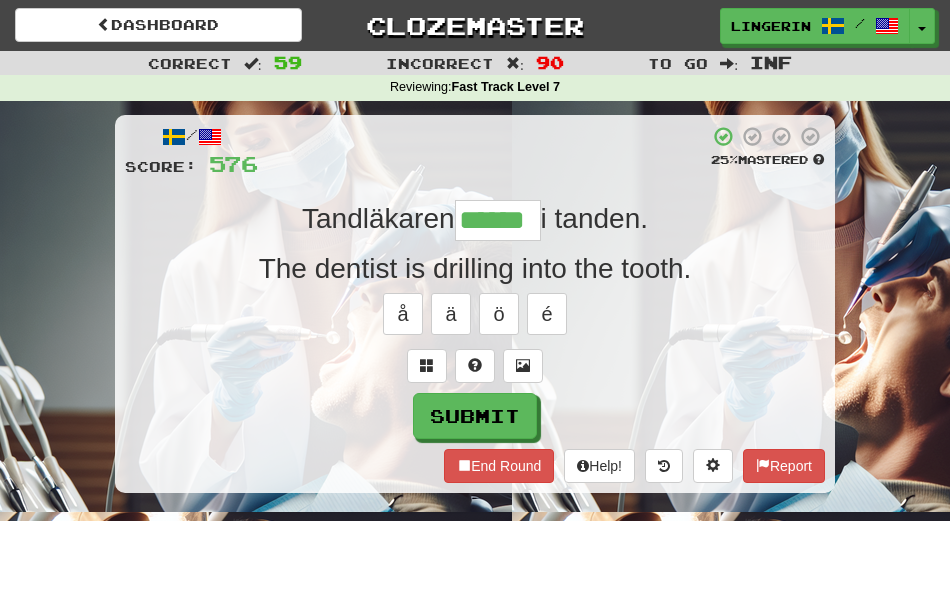 type on "******" 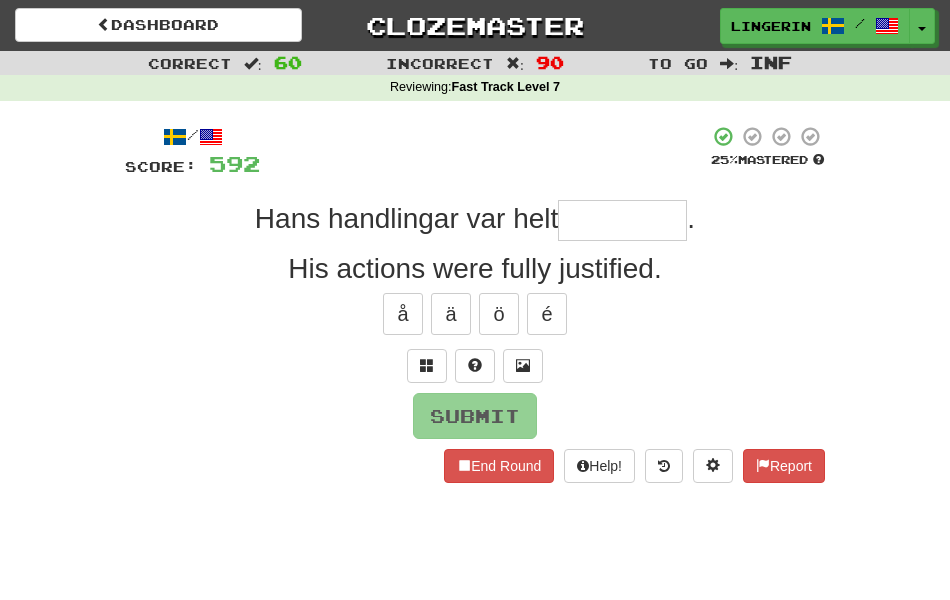 type on "*" 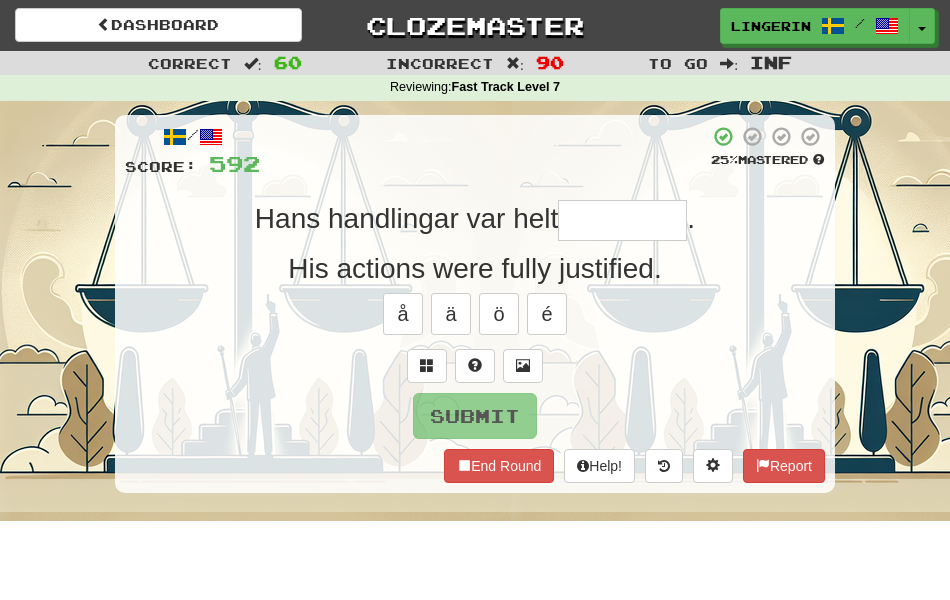 type on "*" 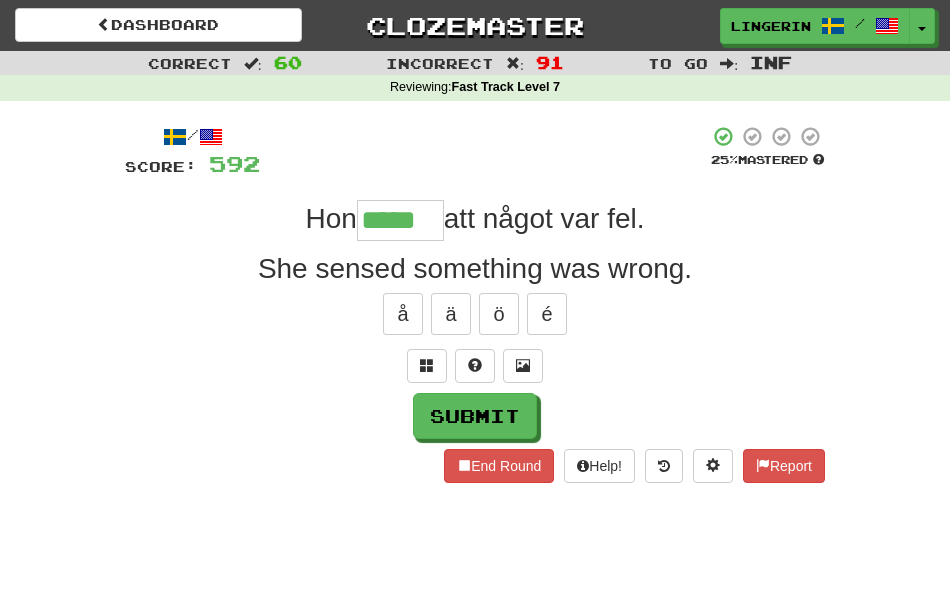type on "*****" 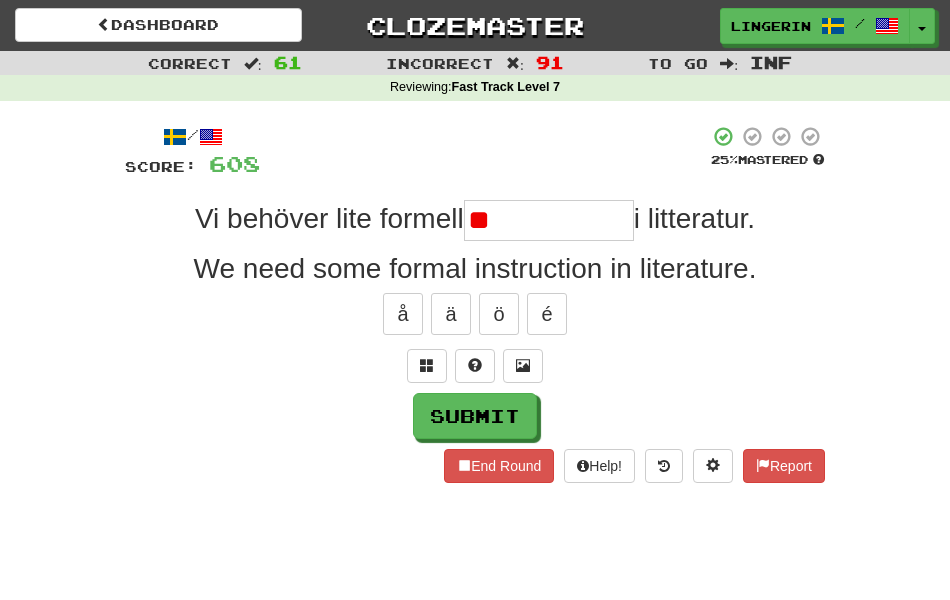 type on "*" 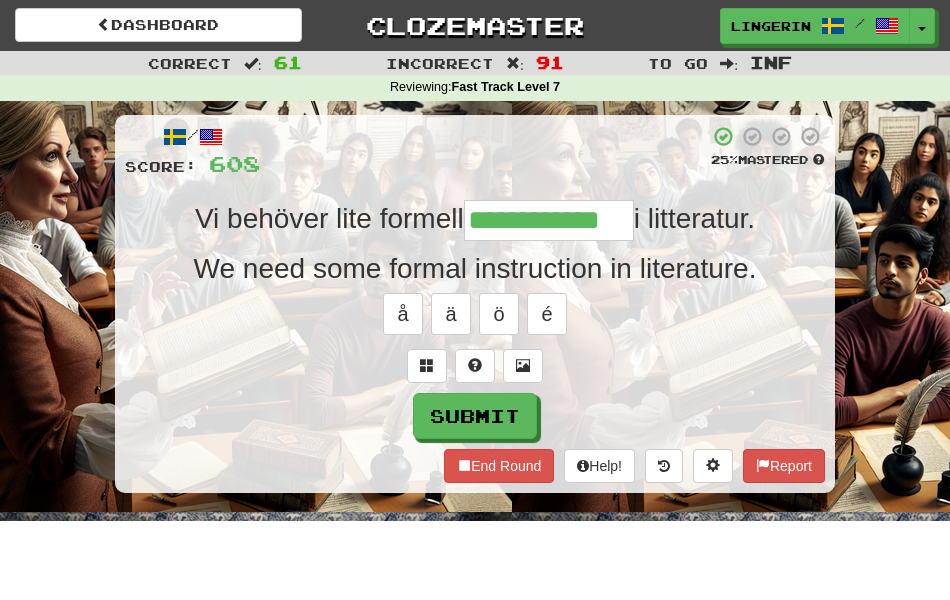 type on "**********" 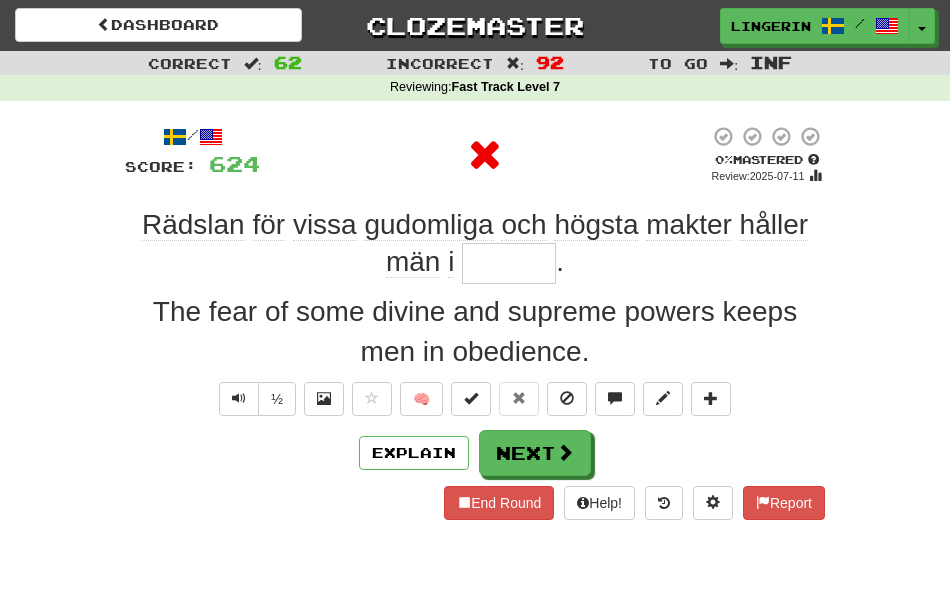 type on "******" 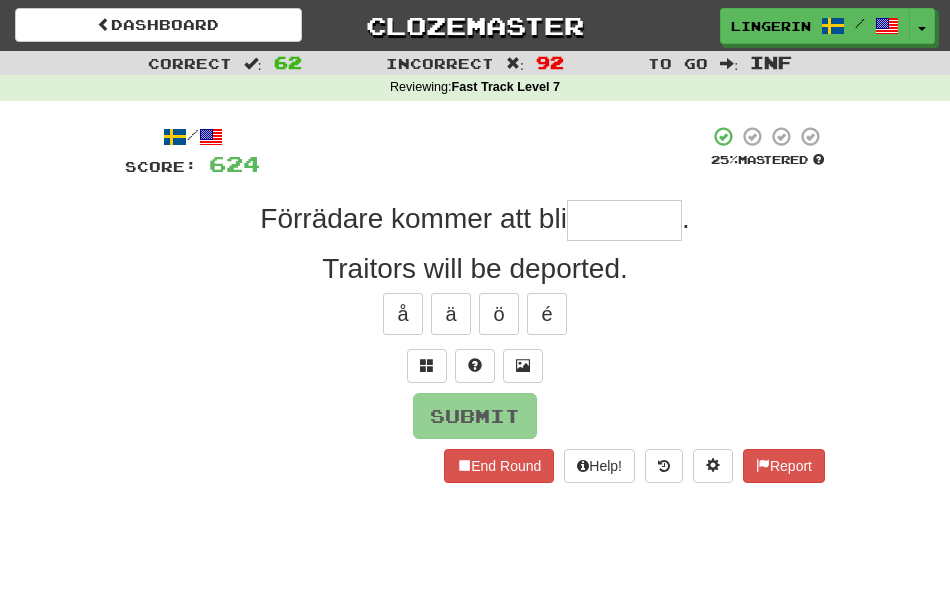 type on "********" 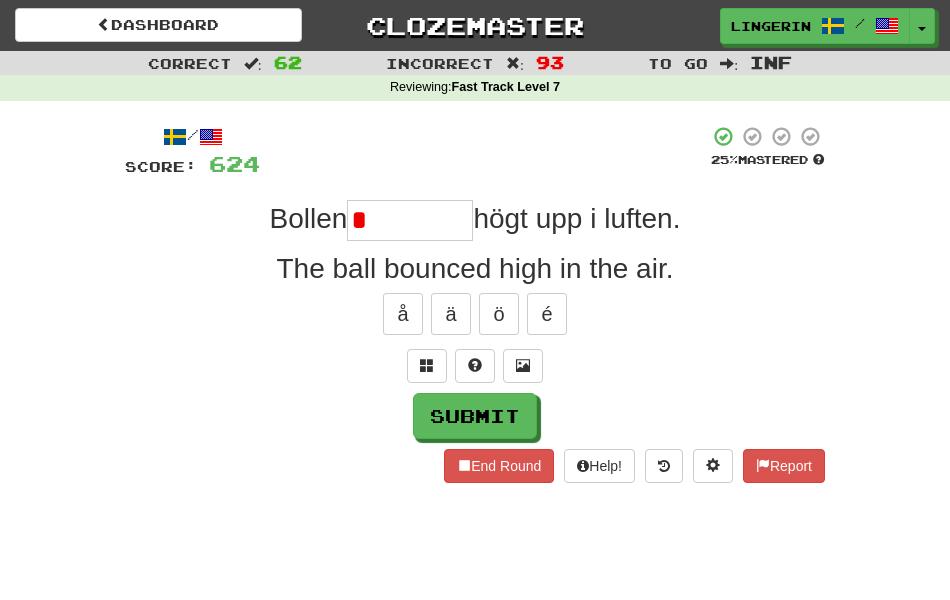 type 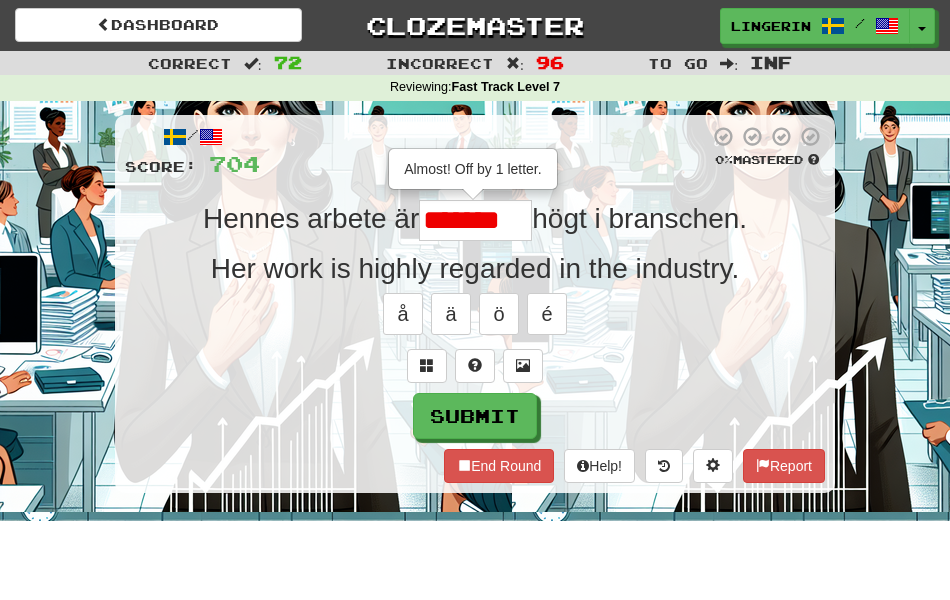 scroll, scrollTop: 0, scrollLeft: 0, axis: both 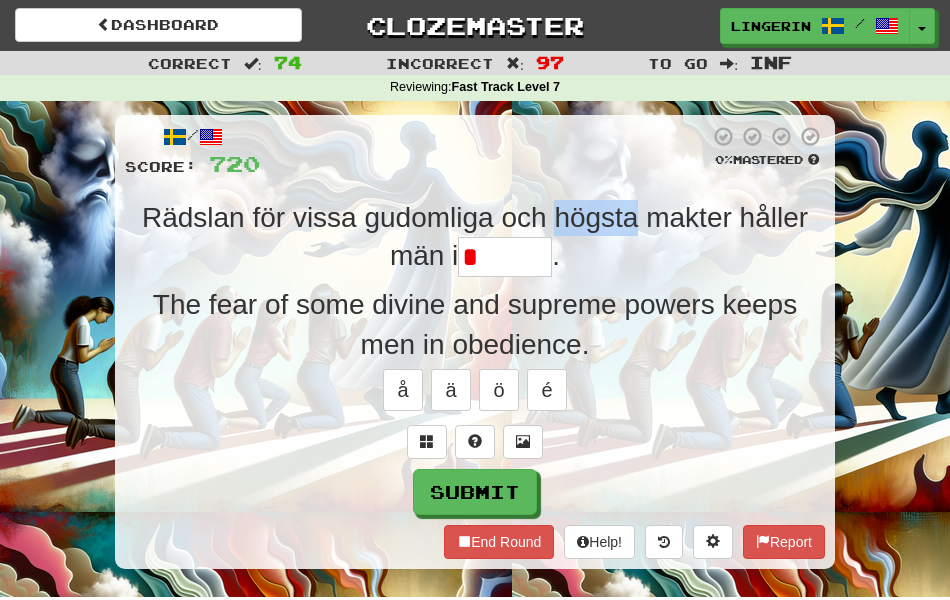 click on "*" at bounding box center (505, 257) 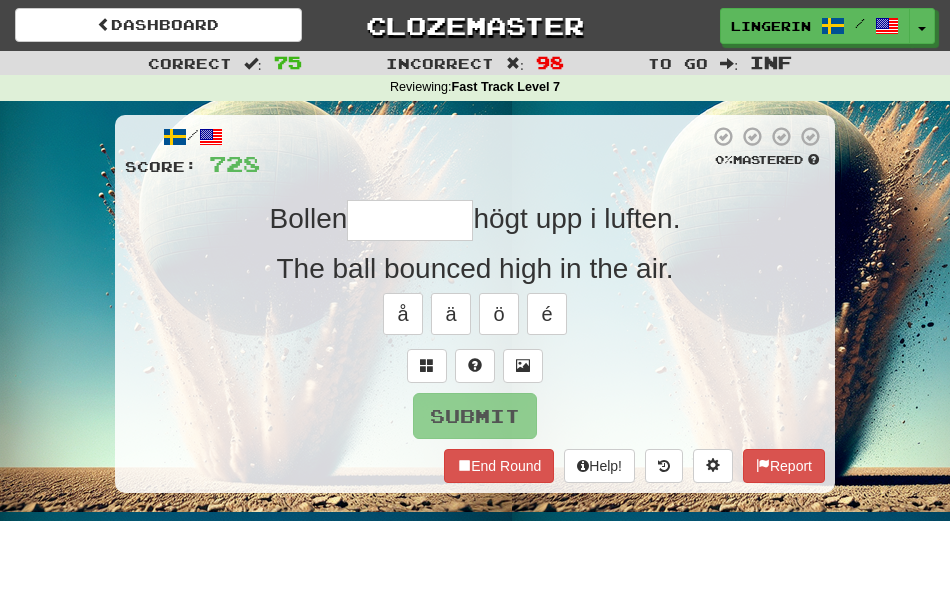 click on "/ Score: 728 0 % Mastered Bollen högt upp i luften. The ball bounced high in the air. å ä ö é Submit End Round Help! Report" at bounding box center (475, 304) 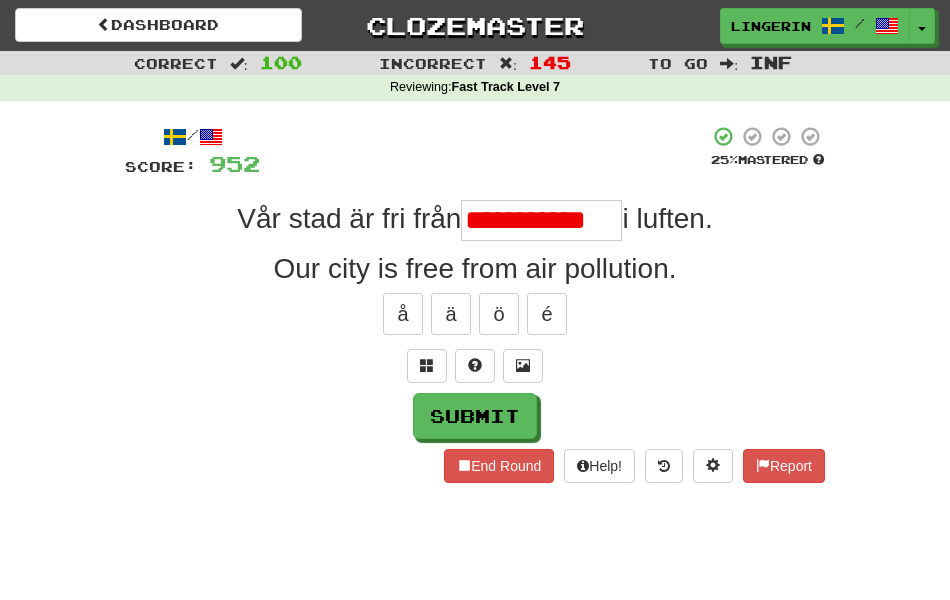 scroll, scrollTop: 0, scrollLeft: 0, axis: both 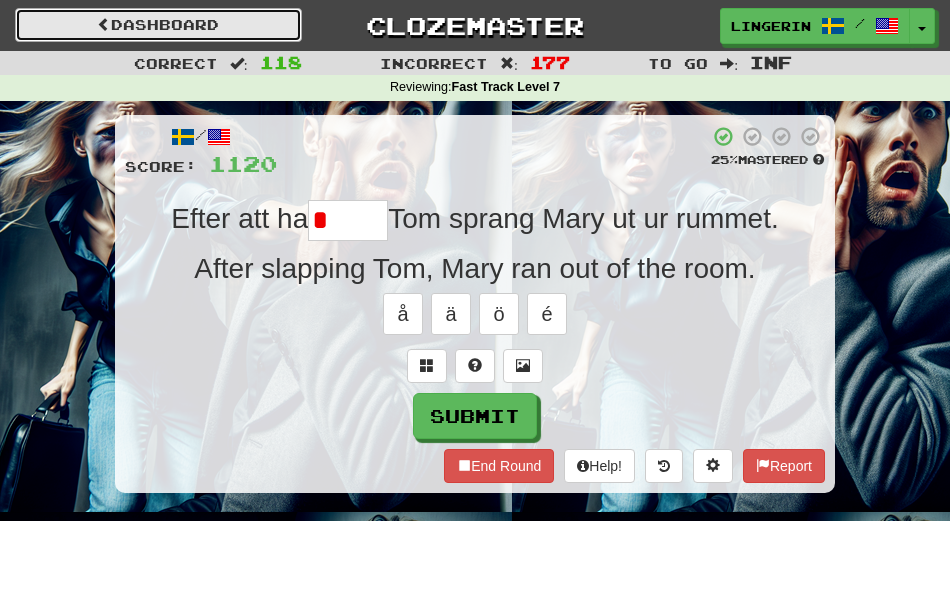 click on "Dashboard" at bounding box center (158, 25) 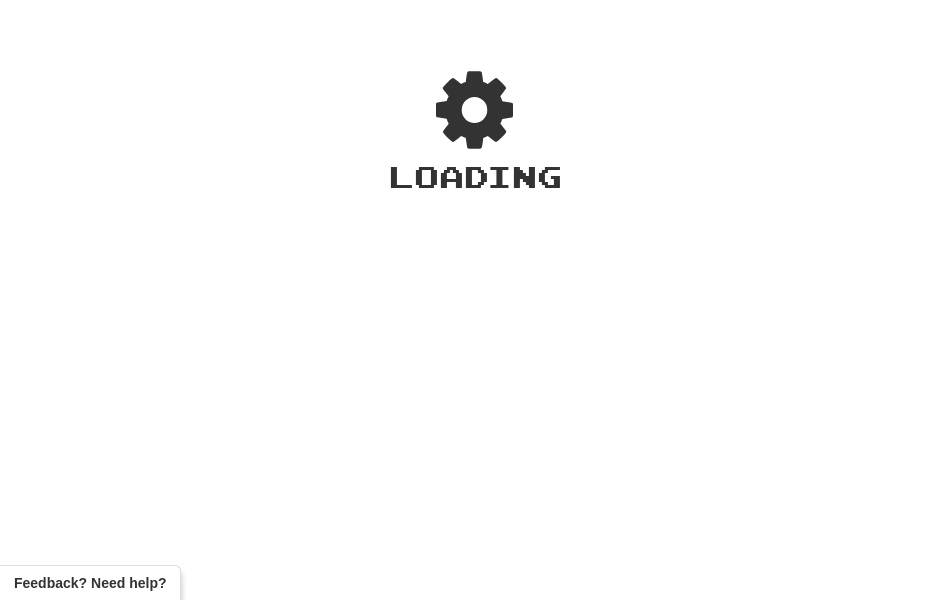 scroll, scrollTop: 0, scrollLeft: 0, axis: both 